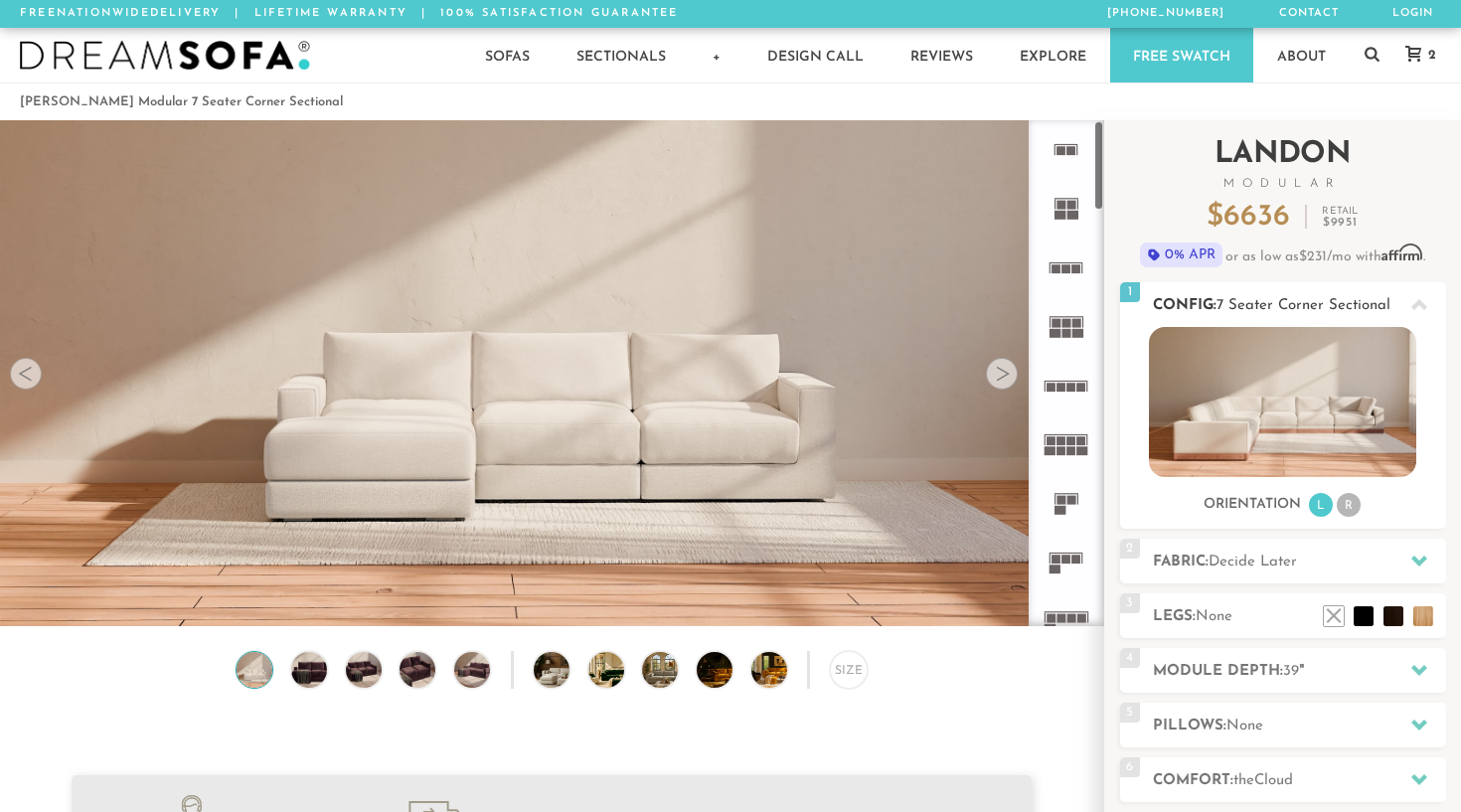 scroll, scrollTop: 0, scrollLeft: 0, axis: both 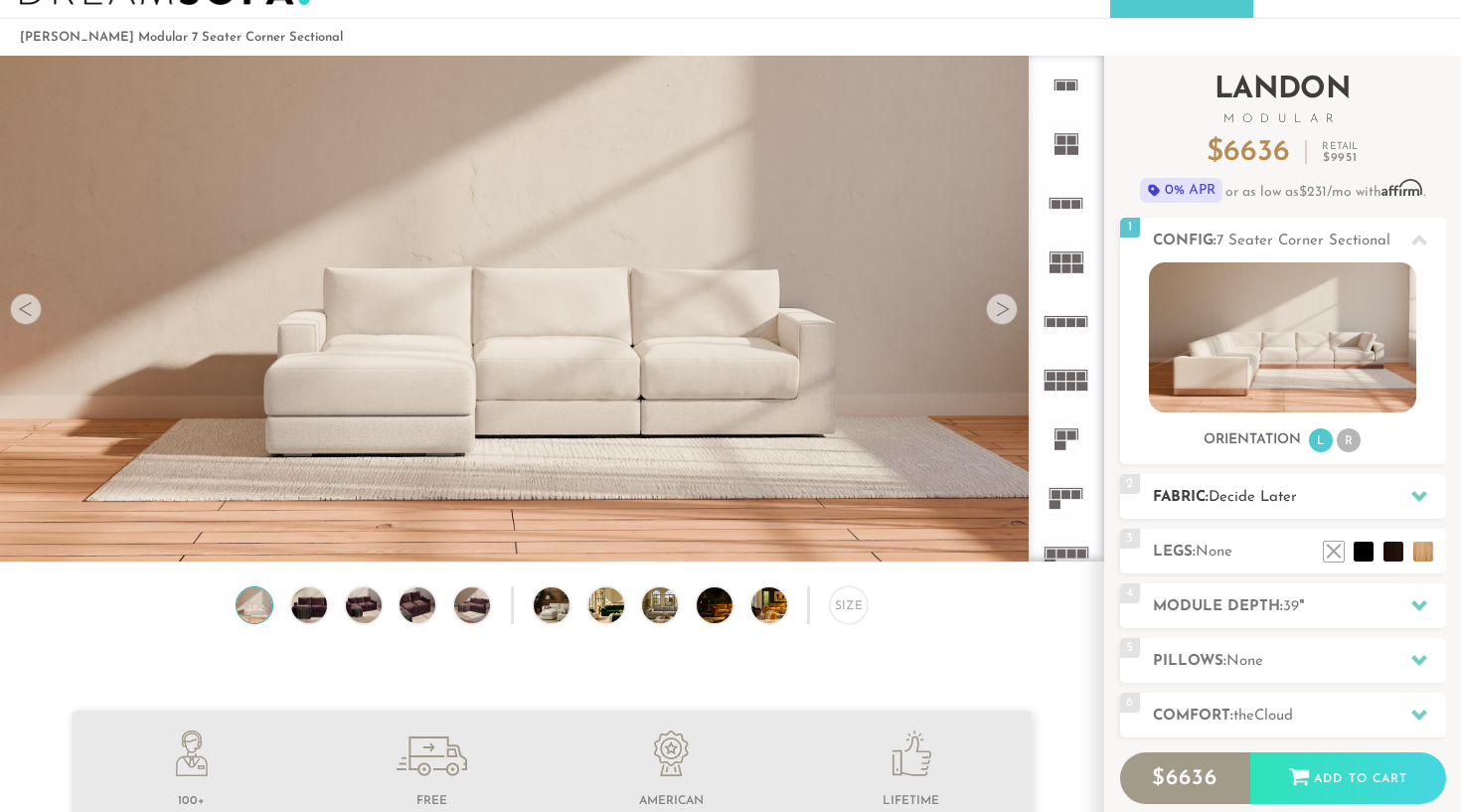 click on "Decide Later" at bounding box center [1252, 497] 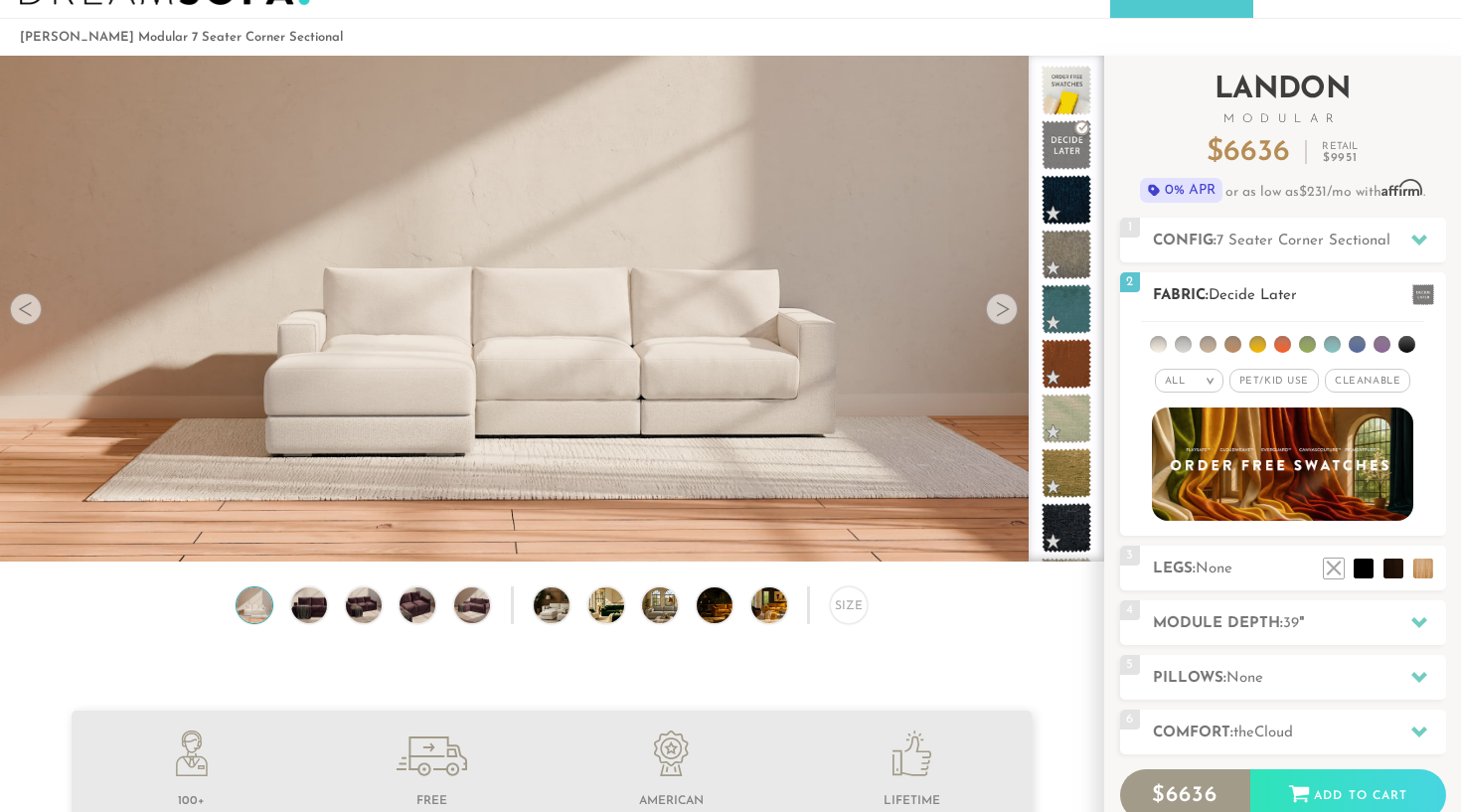 click on "Pet/Kid Use x" at bounding box center [1274, 381] 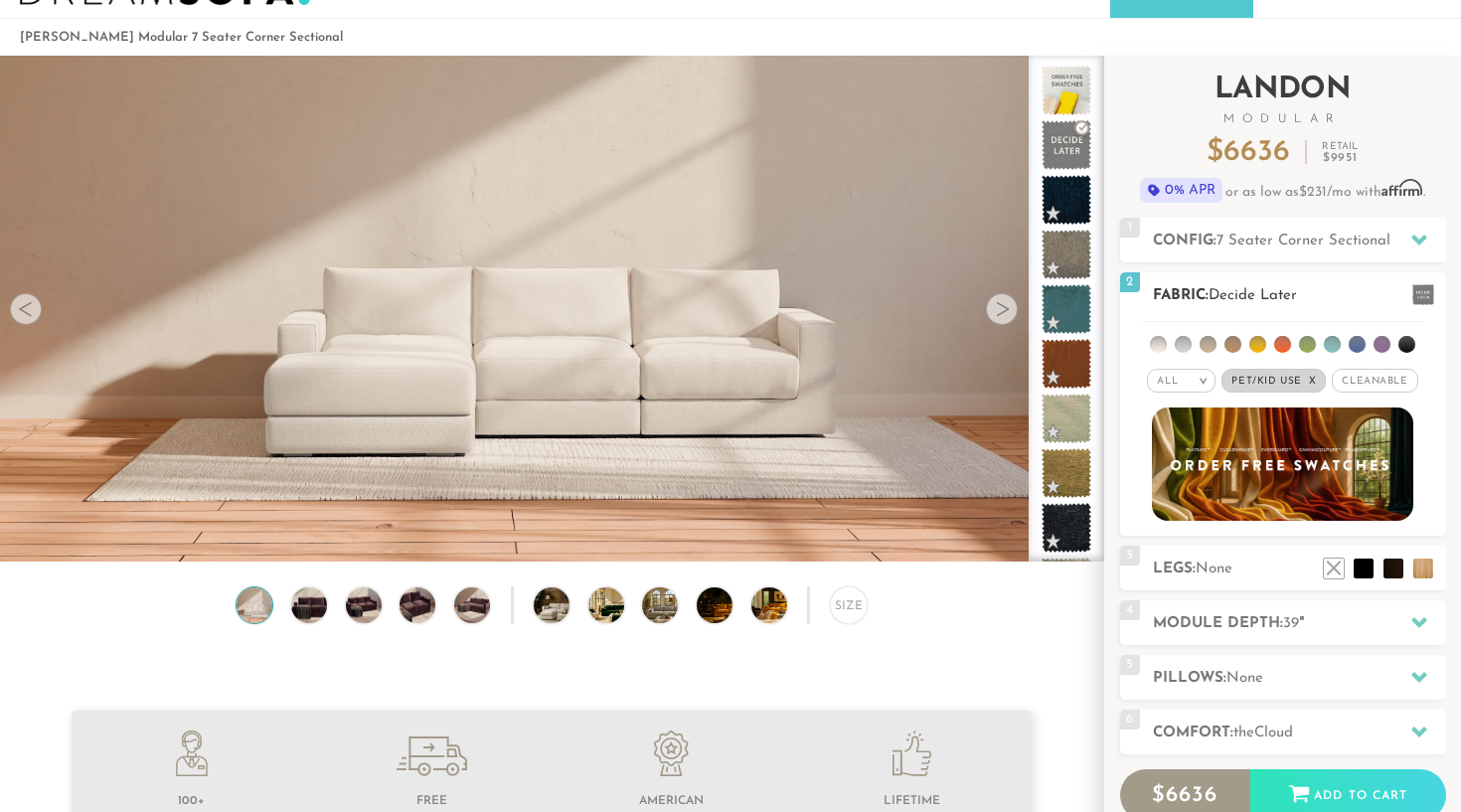 click on "Cleanable x" at bounding box center (1375, 381) 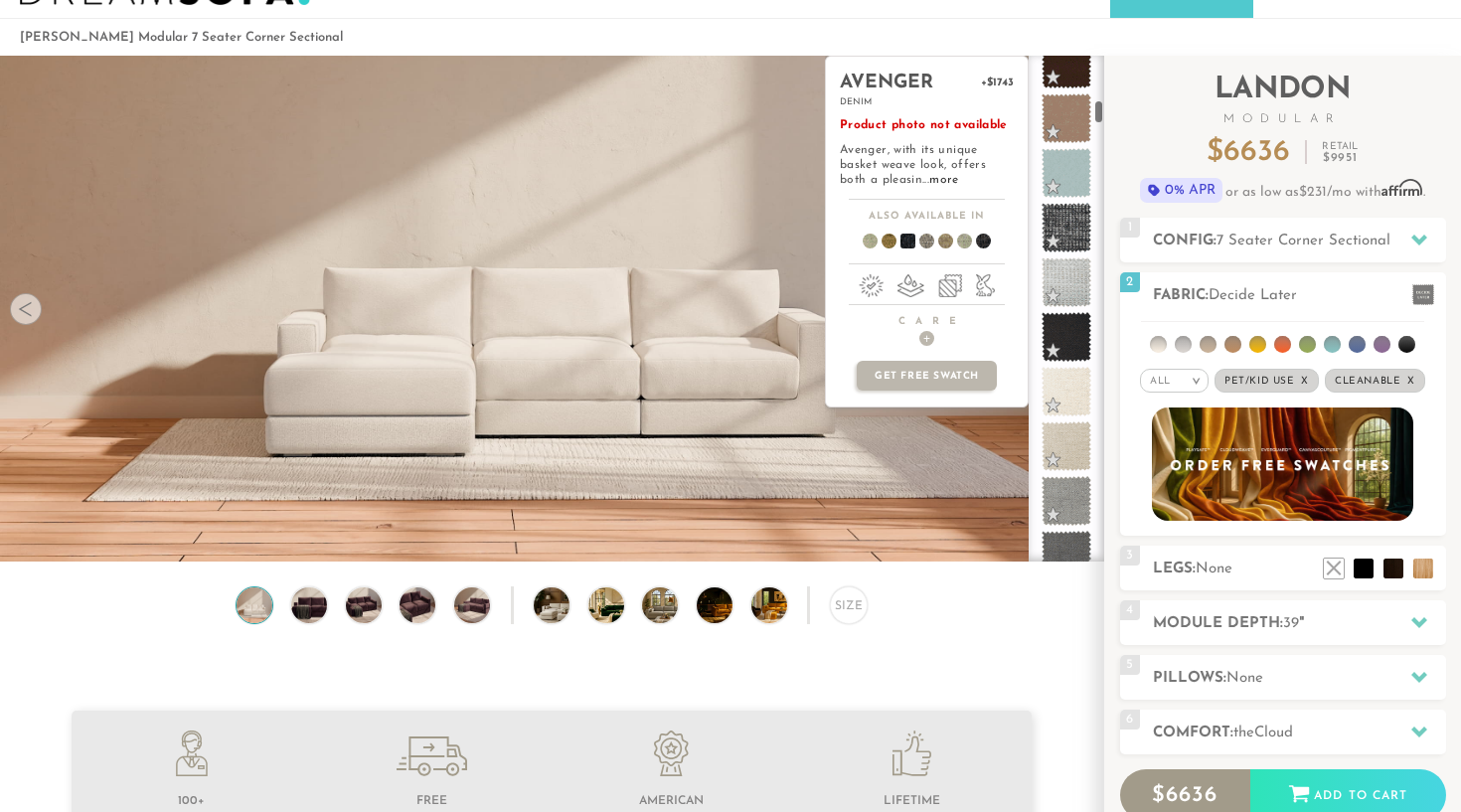 scroll, scrollTop: 1022, scrollLeft: 0, axis: vertical 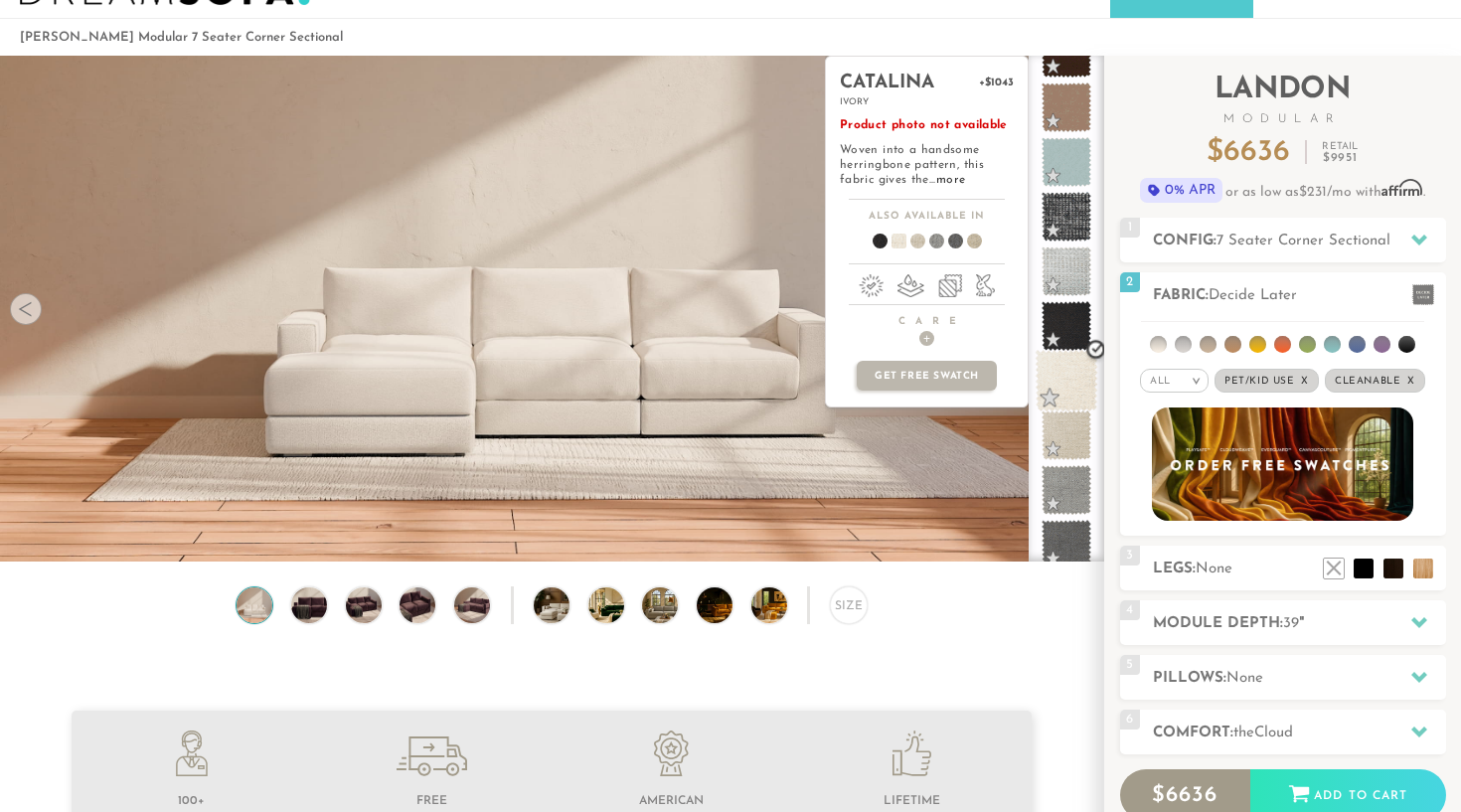 click at bounding box center [1066, 381] 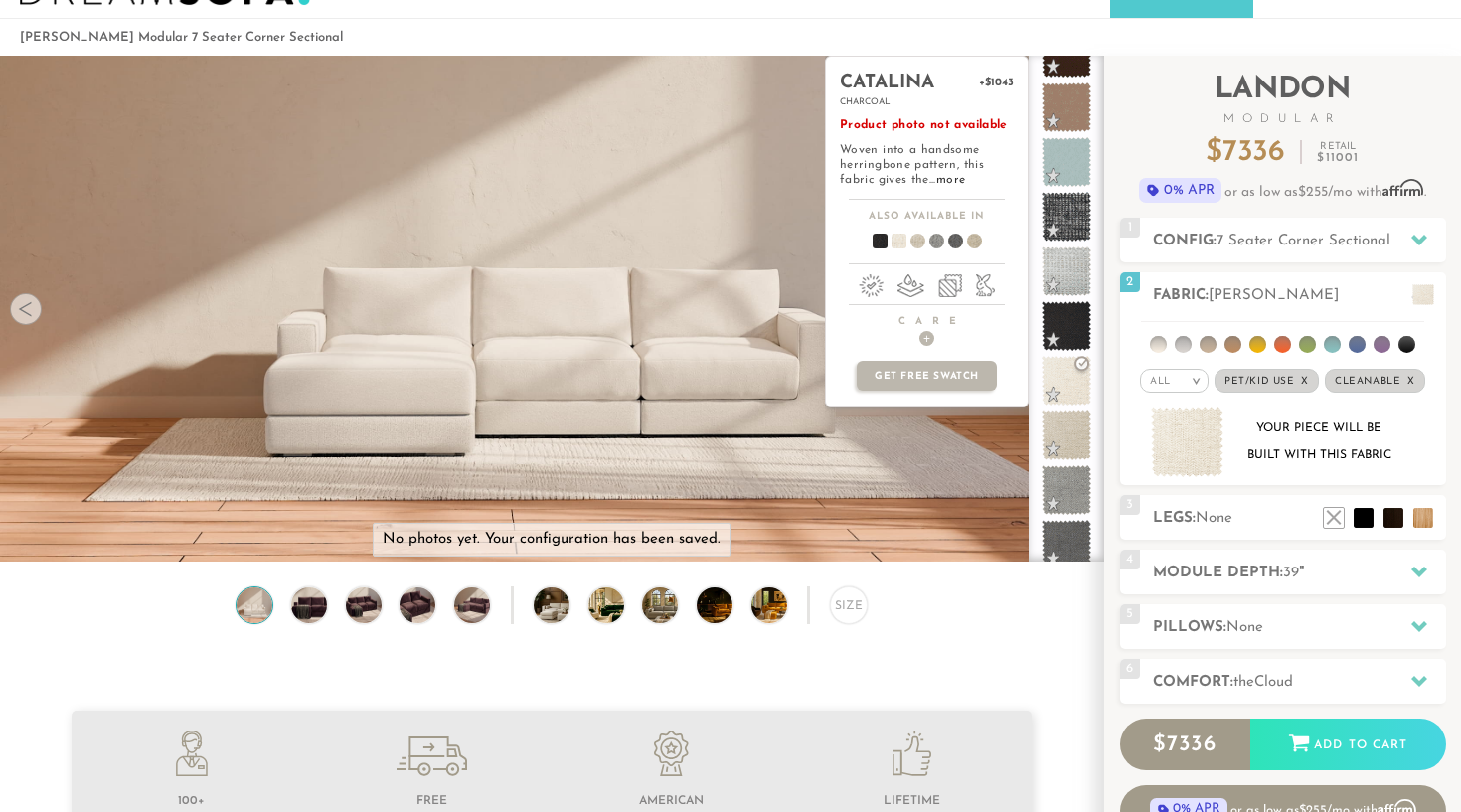 click at bounding box center [891, 244] 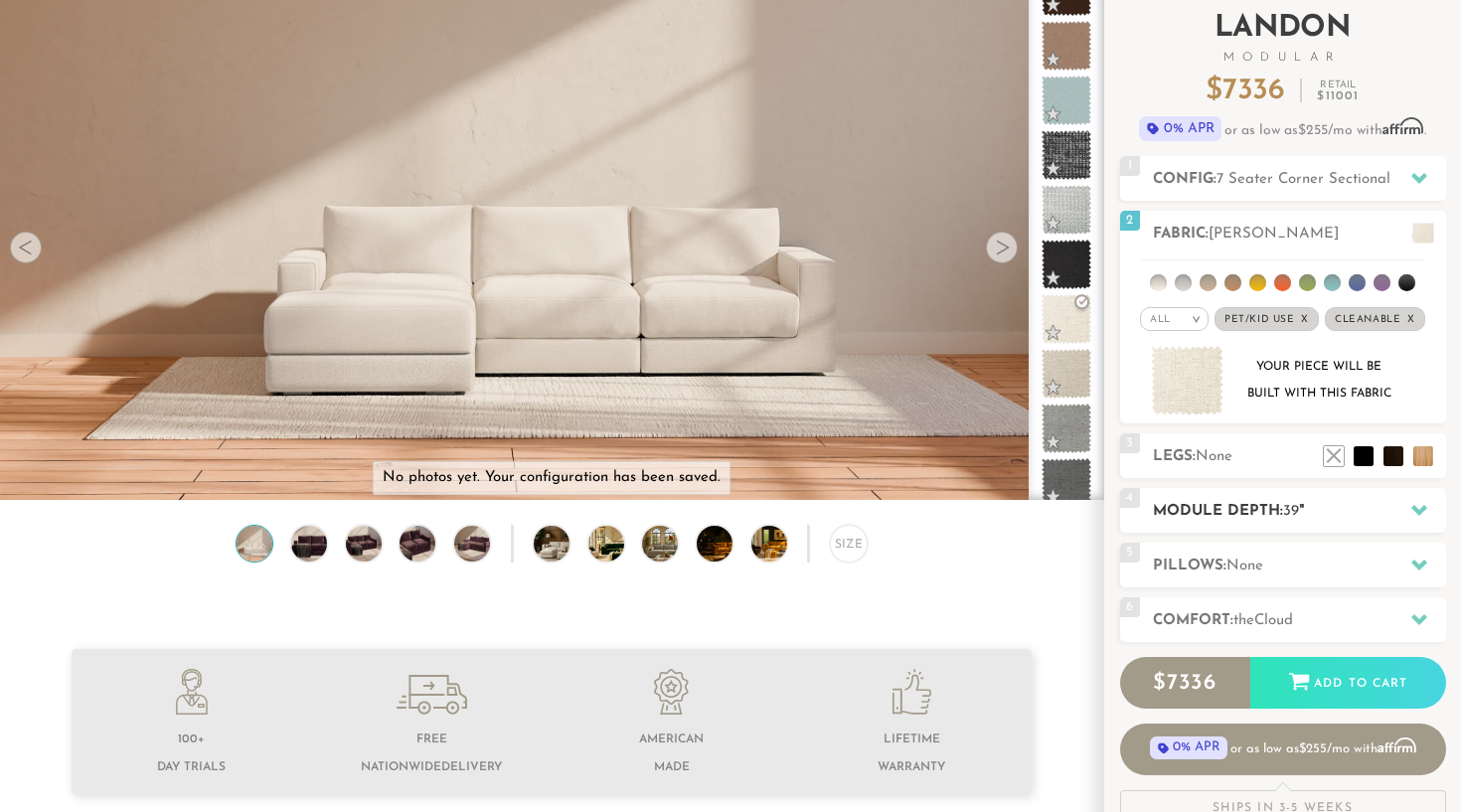scroll, scrollTop: 128, scrollLeft: 0, axis: vertical 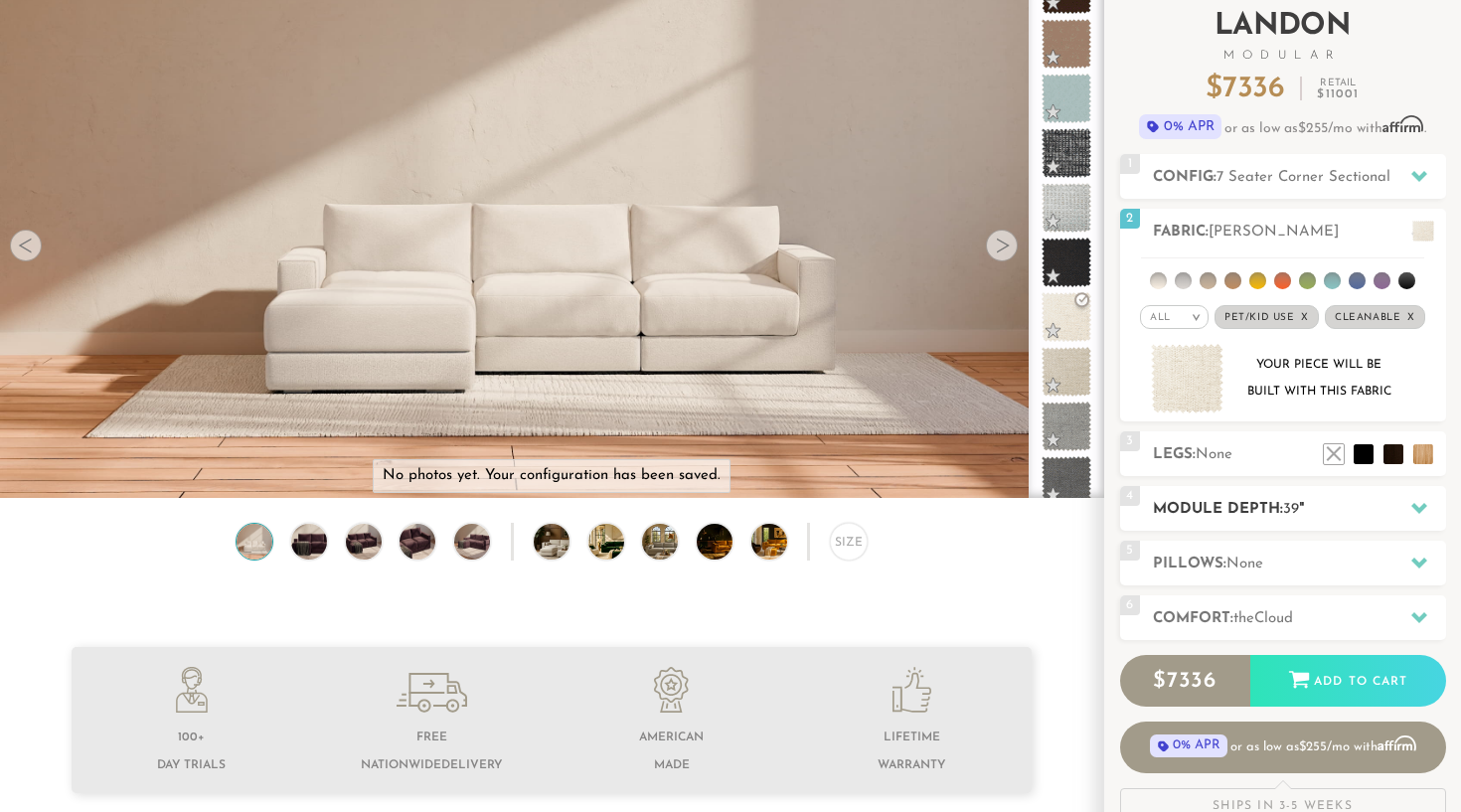click on "Module Depth:  39 "" at bounding box center (1299, 509) 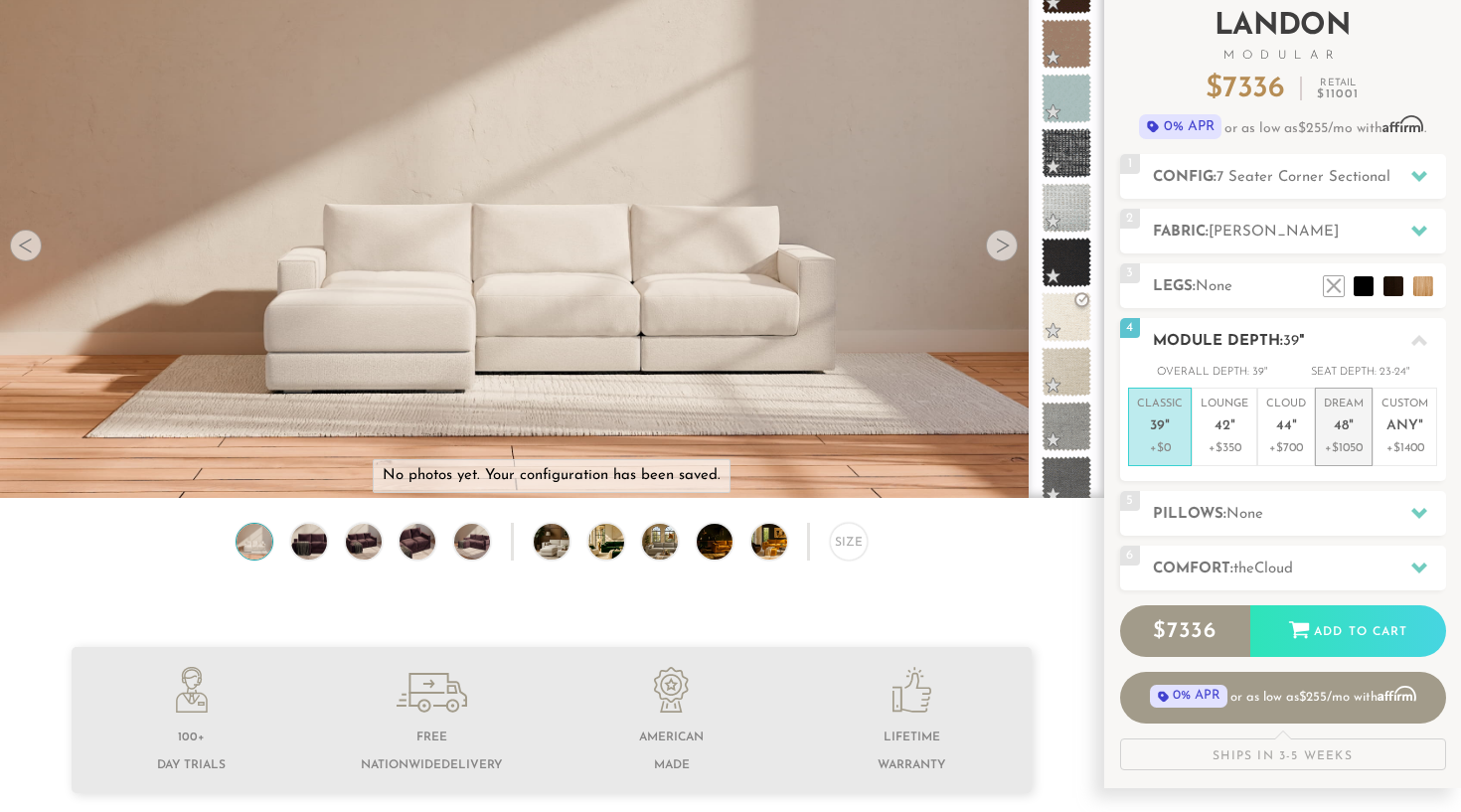 click on "Dream 48 "" at bounding box center (1344, 417) 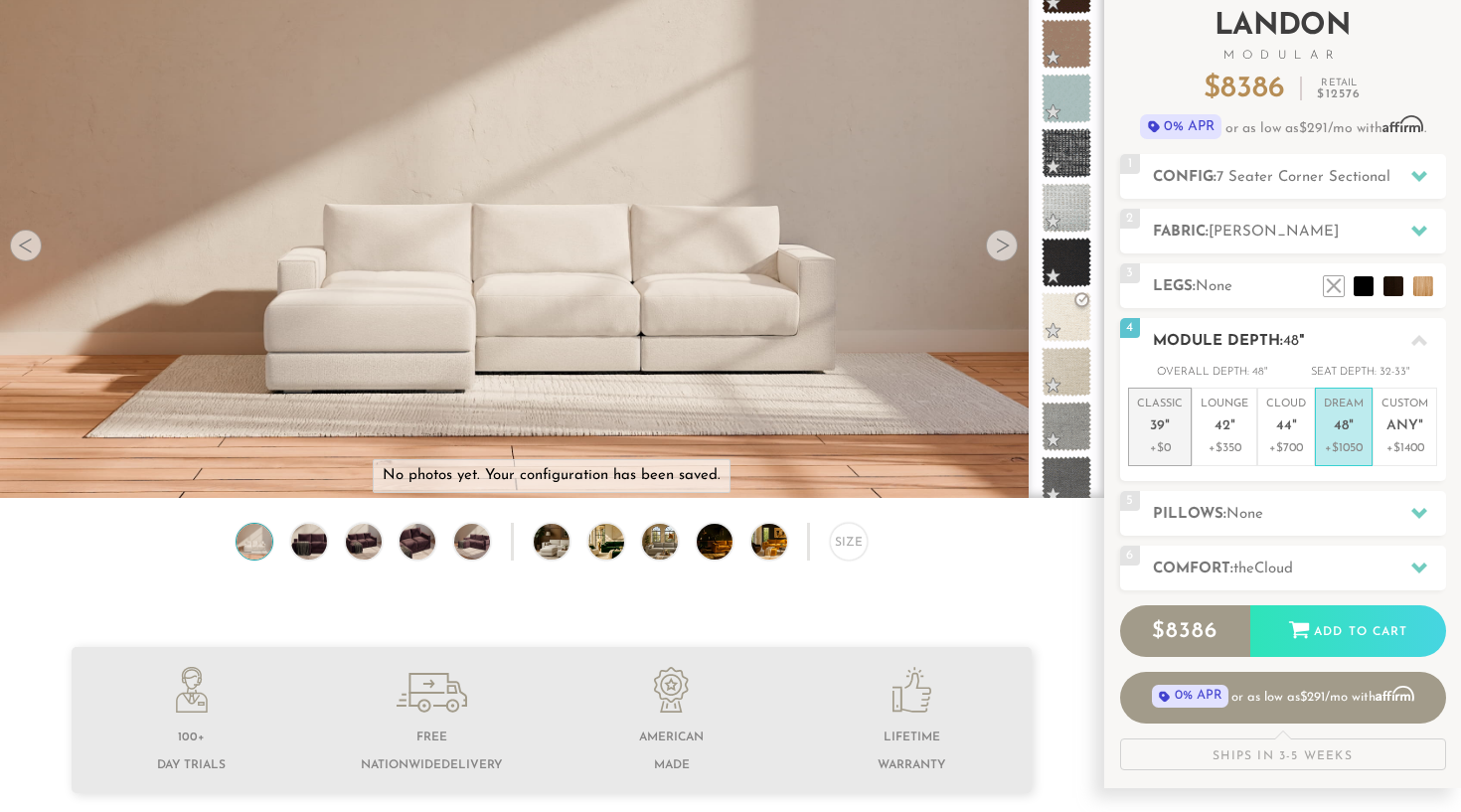 click on "Classic 39 "" at bounding box center (1160, 417) 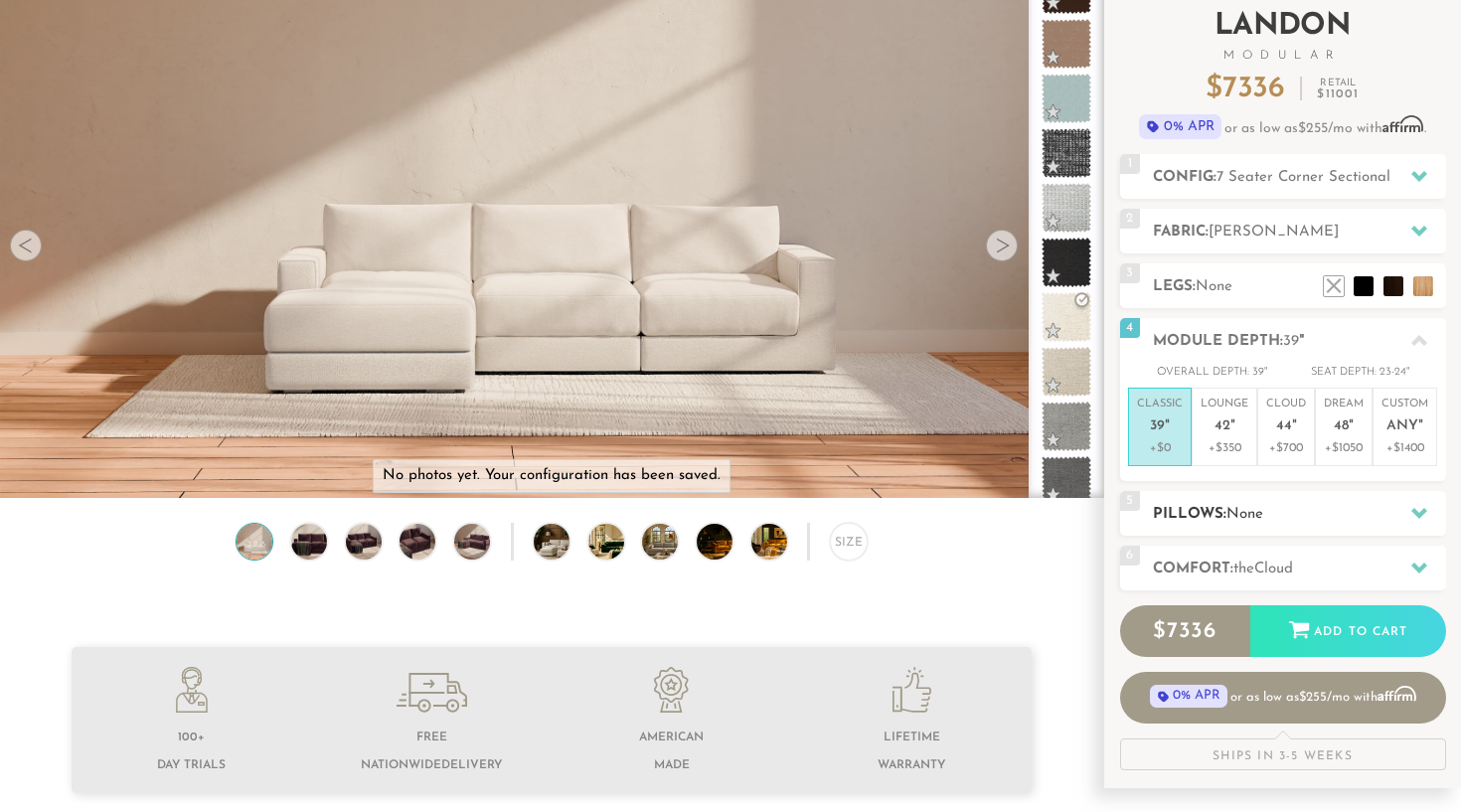 click on "Pillows:  None" at bounding box center [1299, 514] 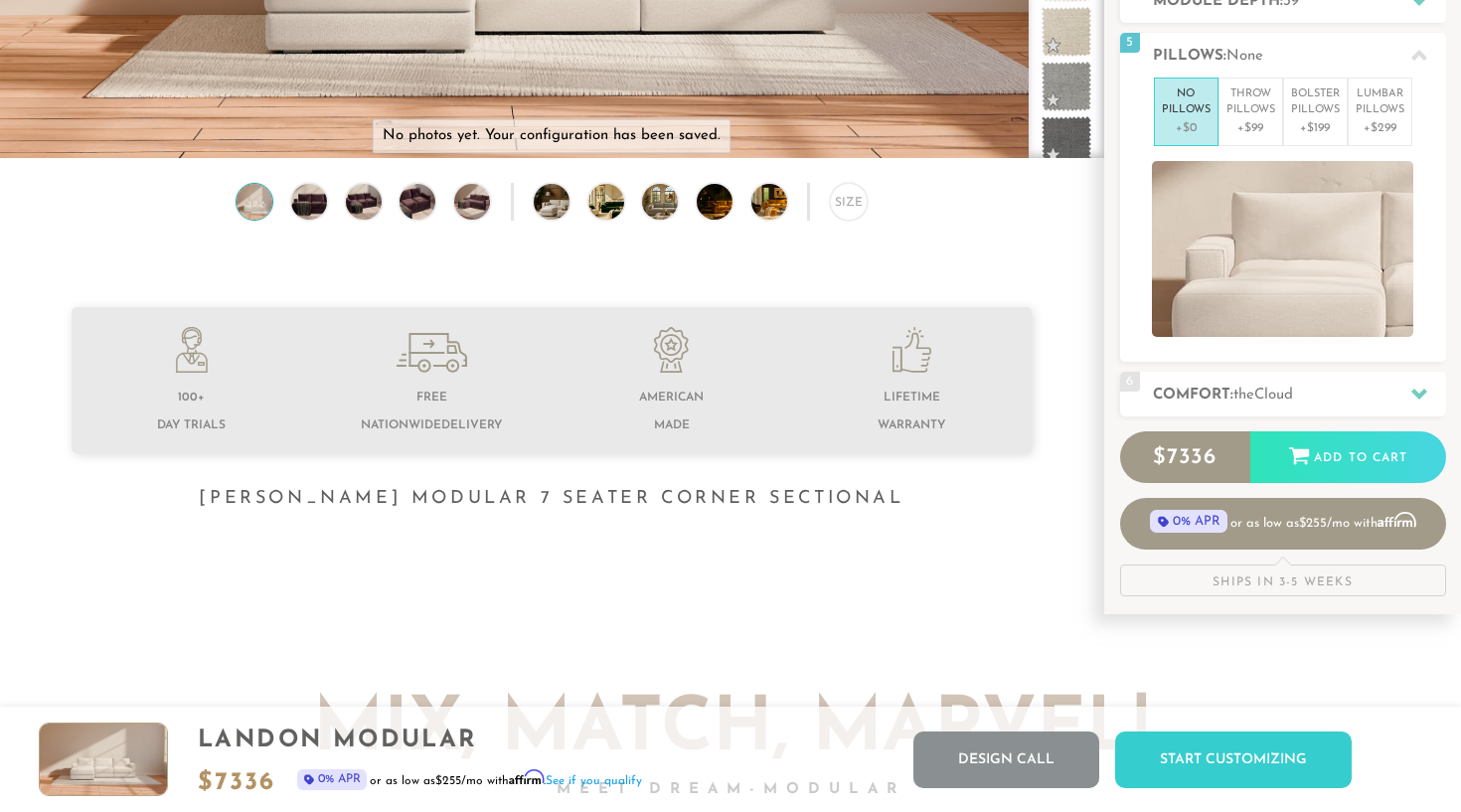 scroll, scrollTop: 461, scrollLeft: 0, axis: vertical 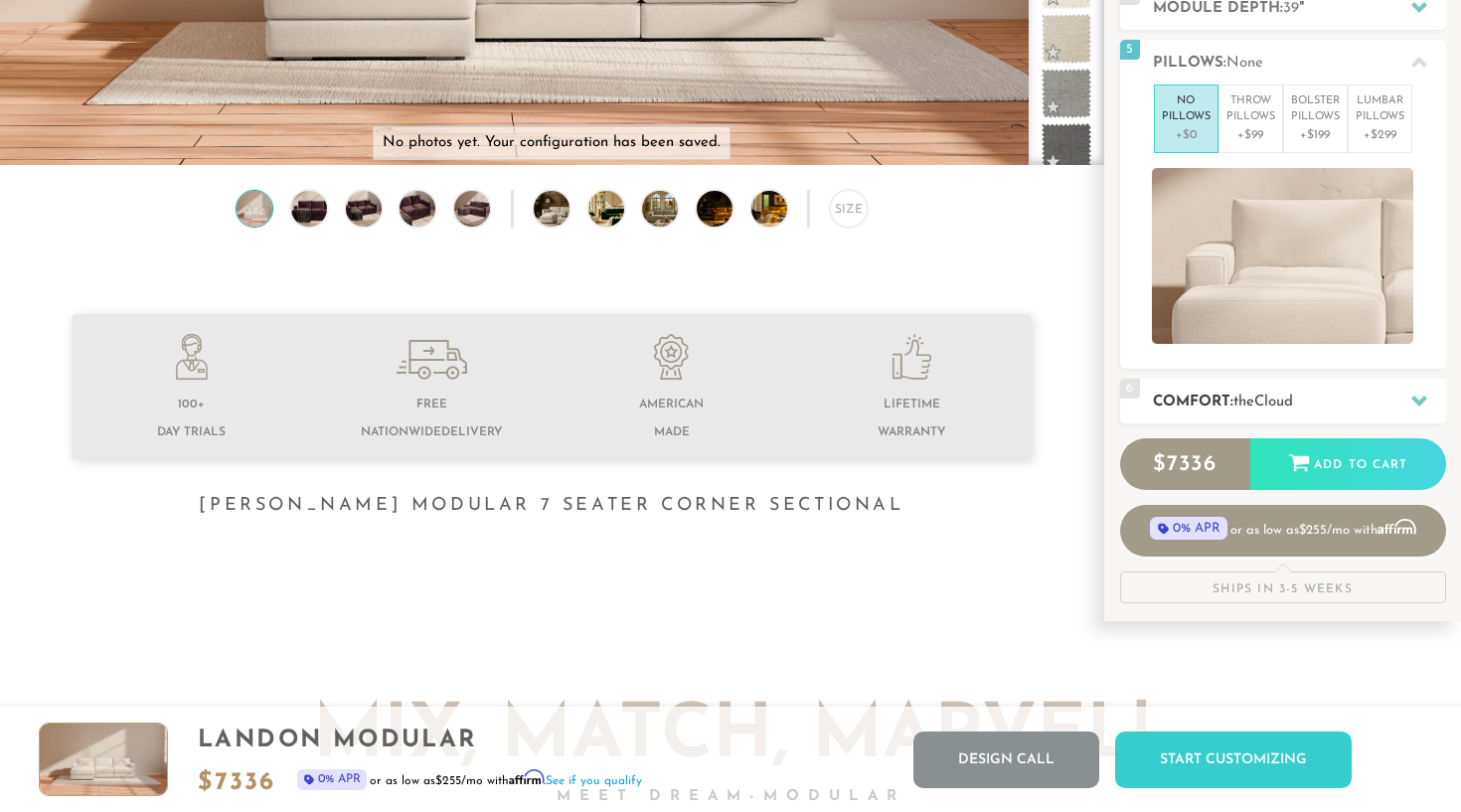 click on "Comfort:  the  Cloud" at bounding box center [1299, 402] 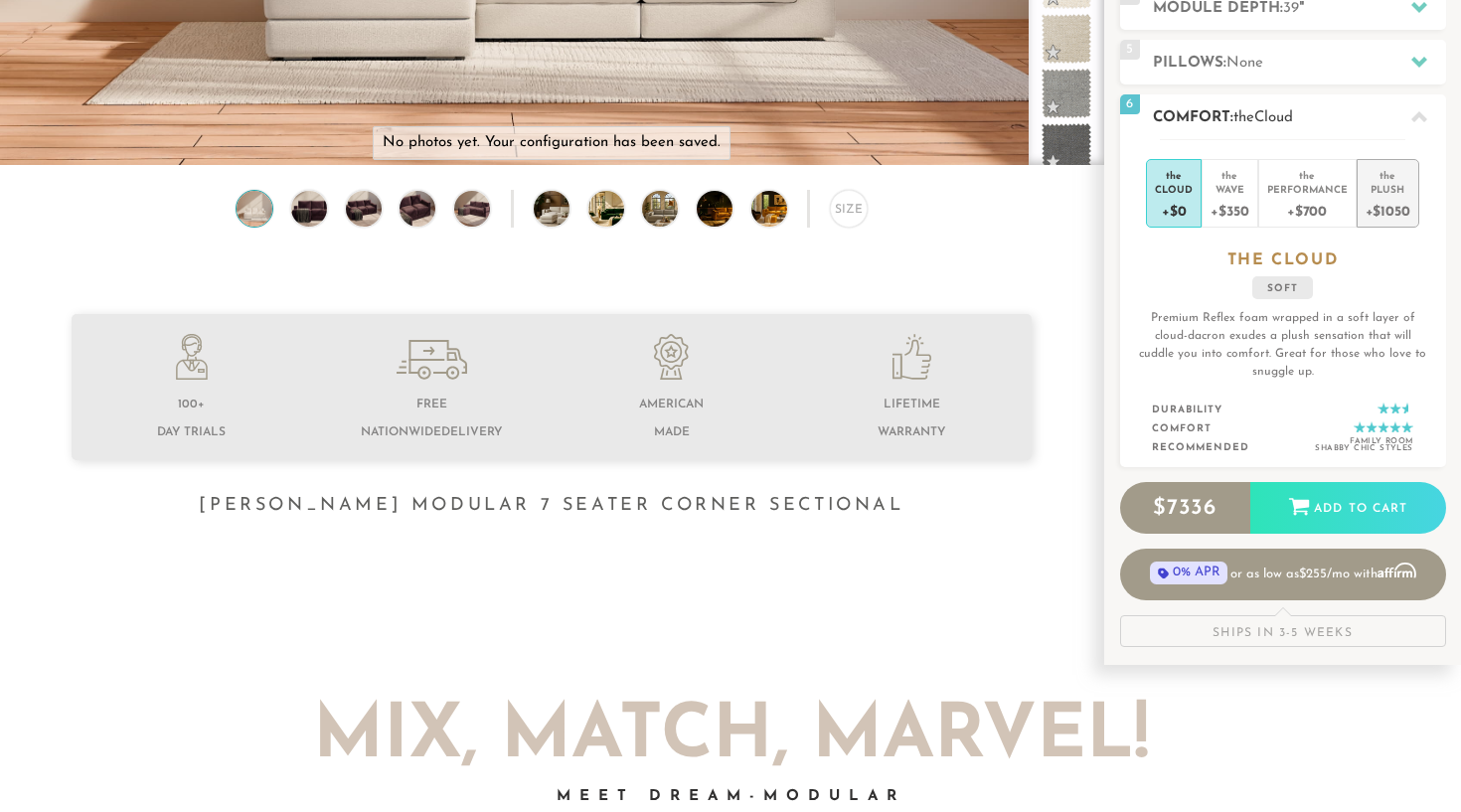 click on "Plush" at bounding box center (1387, 189) 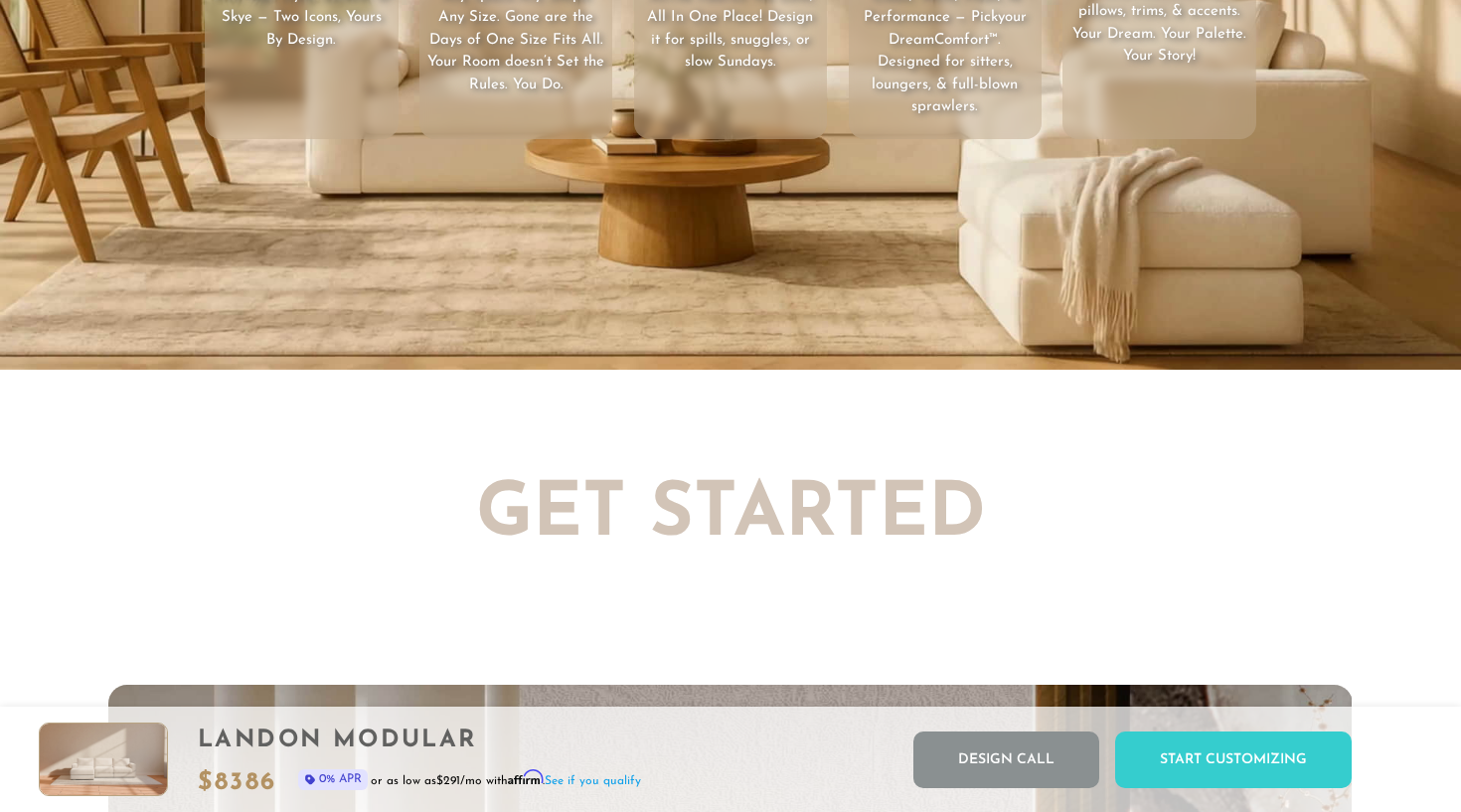 scroll, scrollTop: 3509, scrollLeft: 0, axis: vertical 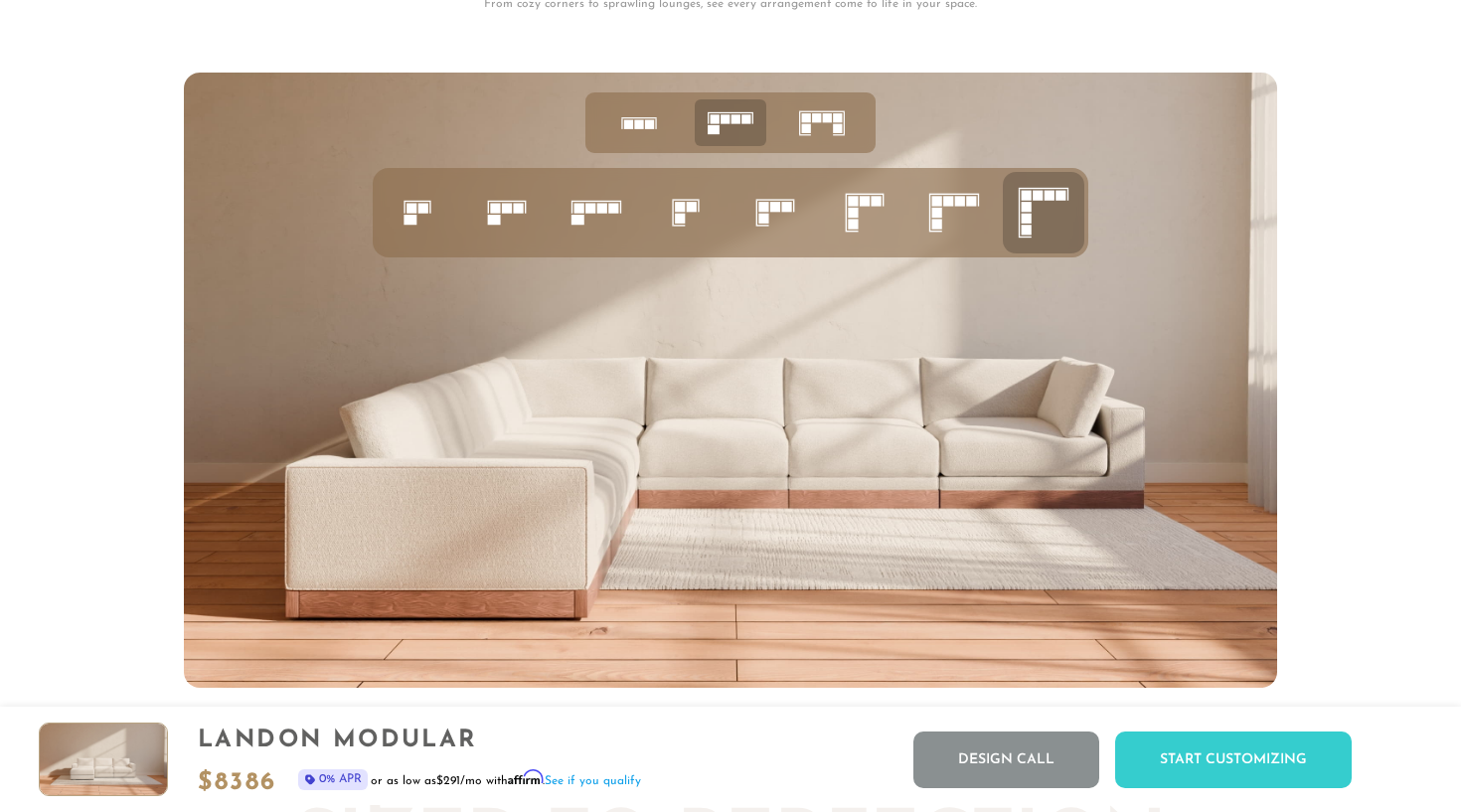 click 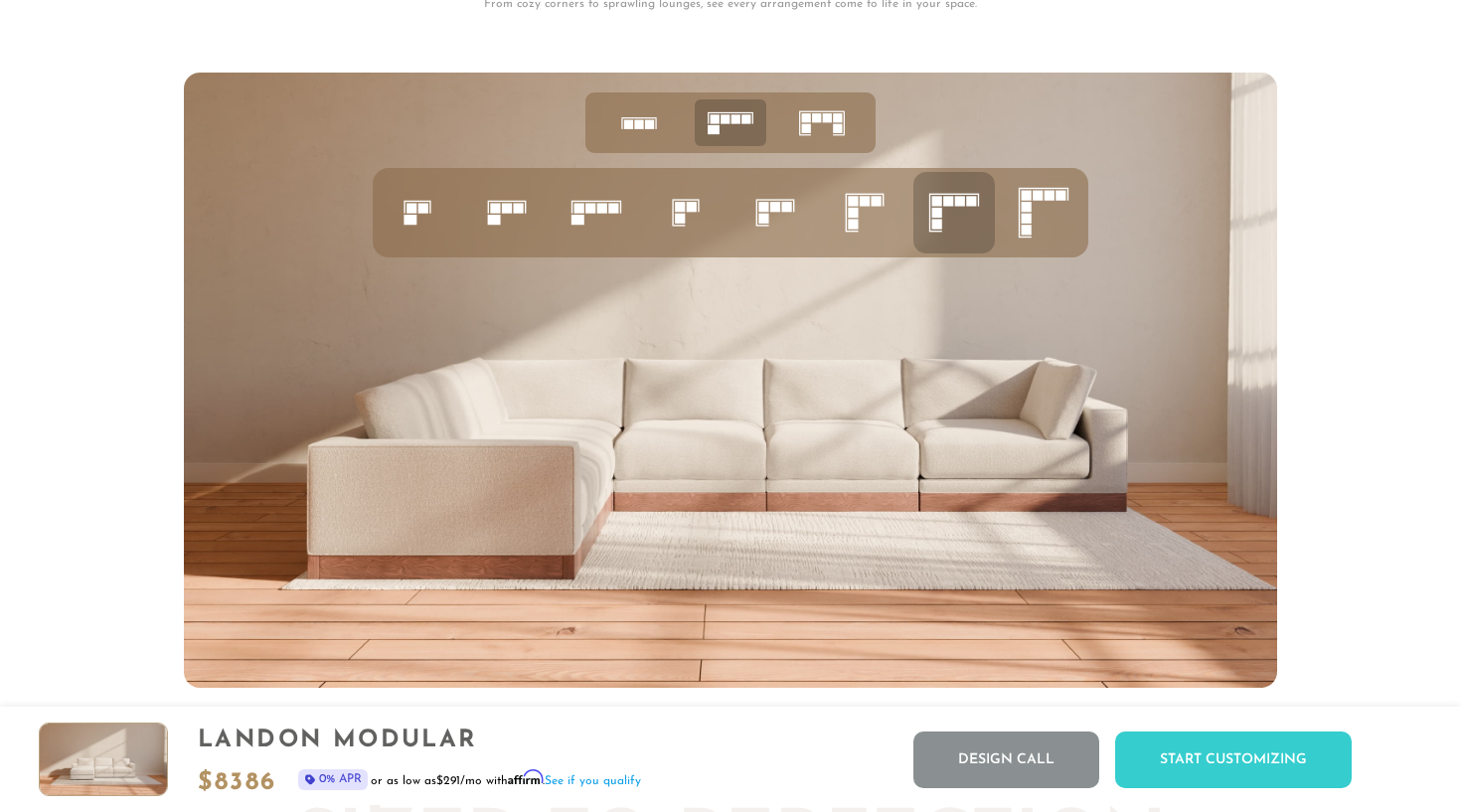 click 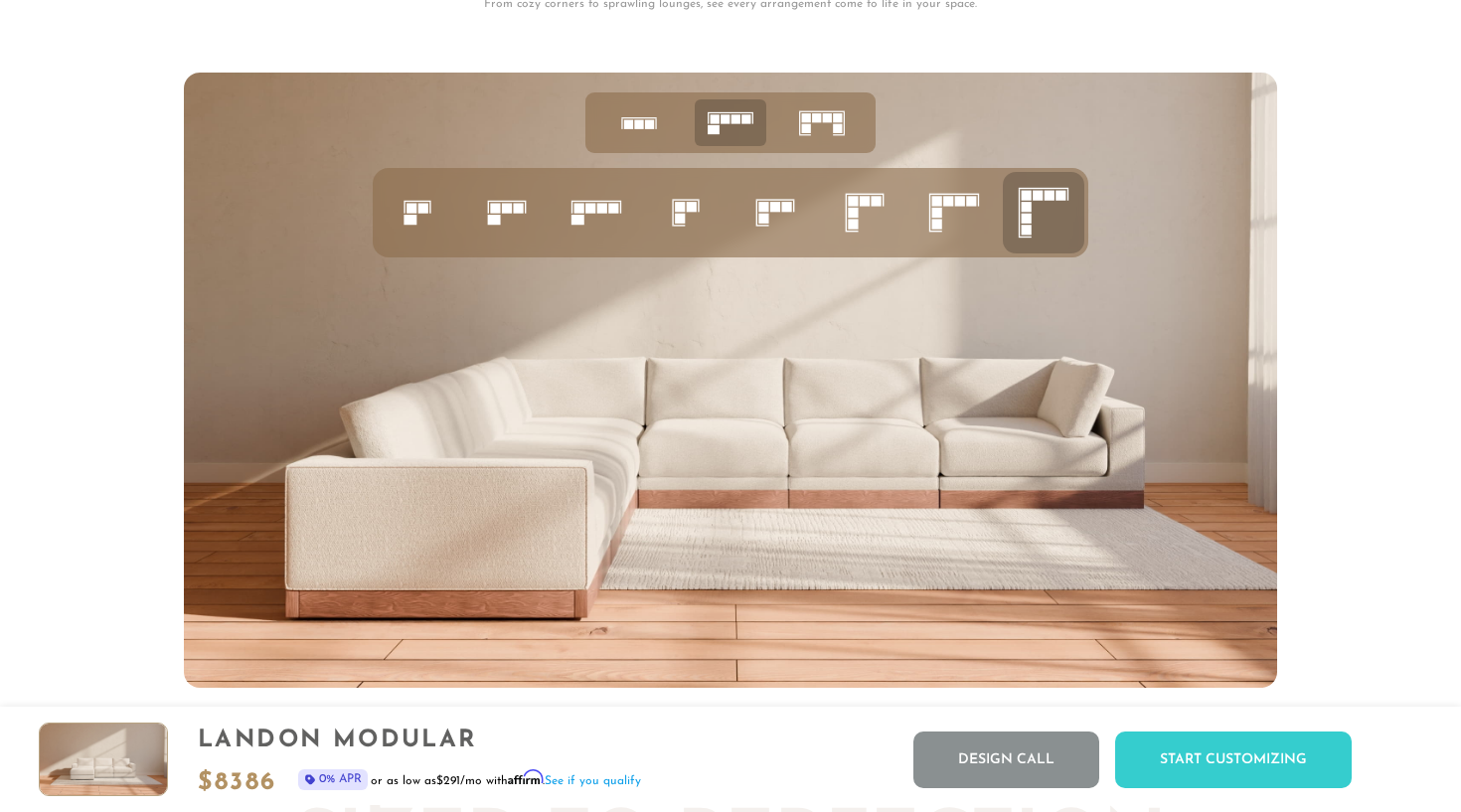 click 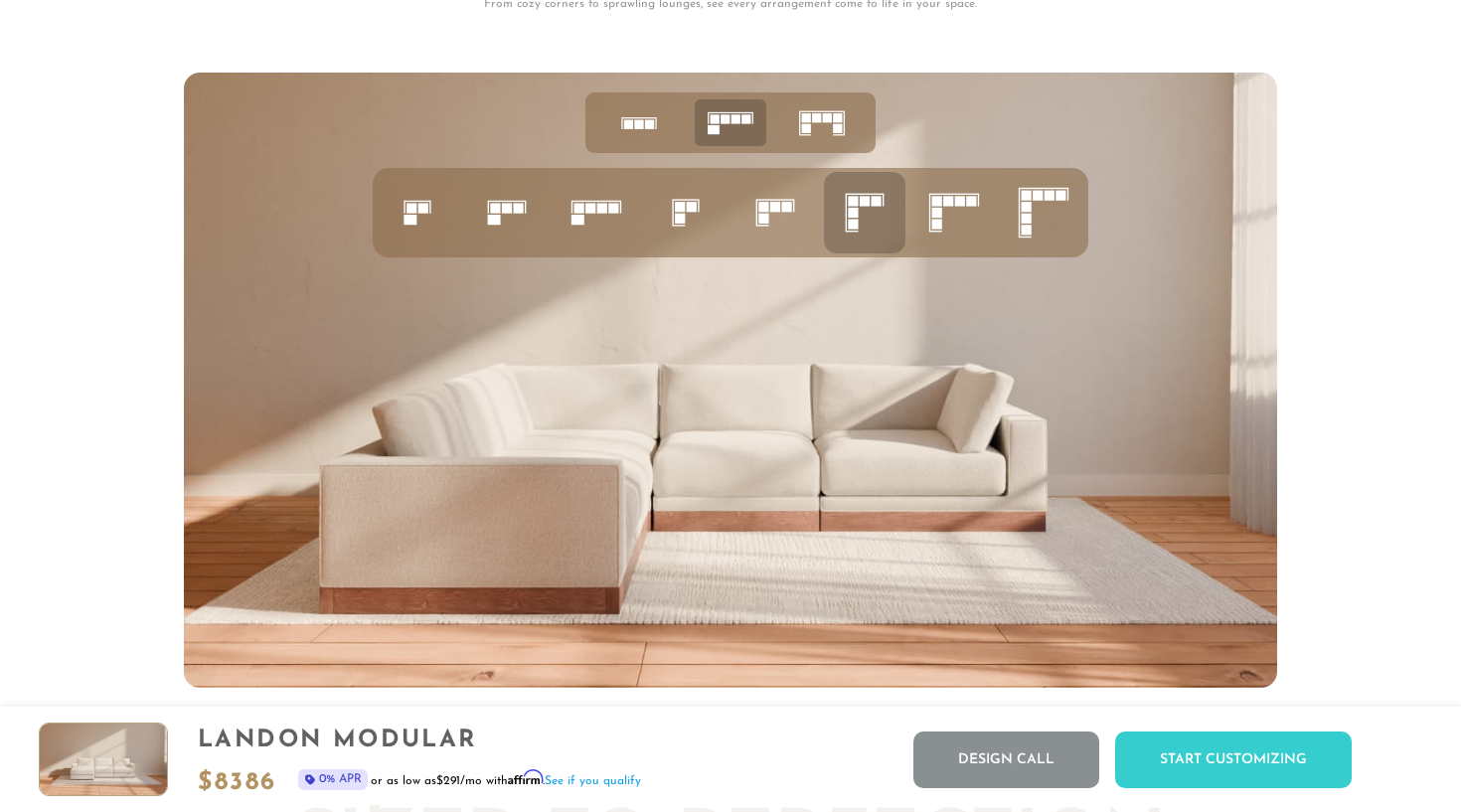 click 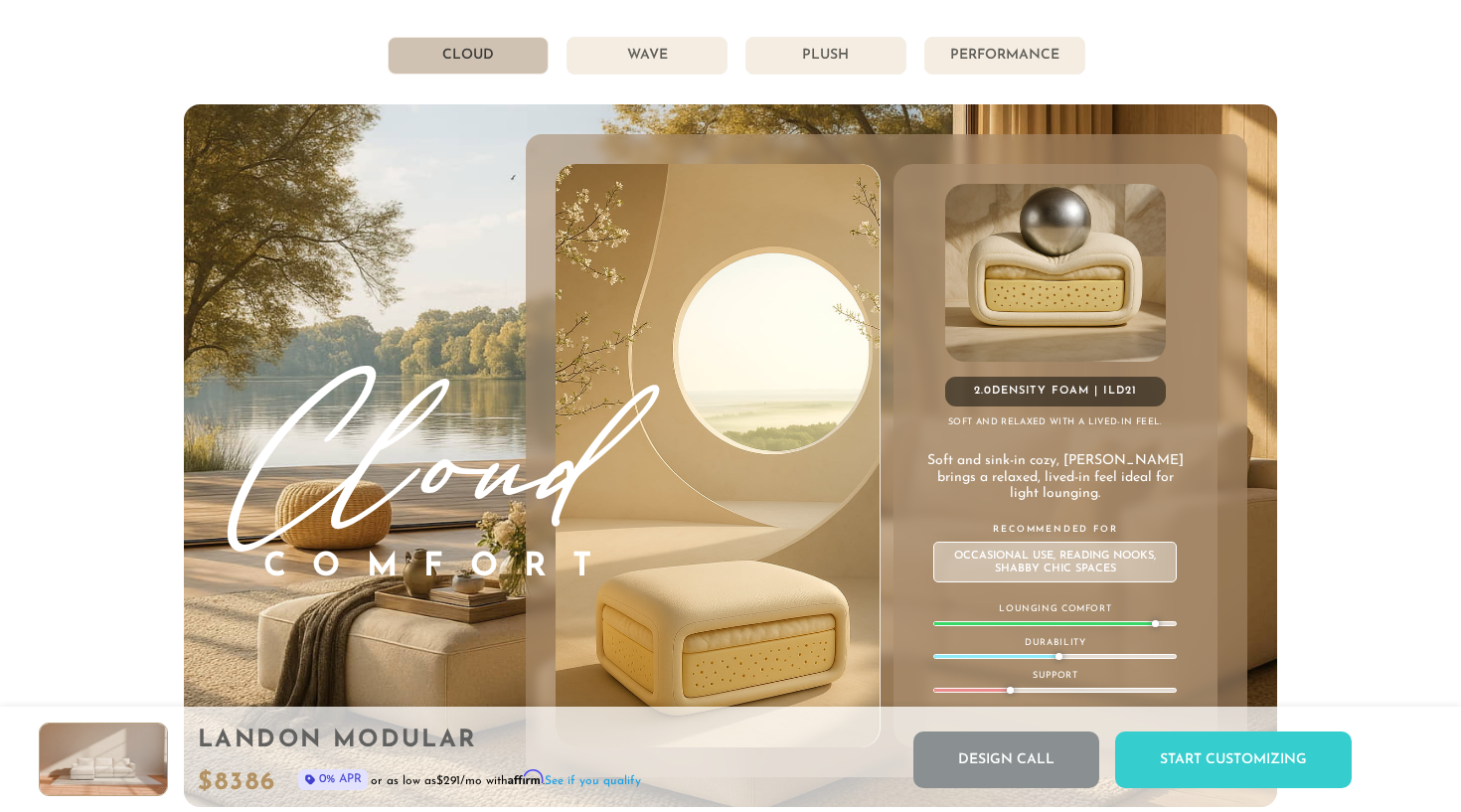 scroll, scrollTop: 10689, scrollLeft: 0, axis: vertical 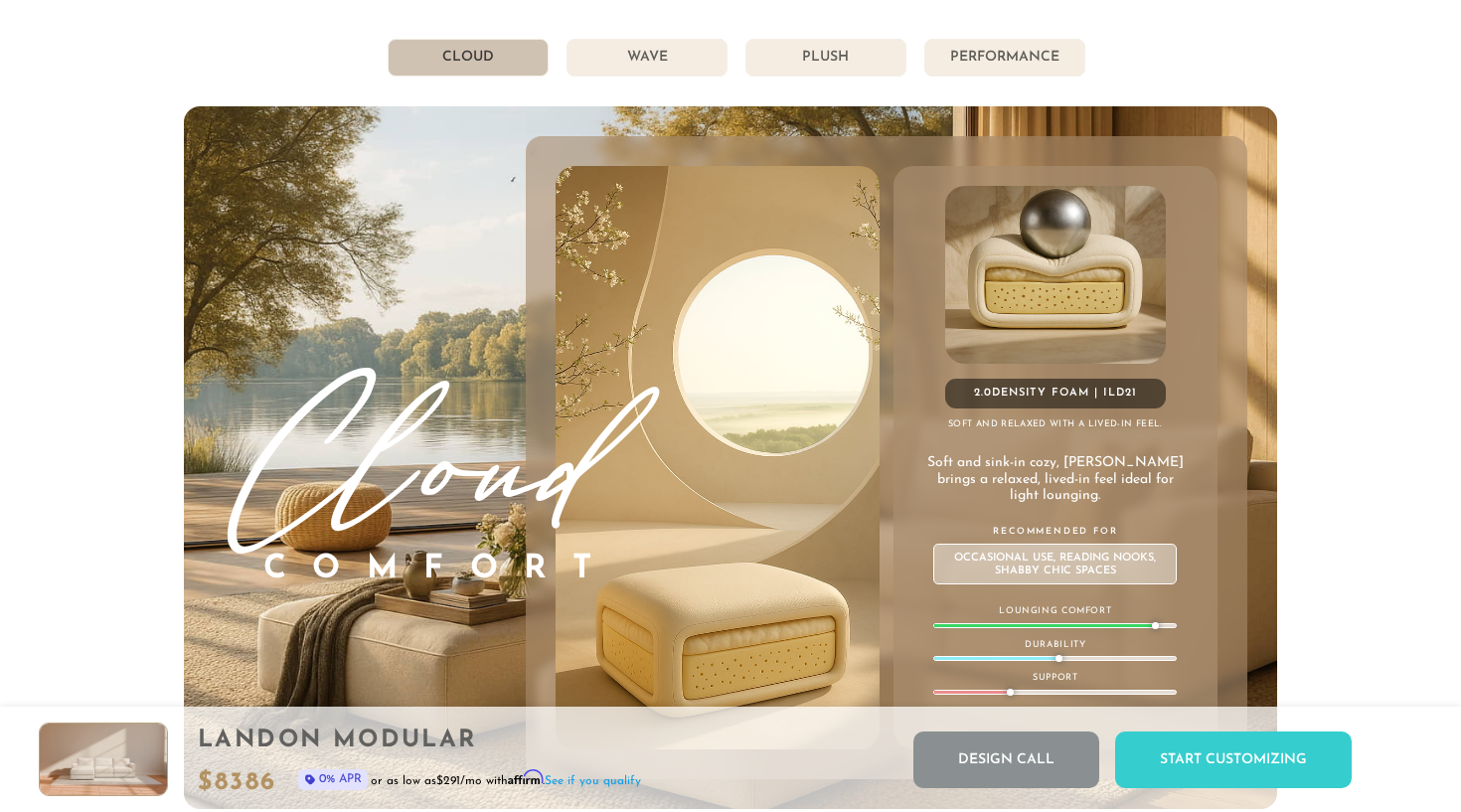 click on "Get Comfortable: DreamComfort
Choose Your Comfort, Own Your Bliss.
From Cloud-Soft to Performance-Perfect - make every sit a signature.
Cloud
Wave
Plush
Performance
Cloud
Comfort
2.0  Density Foam | ILD  21
Soft and relaxed with a lived-in feel.
Soft and sink-in cozy, Cloud brings a relaxed, lived-in feel ideal for light lounging.
Recommended For
Occasional Use, Reading Nooks, Shabby Chic Spaces
Lounging Comfort
Durability Support" at bounding box center (730, 341) 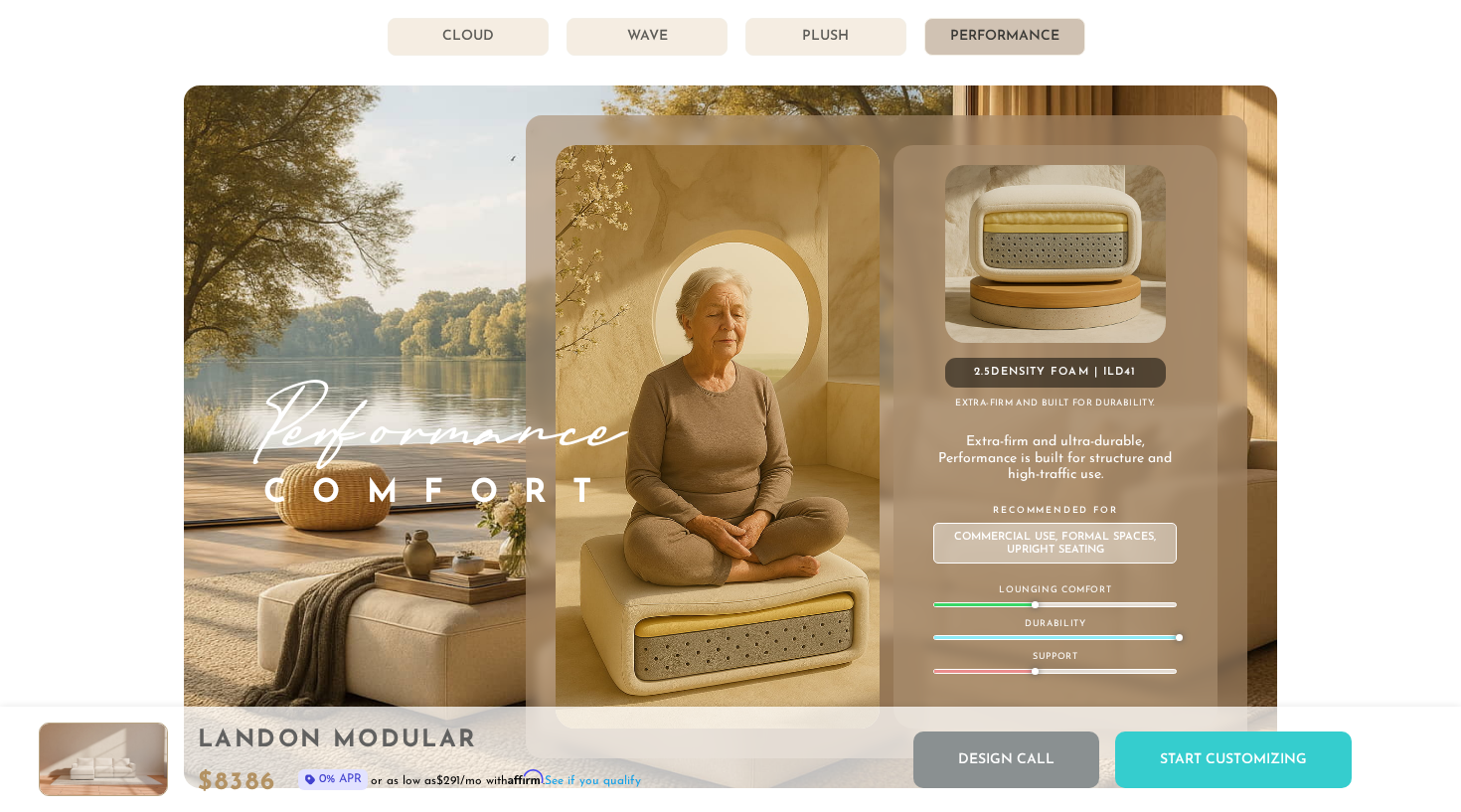 scroll, scrollTop: 10702, scrollLeft: 0, axis: vertical 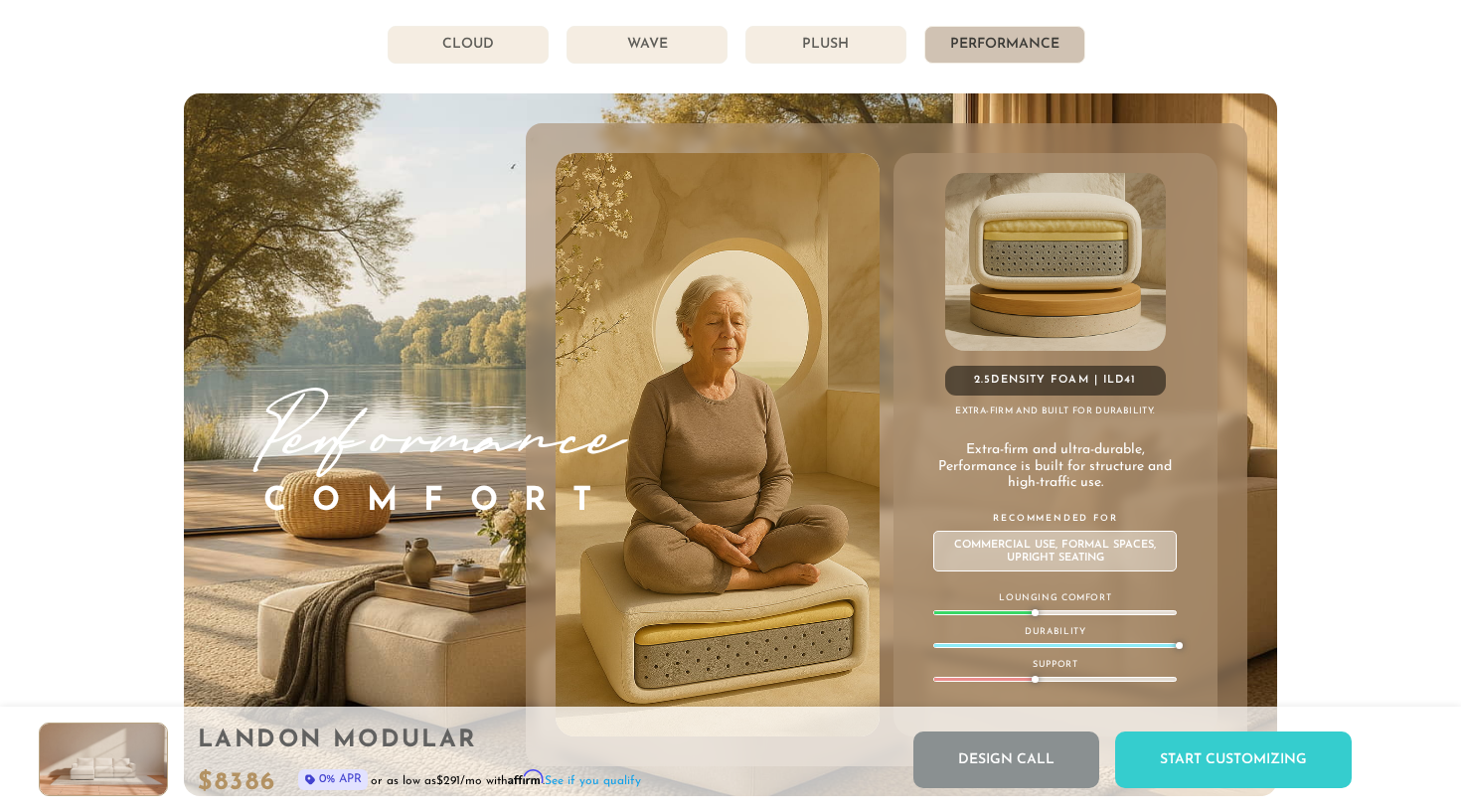 click on "Plush" at bounding box center (826, 45) 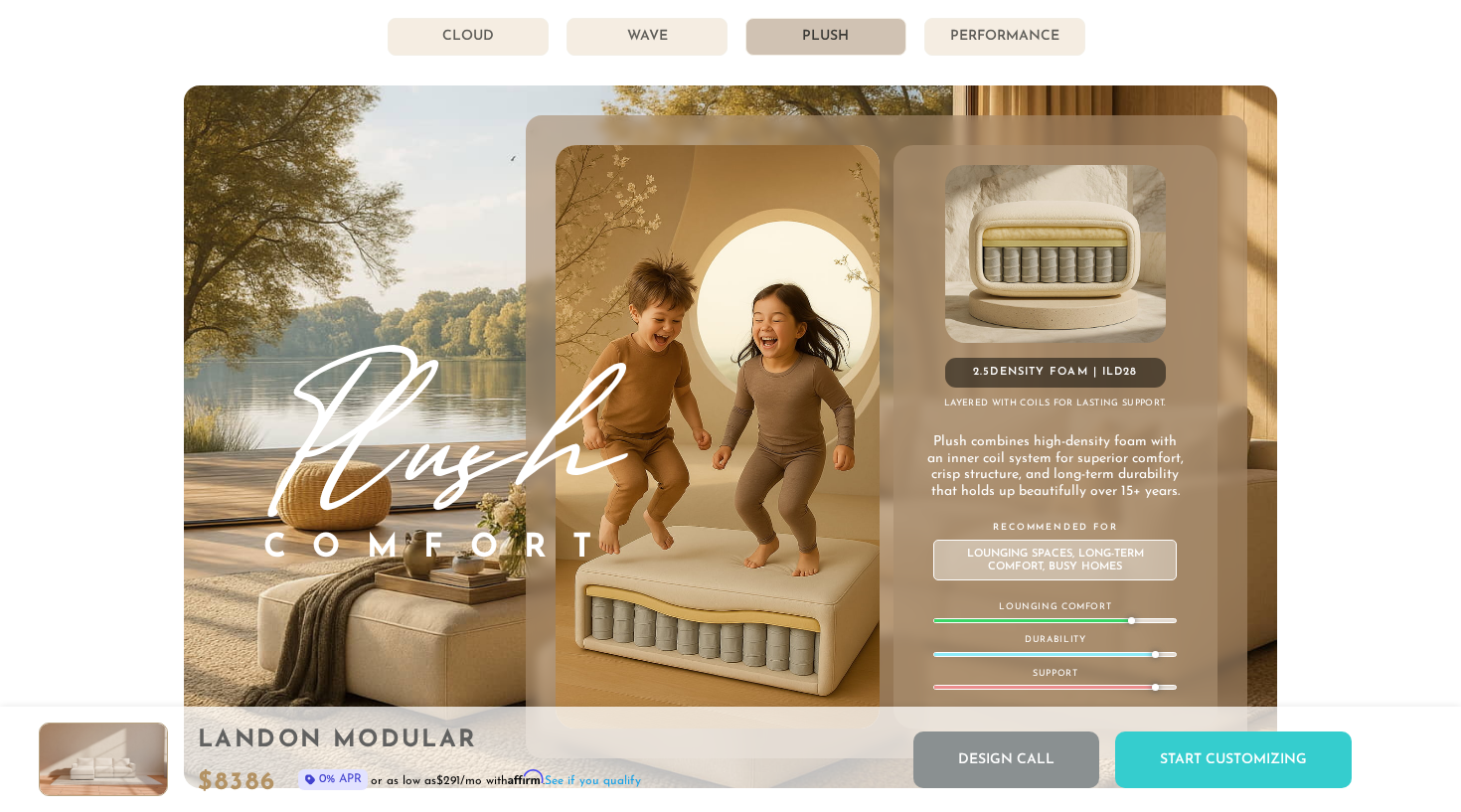 scroll, scrollTop: 10712, scrollLeft: 0, axis: vertical 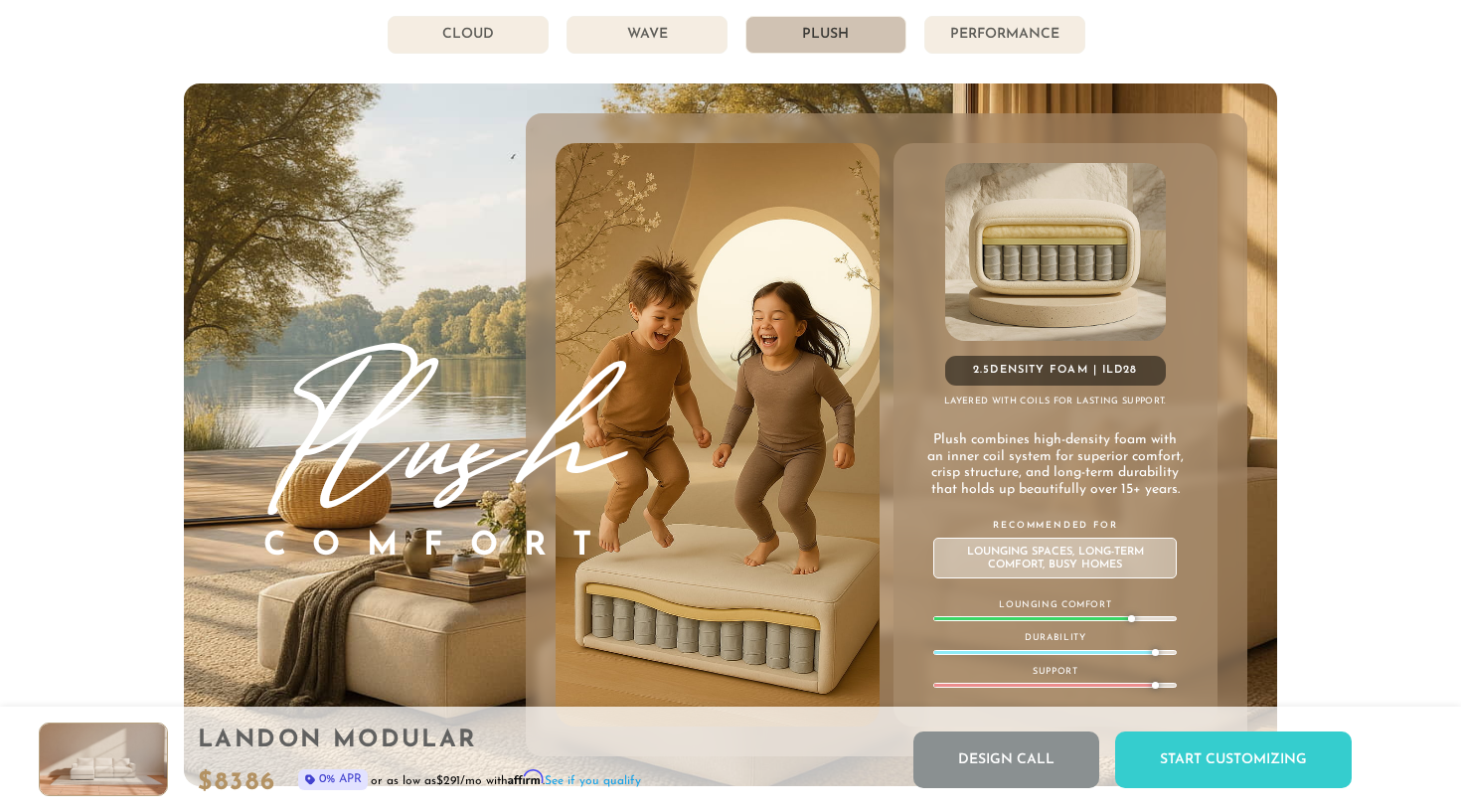 click on "Performance" at bounding box center [1005, 35] 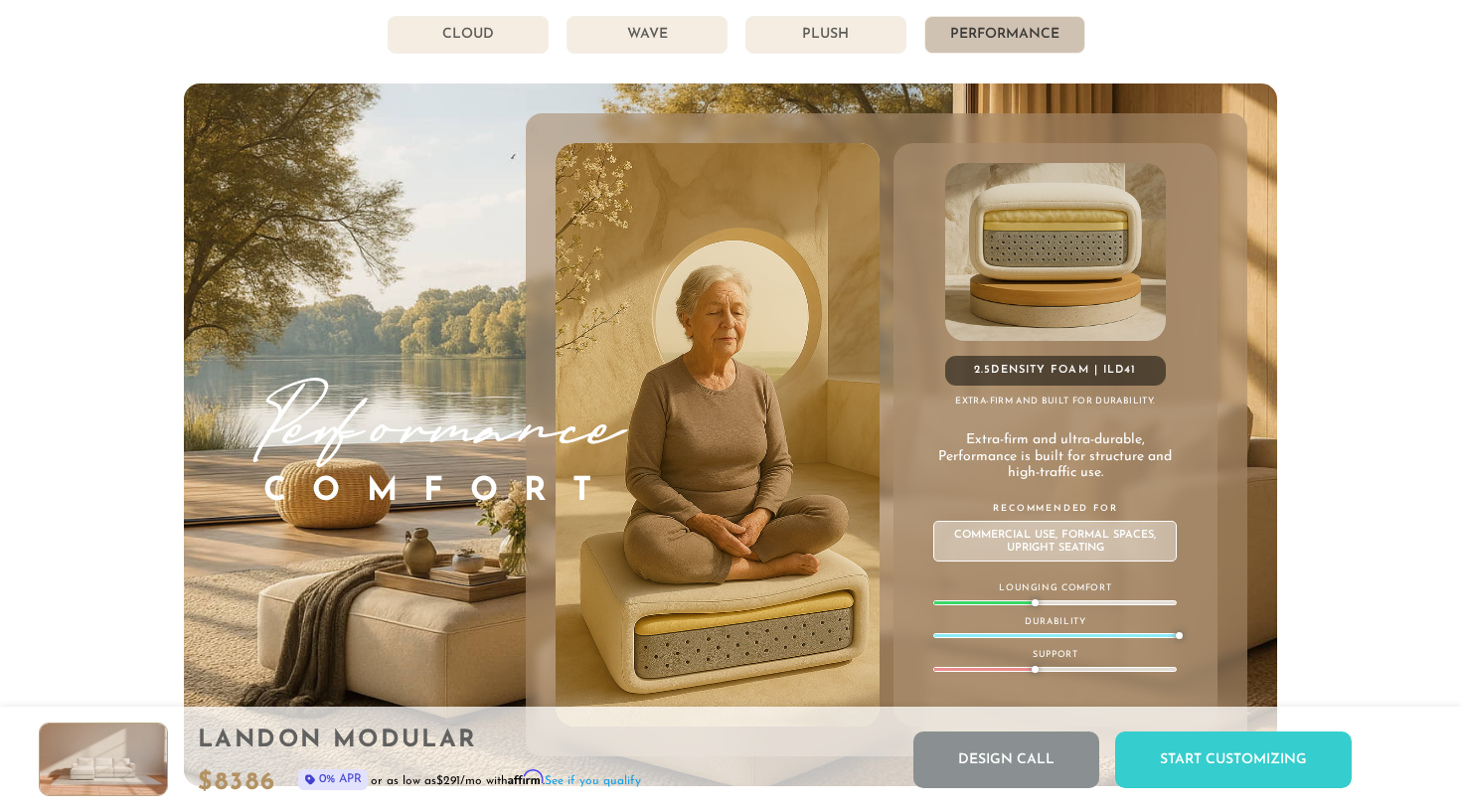 click on "Cloud" at bounding box center [468, 35] 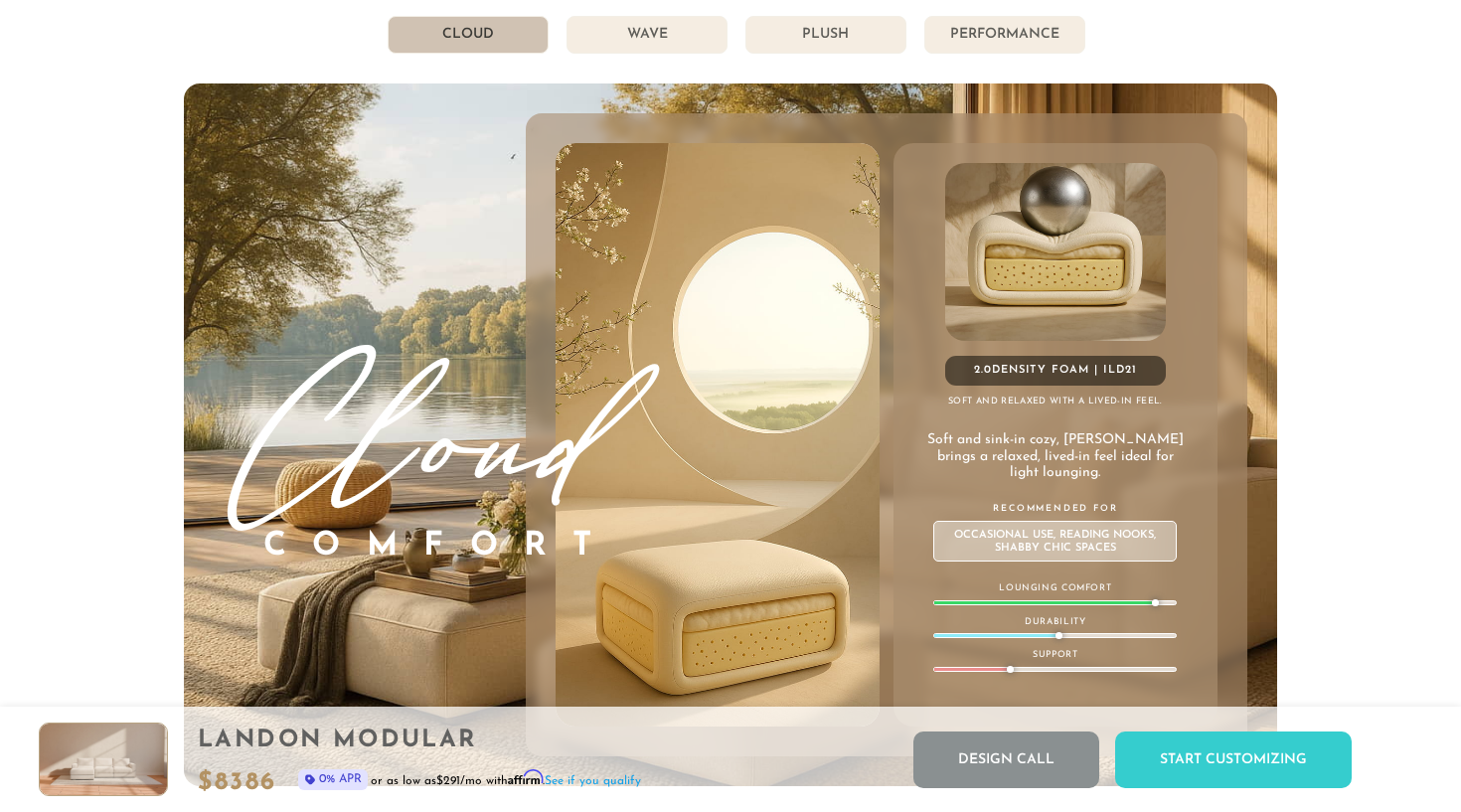 click on "Wave" at bounding box center [647, 35] 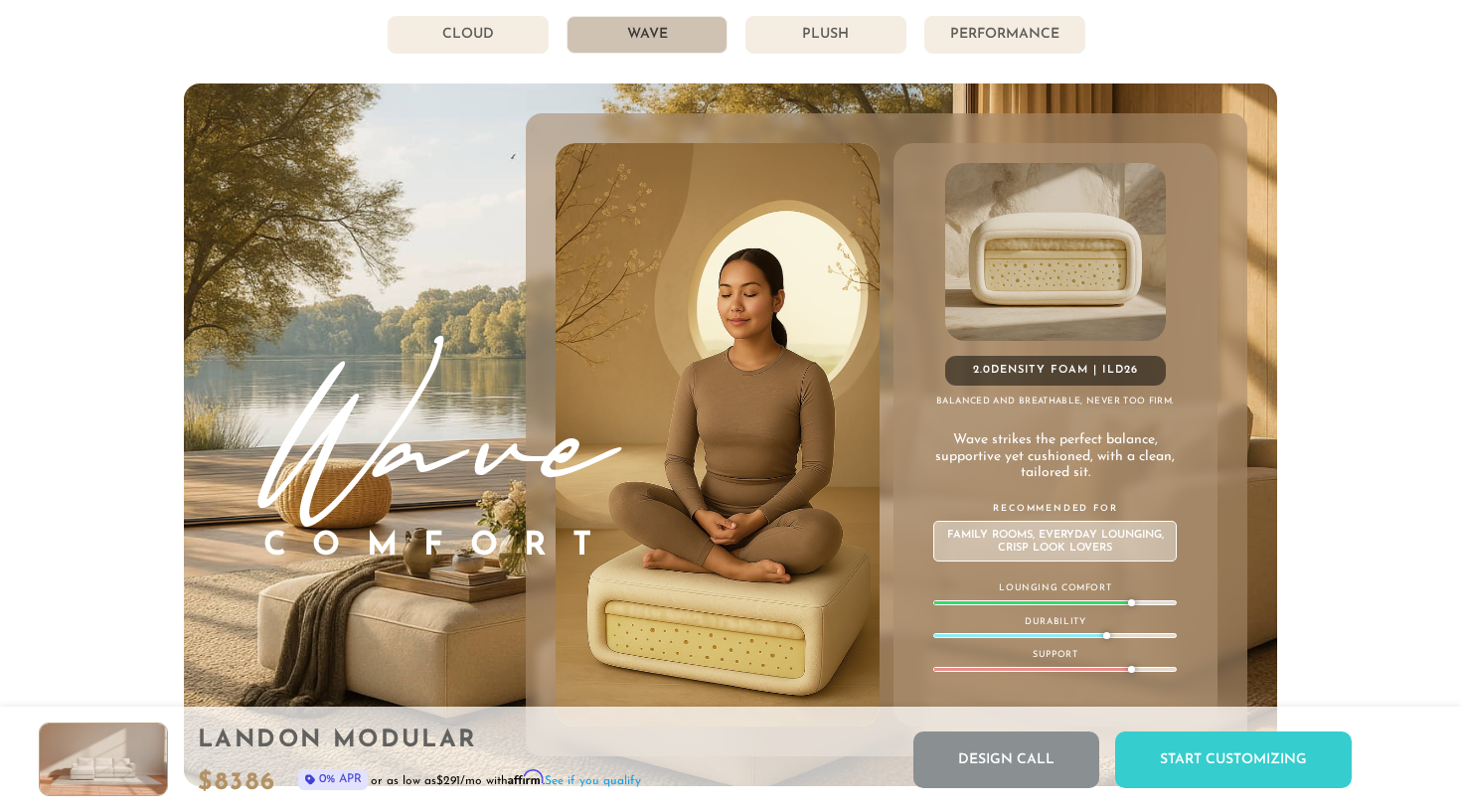 click on "Plush" at bounding box center (826, 35) 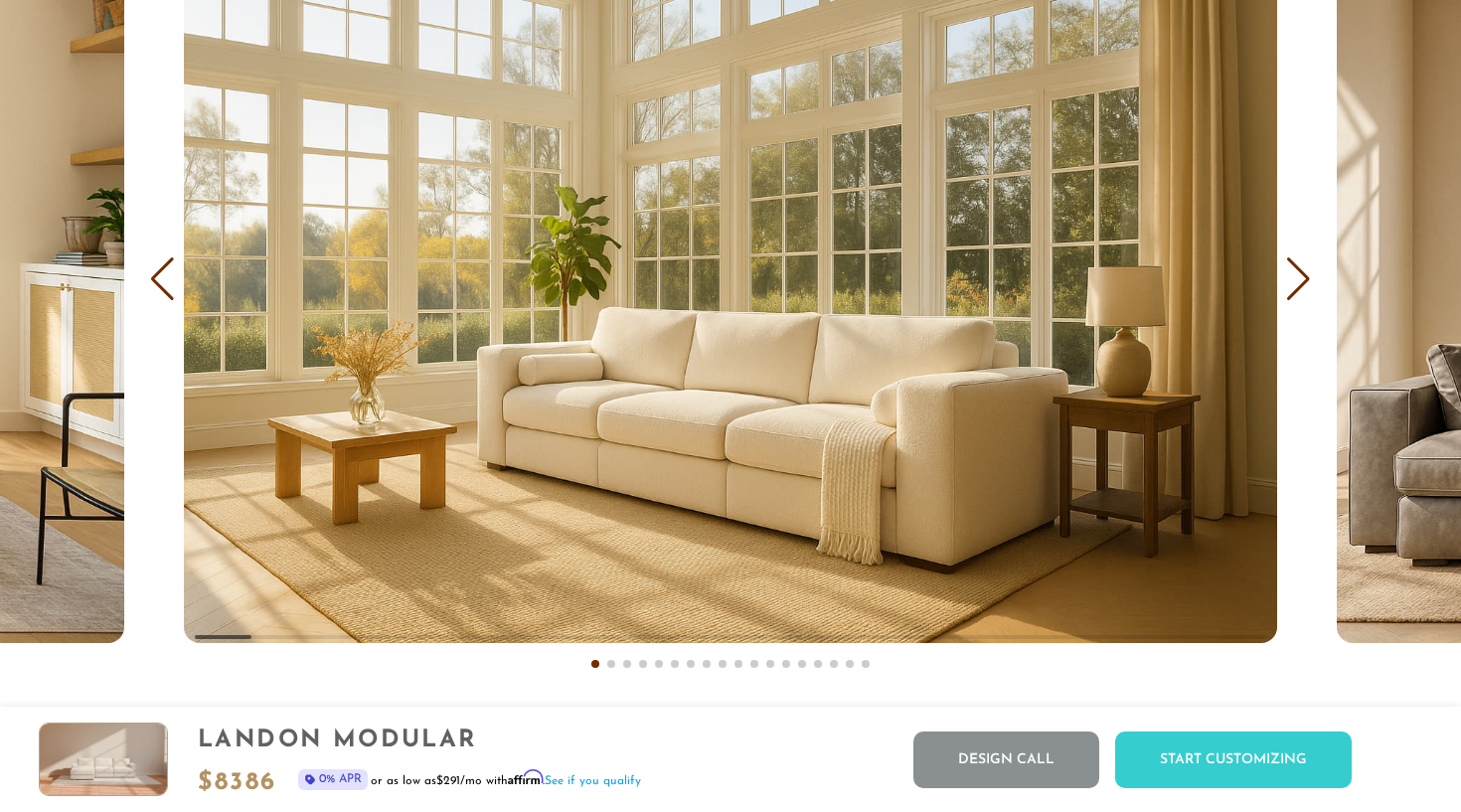scroll, scrollTop: 11928, scrollLeft: 0, axis: vertical 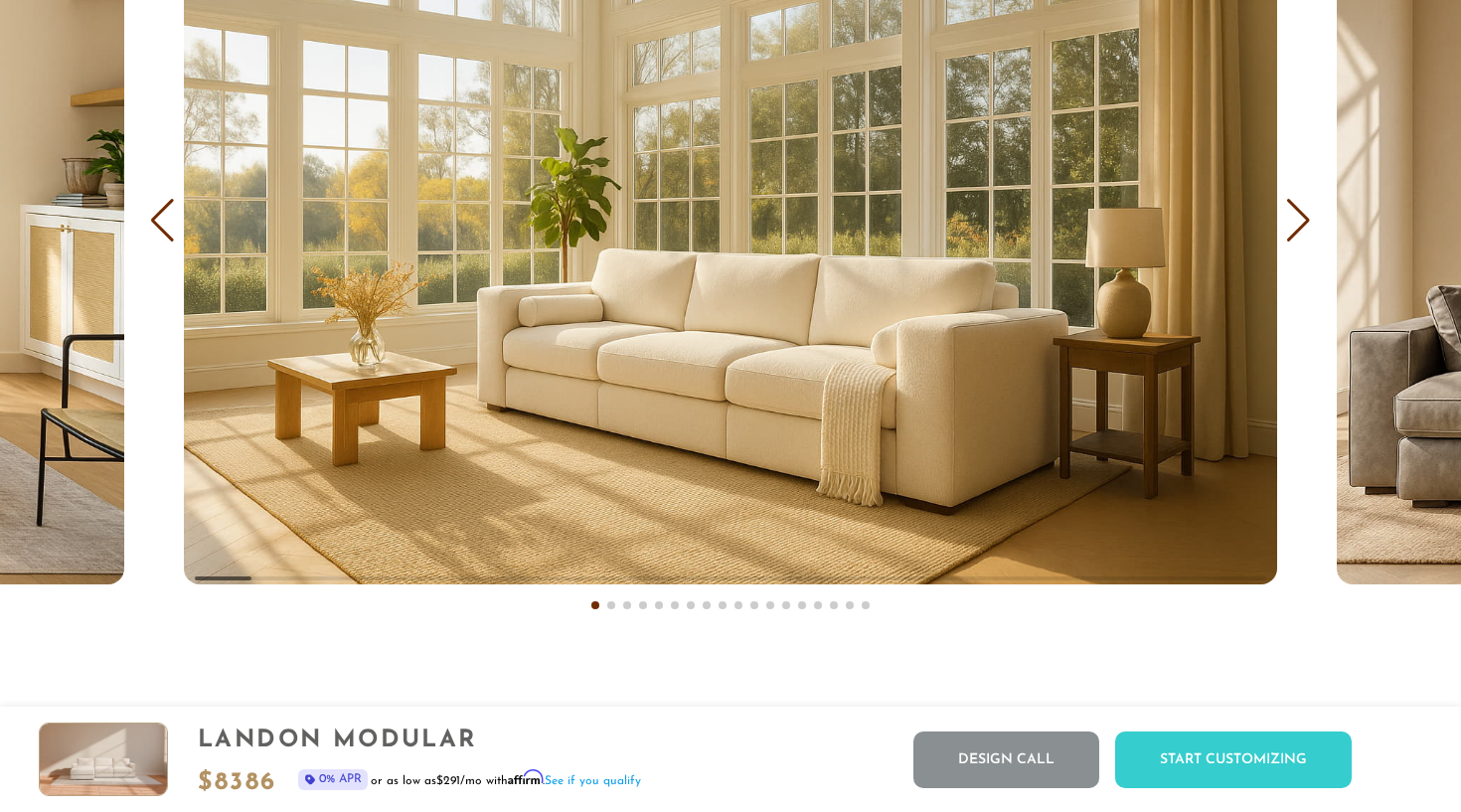 click at bounding box center [1298, 221] 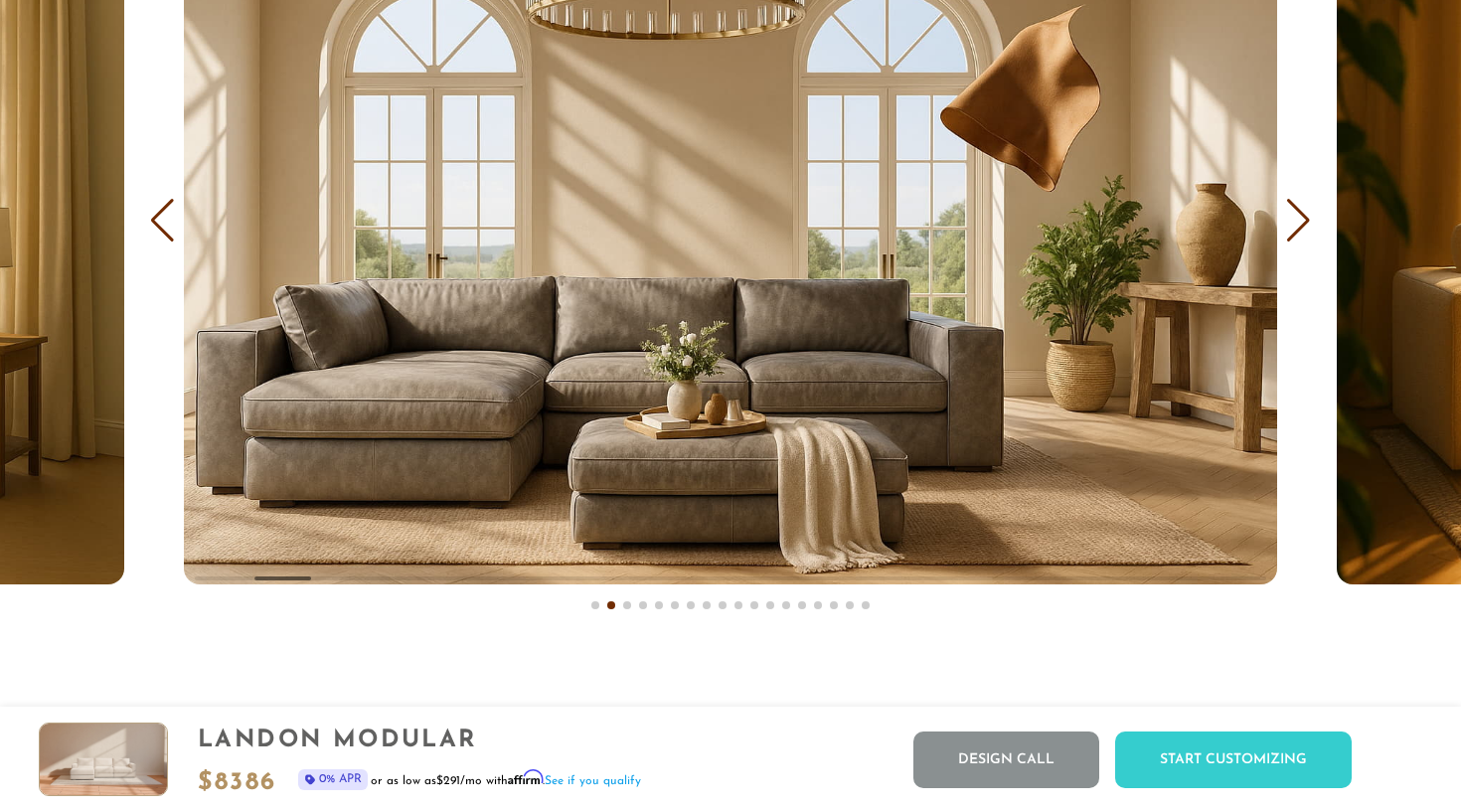 click at bounding box center [162, 221] 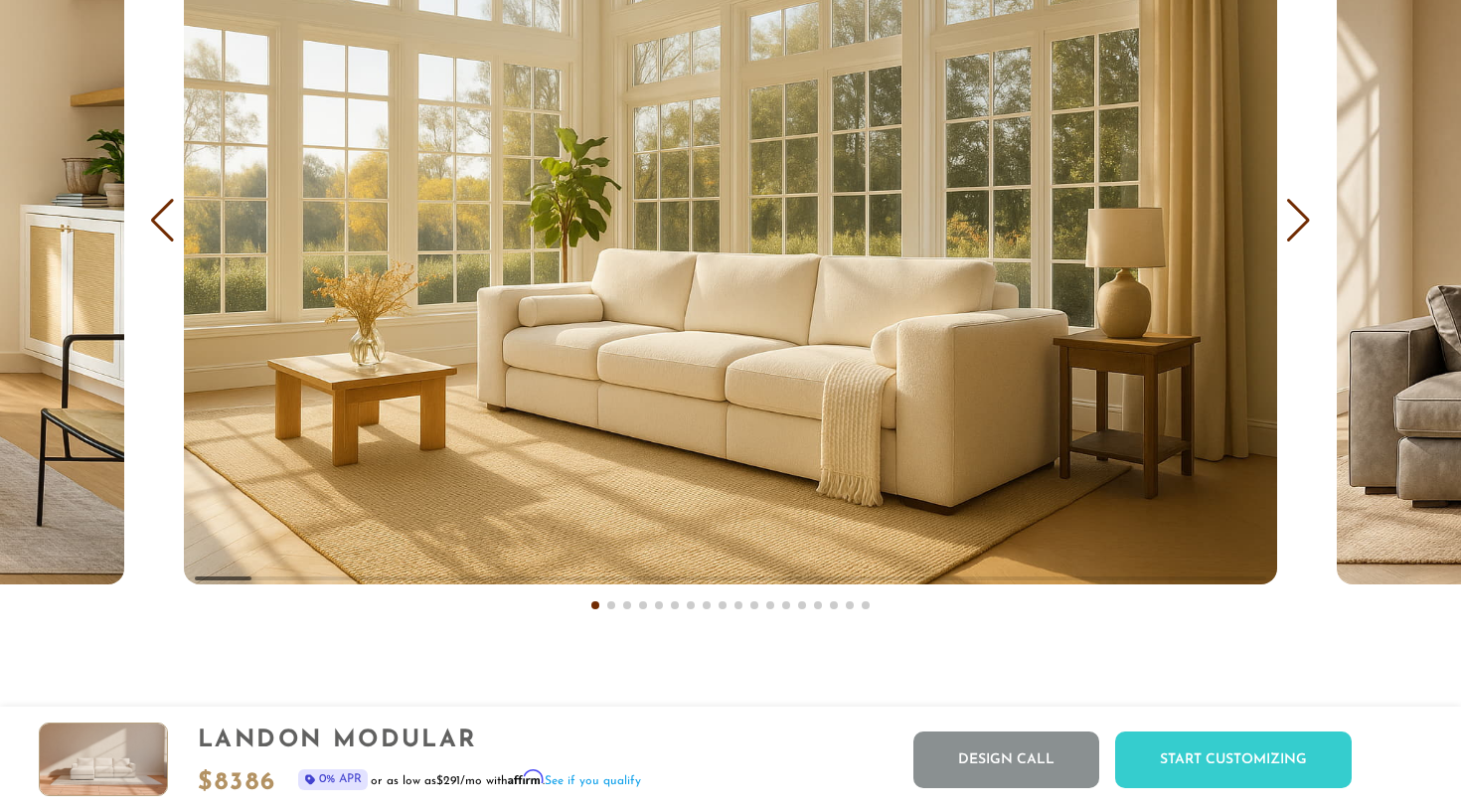 click at bounding box center [1298, 221] 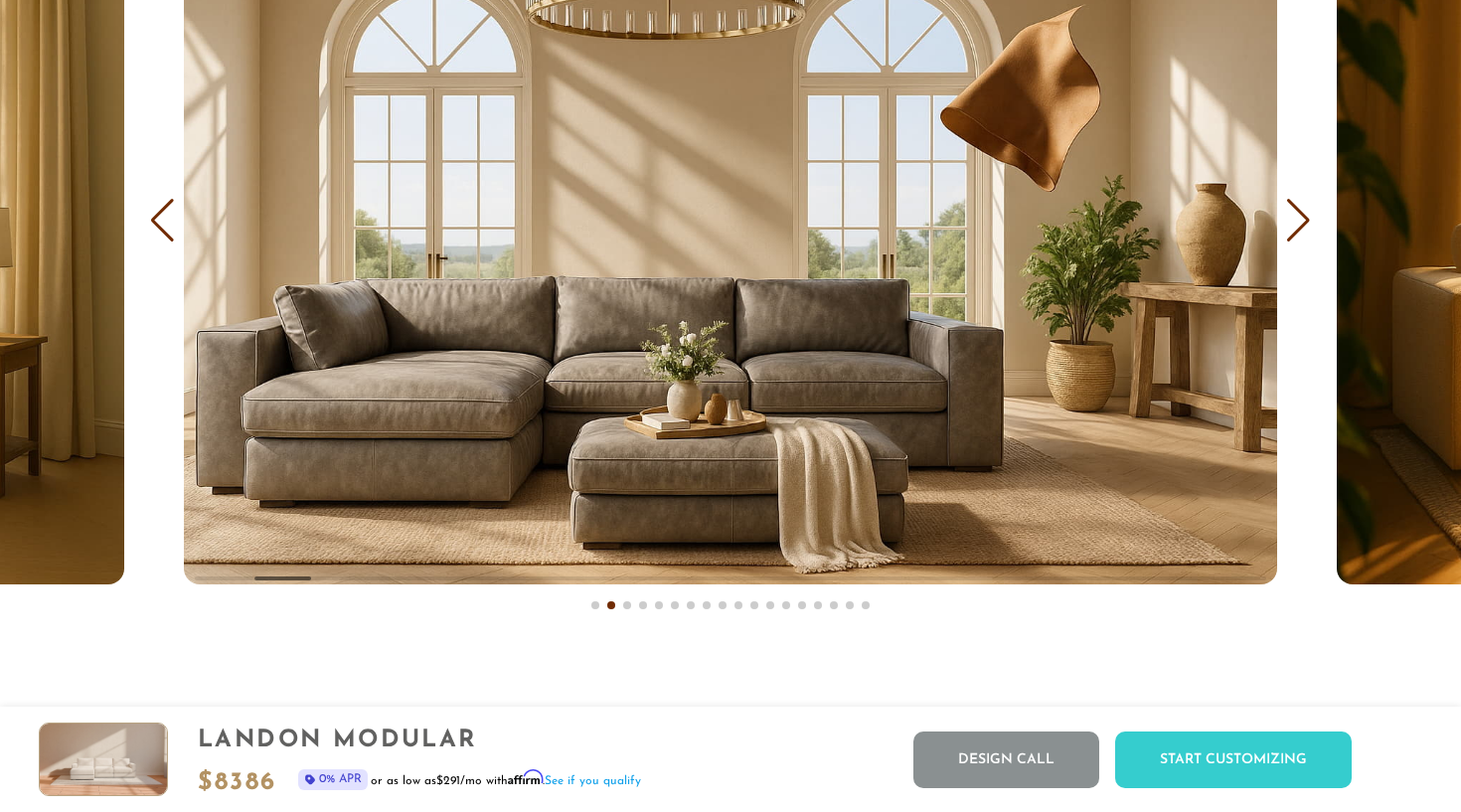 click at bounding box center (1298, 221) 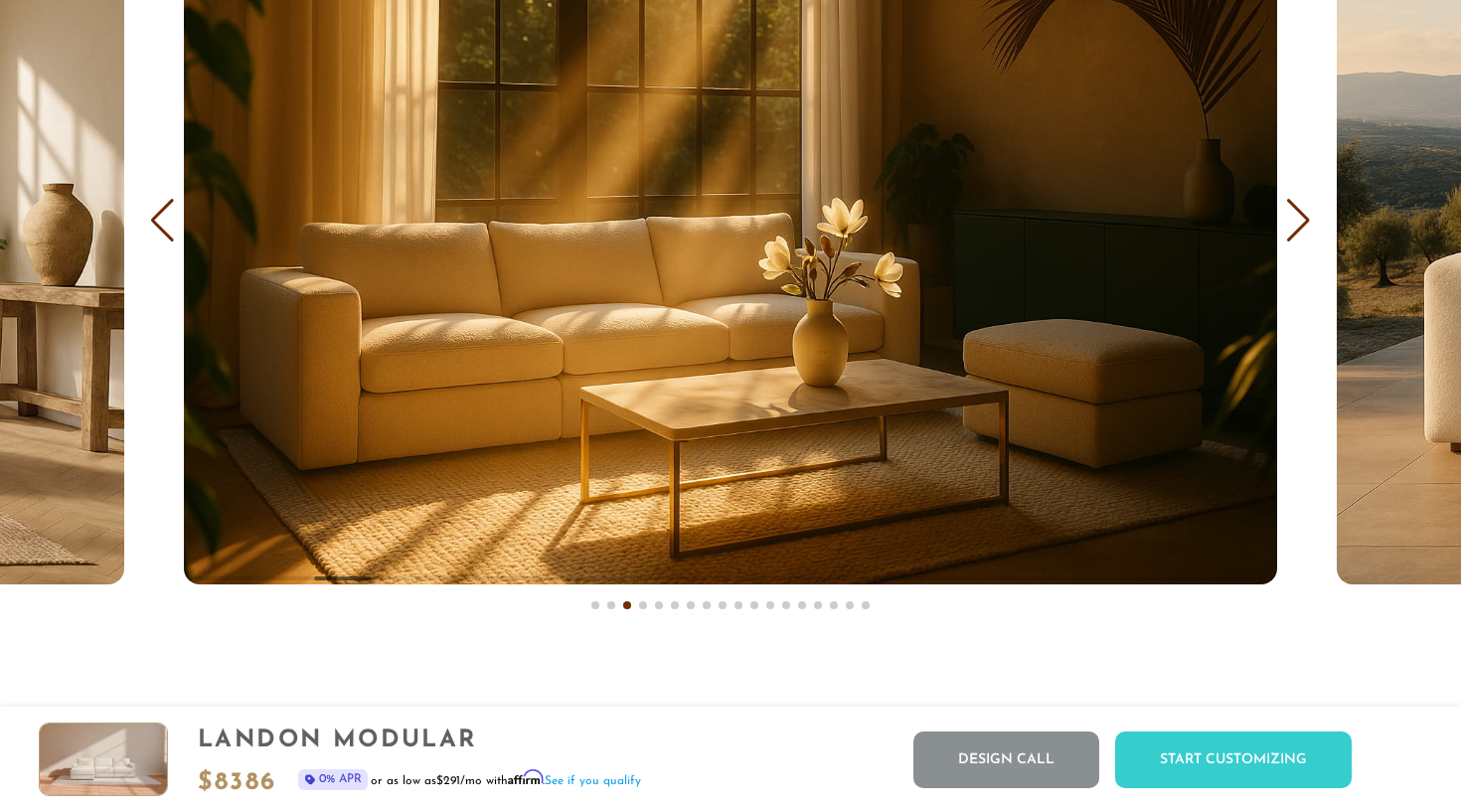 click at bounding box center [1298, 221] 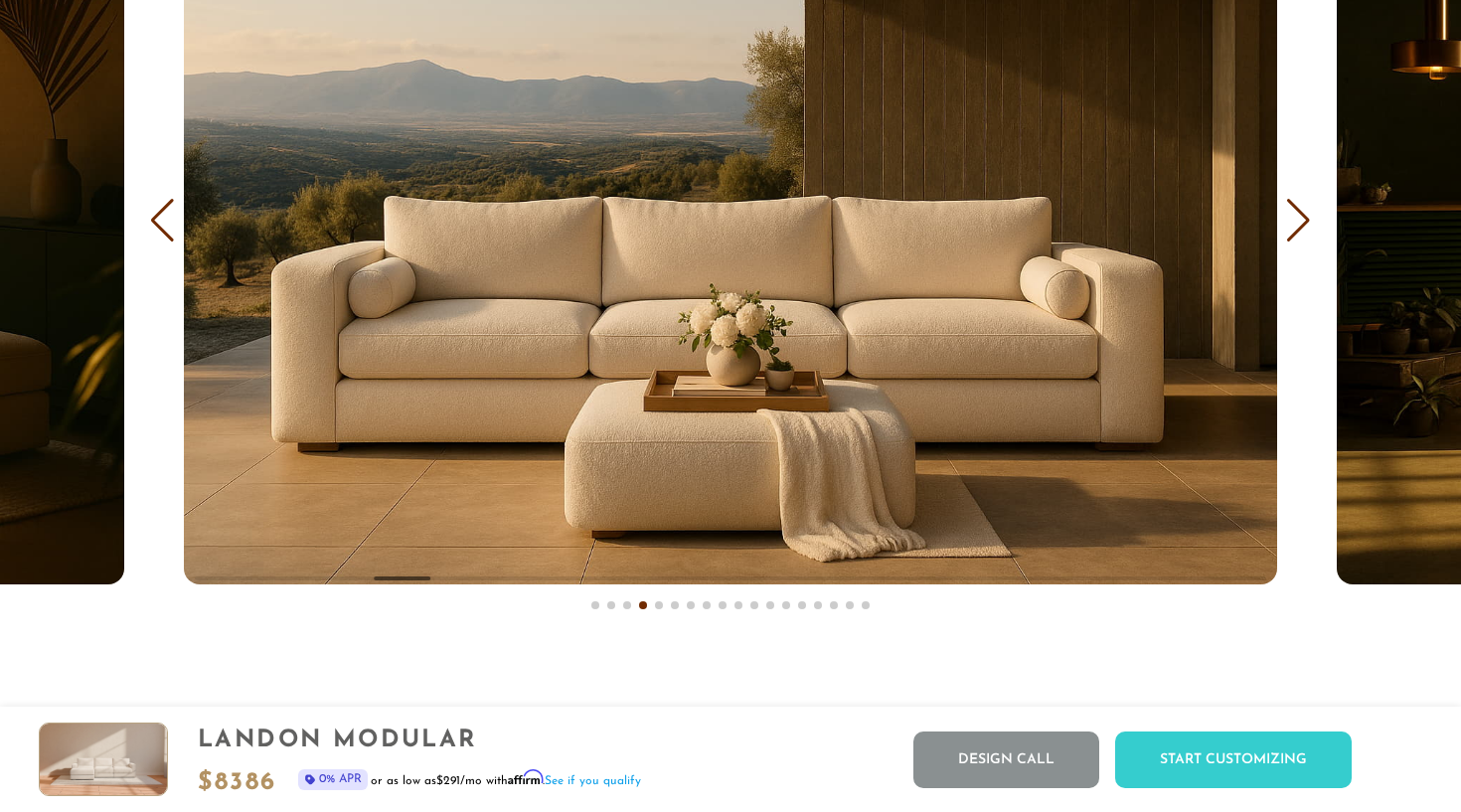 click at bounding box center (1298, 221) 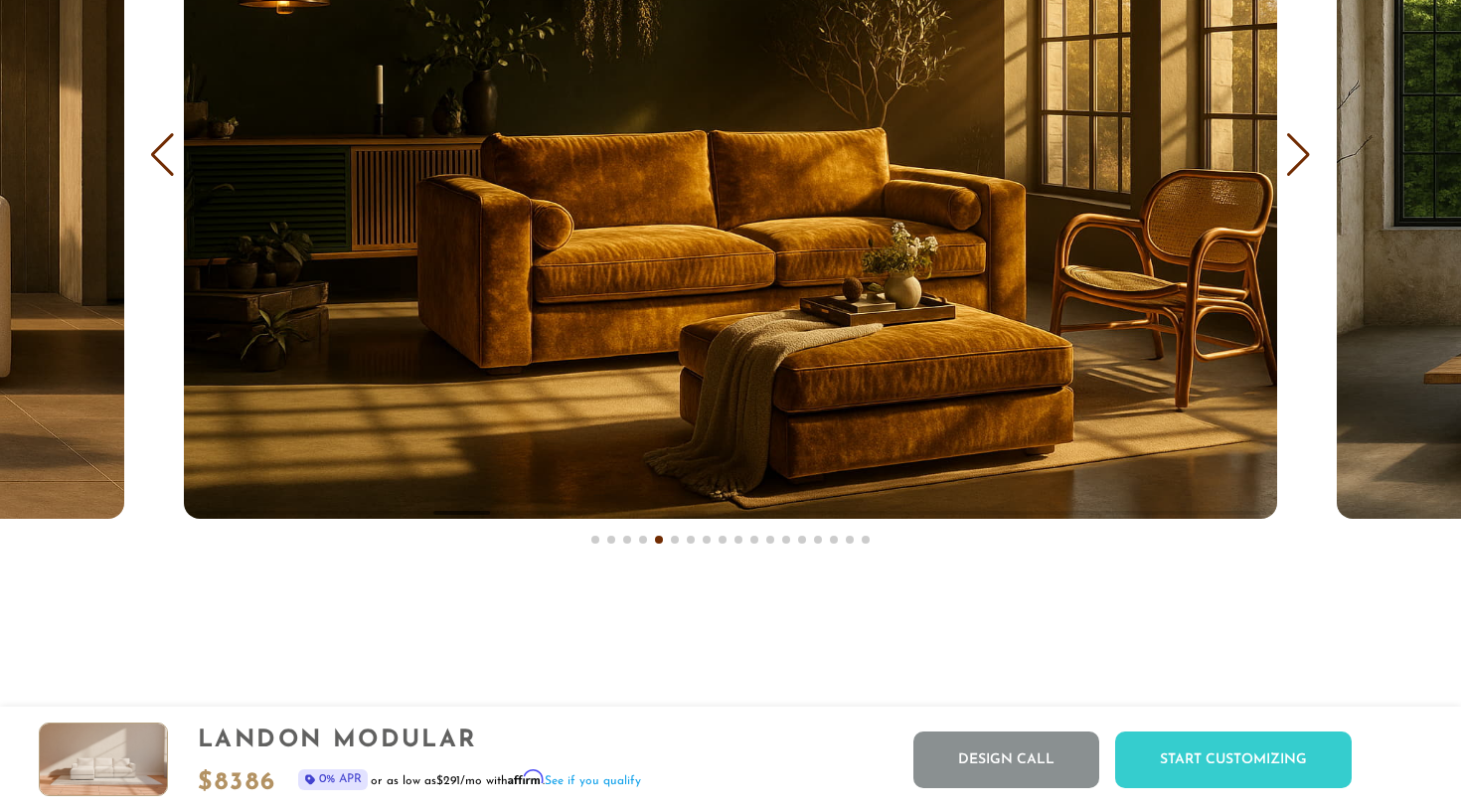 scroll, scrollTop: 11994, scrollLeft: 0, axis: vertical 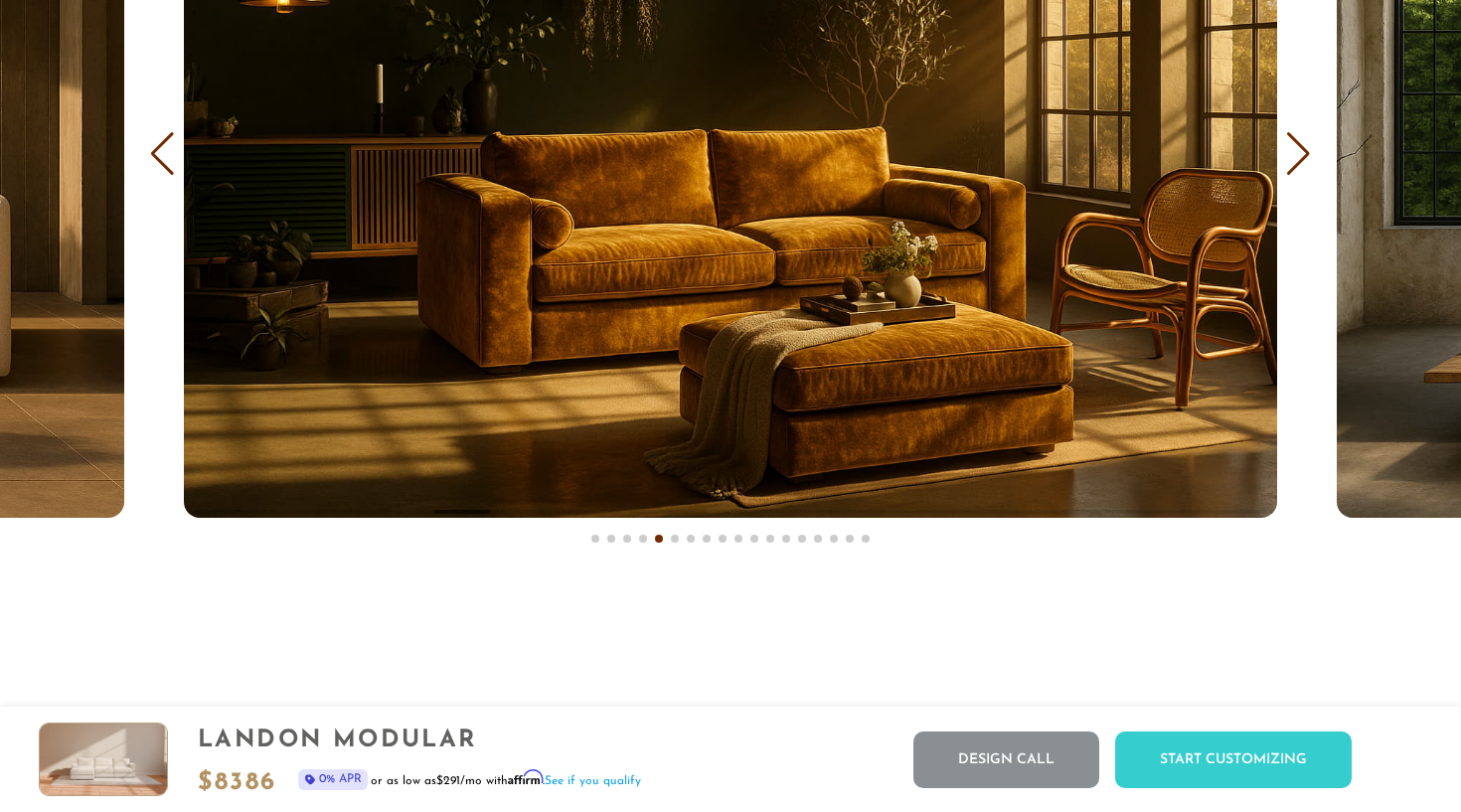 click at bounding box center (162, 154) 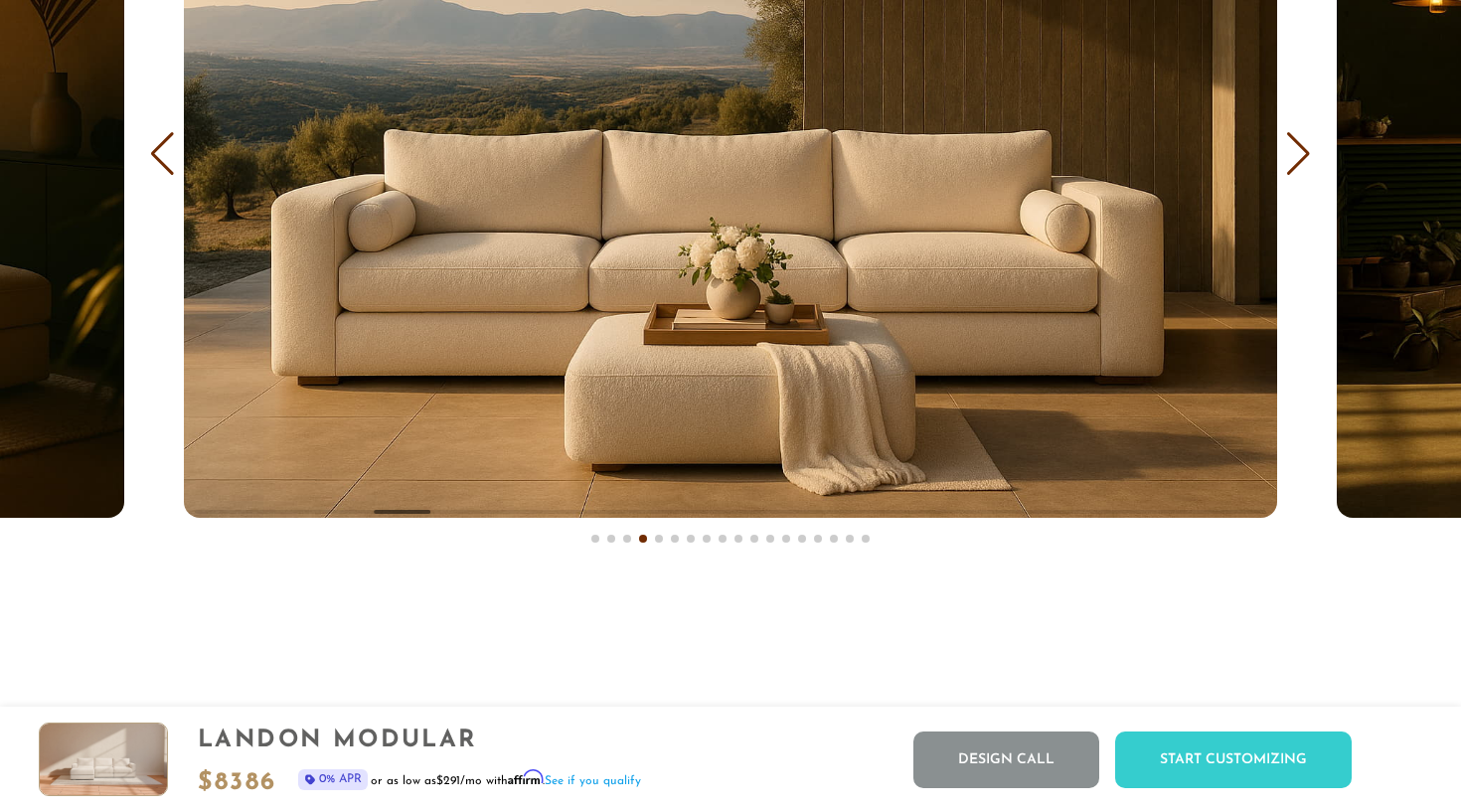 click at bounding box center (162, 154) 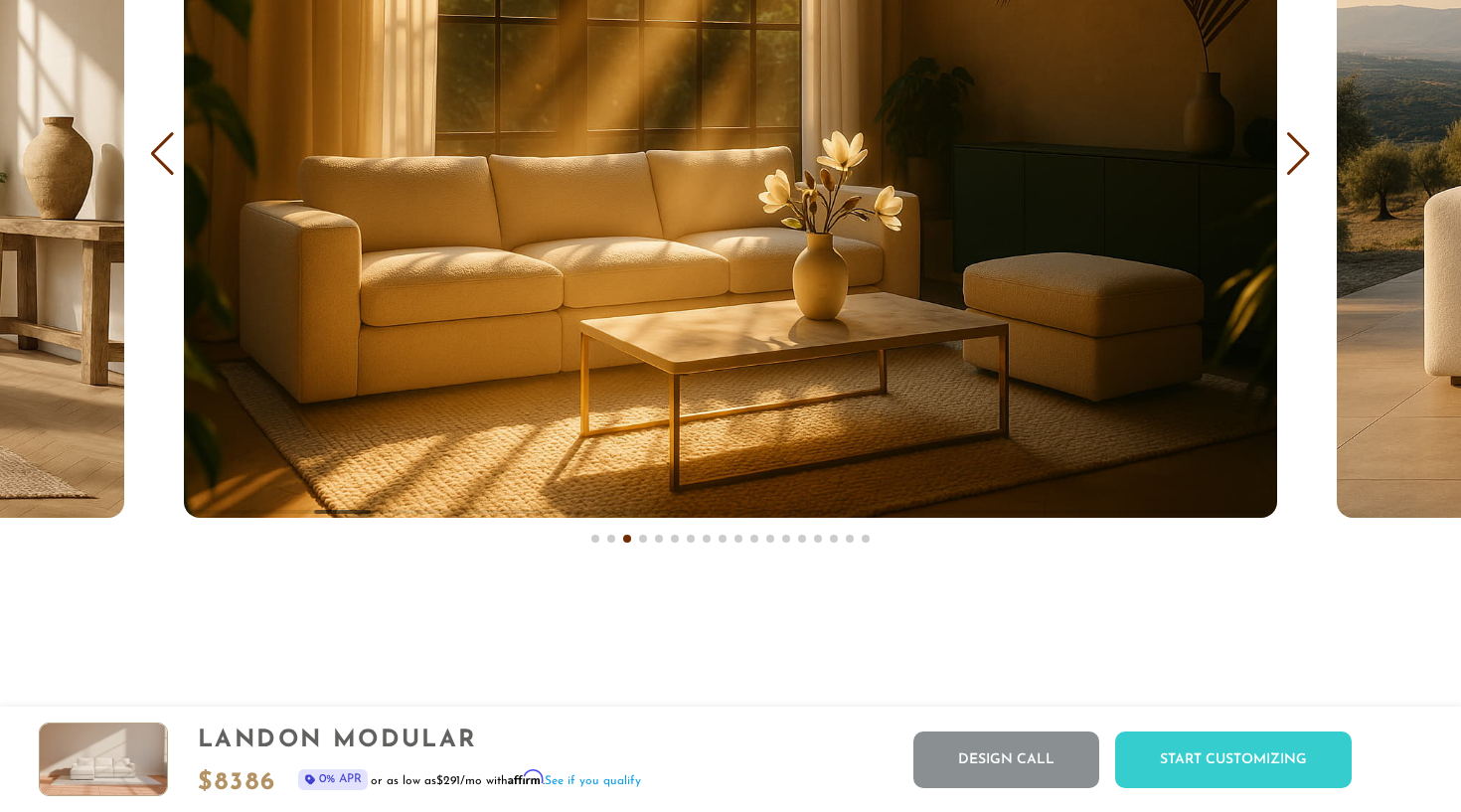 click at bounding box center [162, 154] 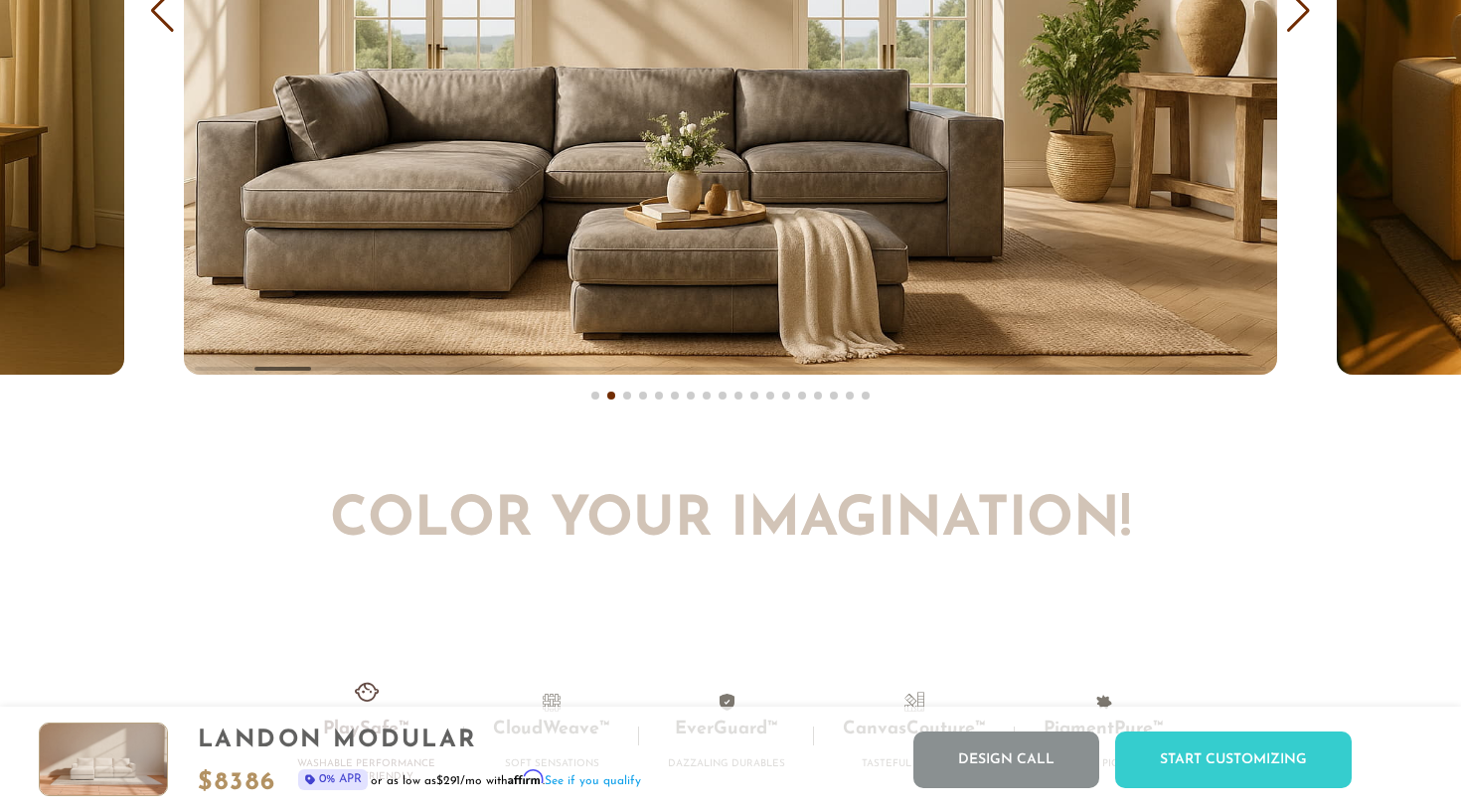 scroll, scrollTop: 12409, scrollLeft: 0, axis: vertical 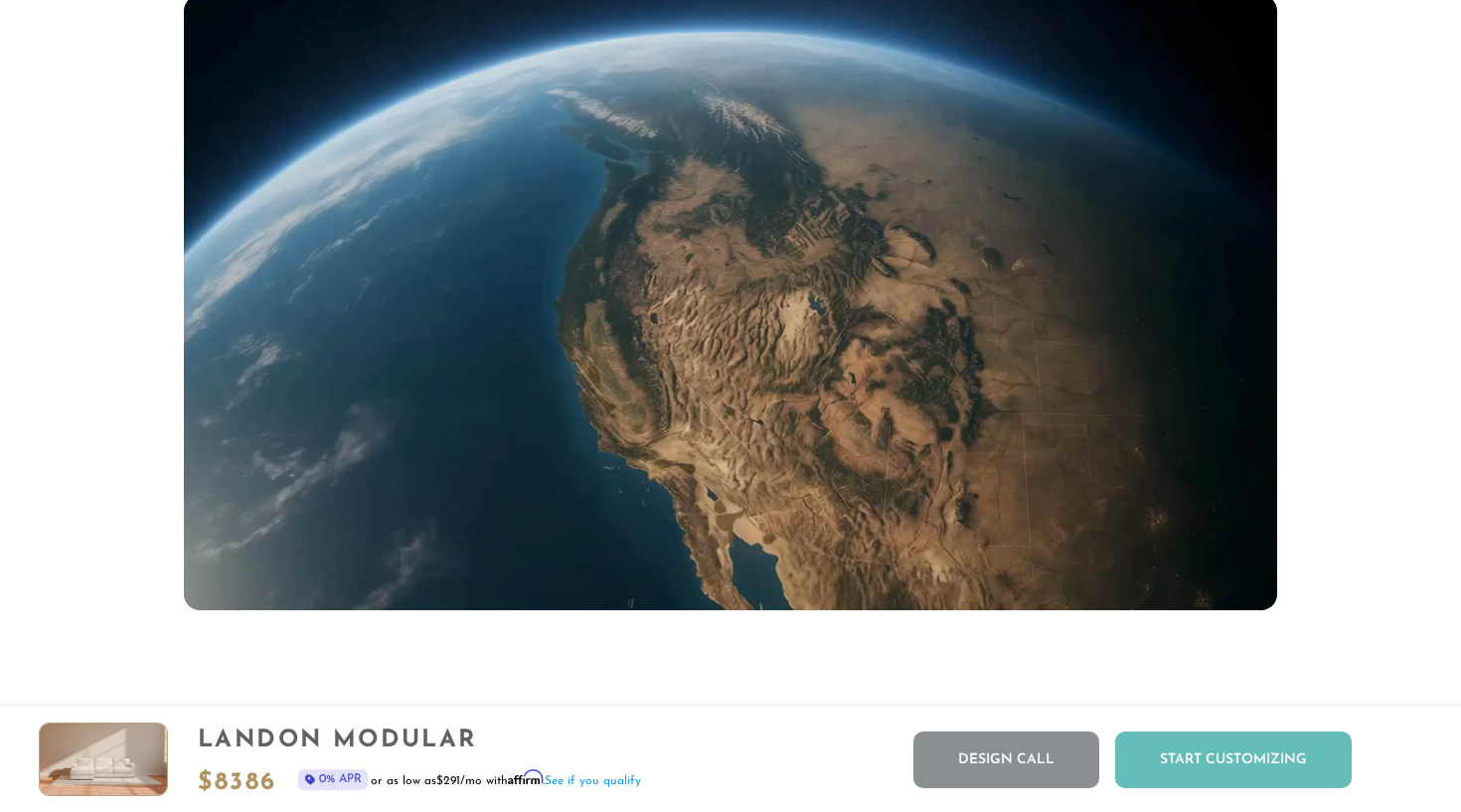 click on "Start Customizing" at bounding box center (1233, 759) 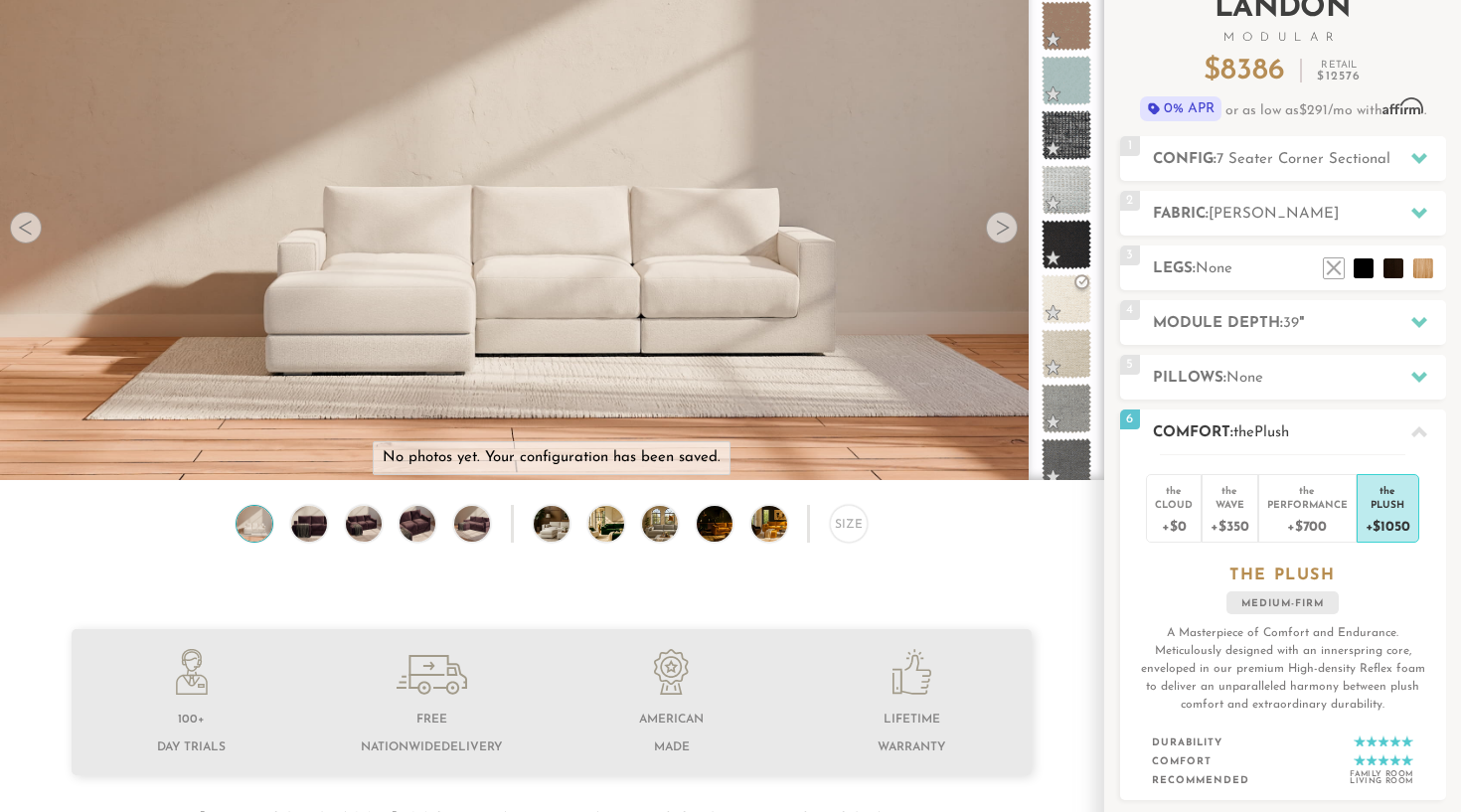 scroll, scrollTop: 56, scrollLeft: 0, axis: vertical 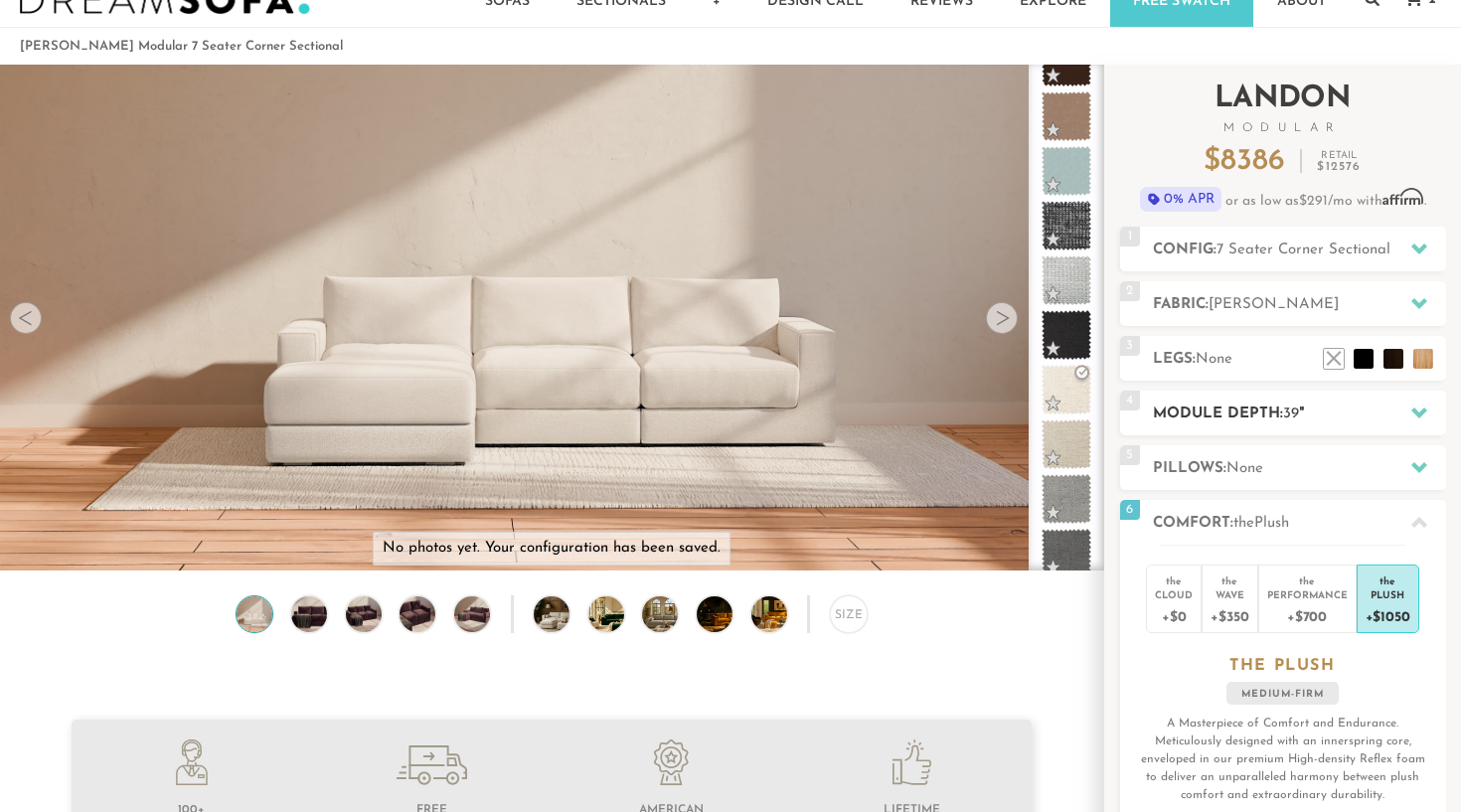 click on "Module Depth:  39 "" at bounding box center [1299, 413] 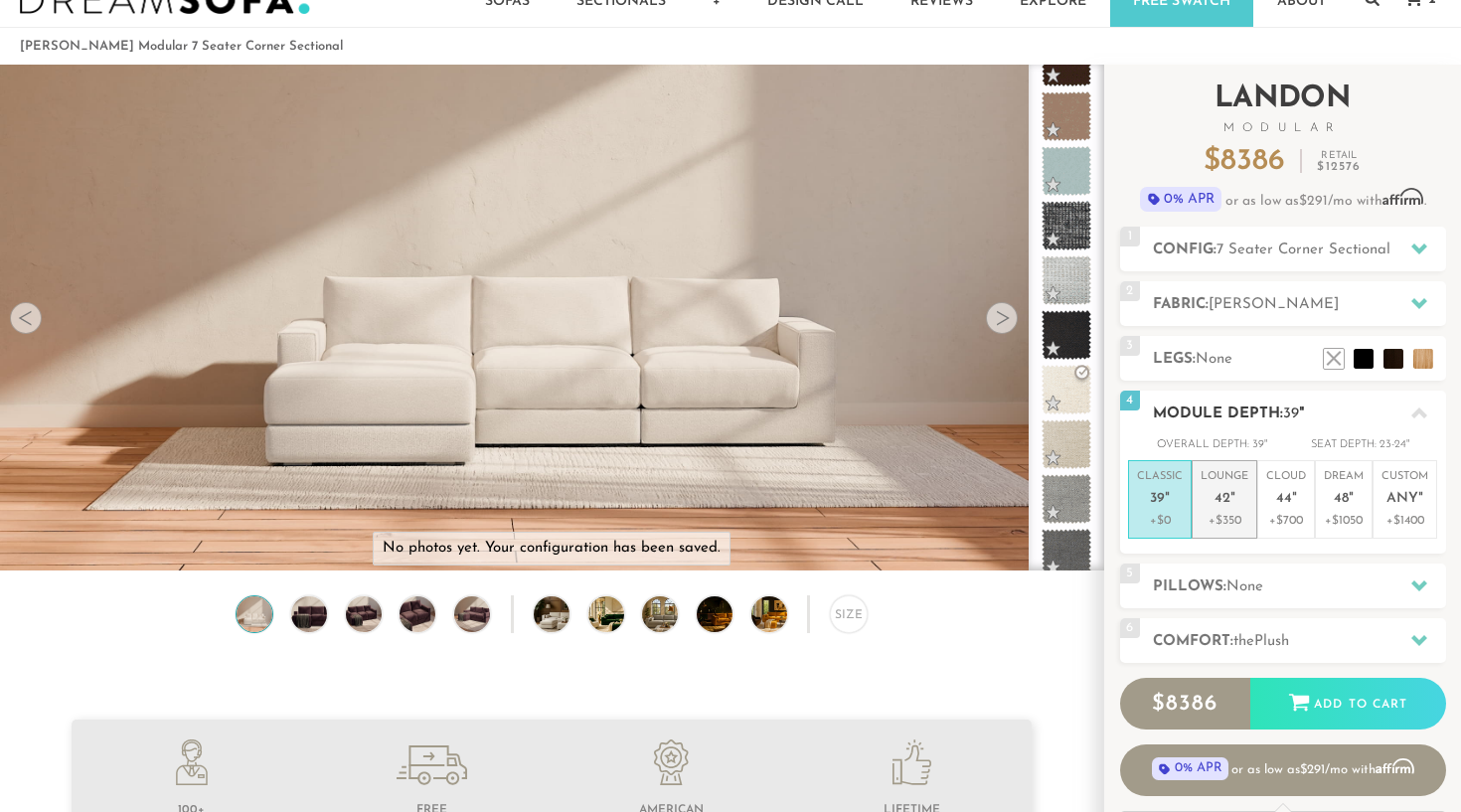 click on "Lounge 42 "" at bounding box center (1224, 490) 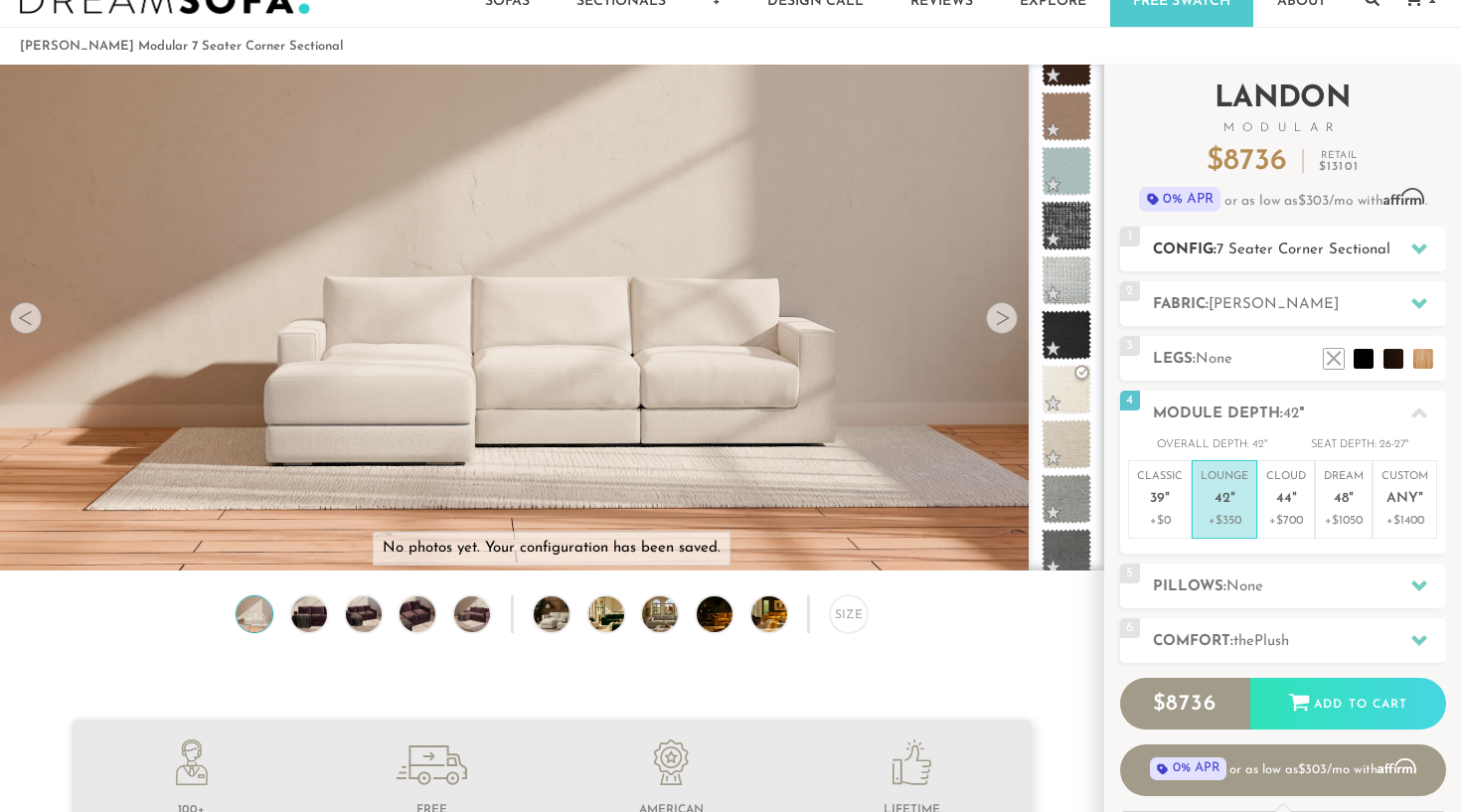 click on "1
Config:   7 Seater Corner Sectional
R" at bounding box center [1283, 248] 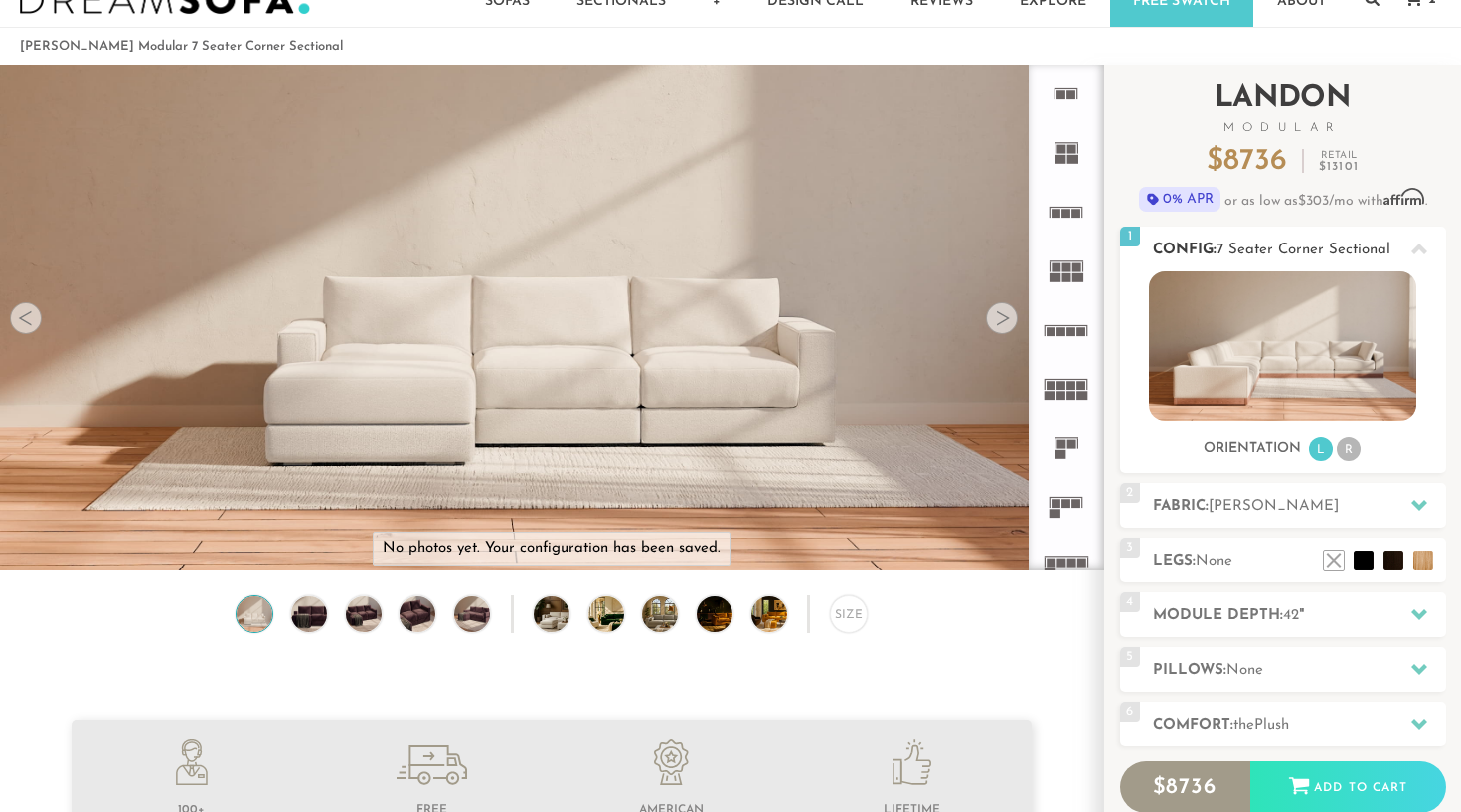 click on "R" at bounding box center (1349, 449) 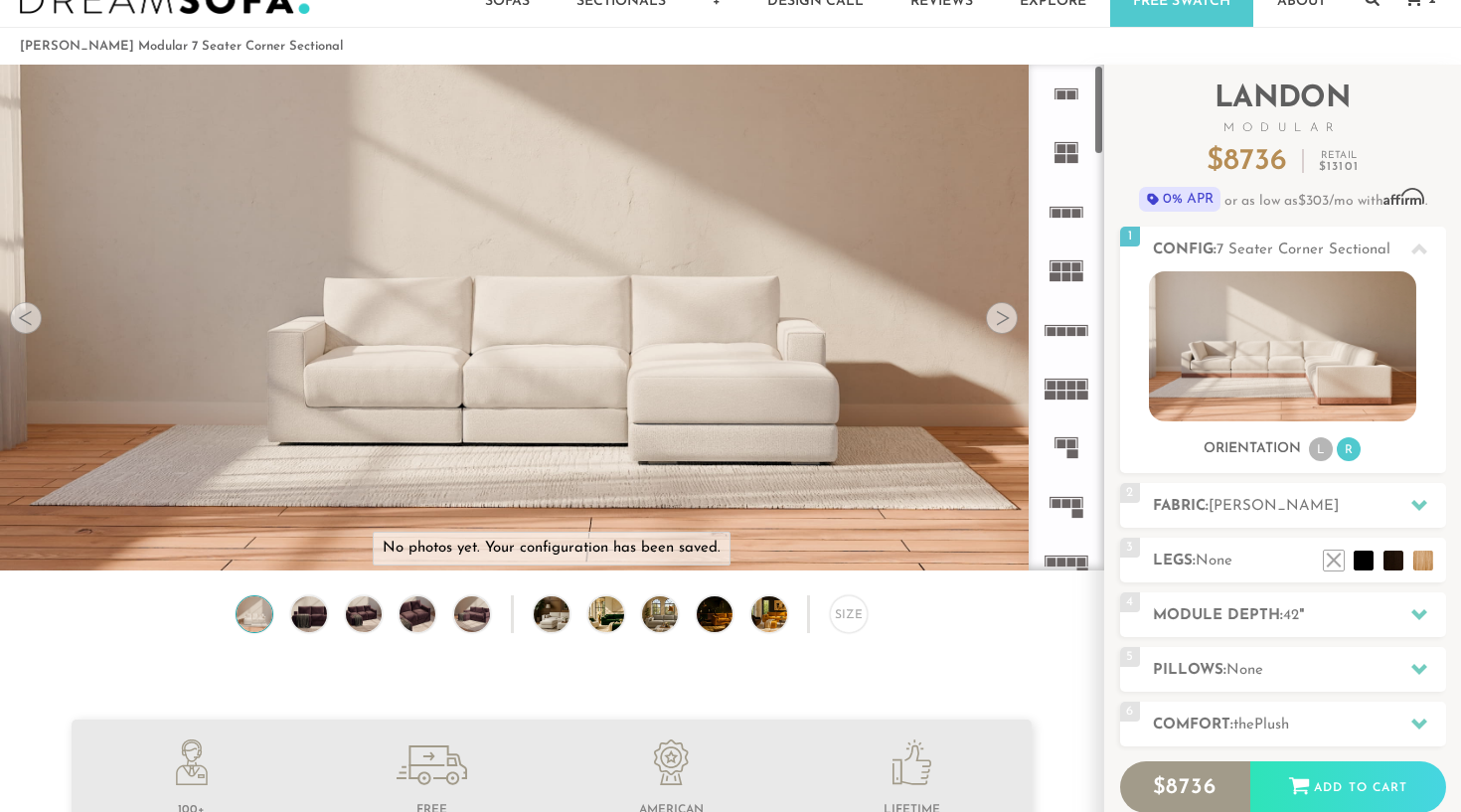 click 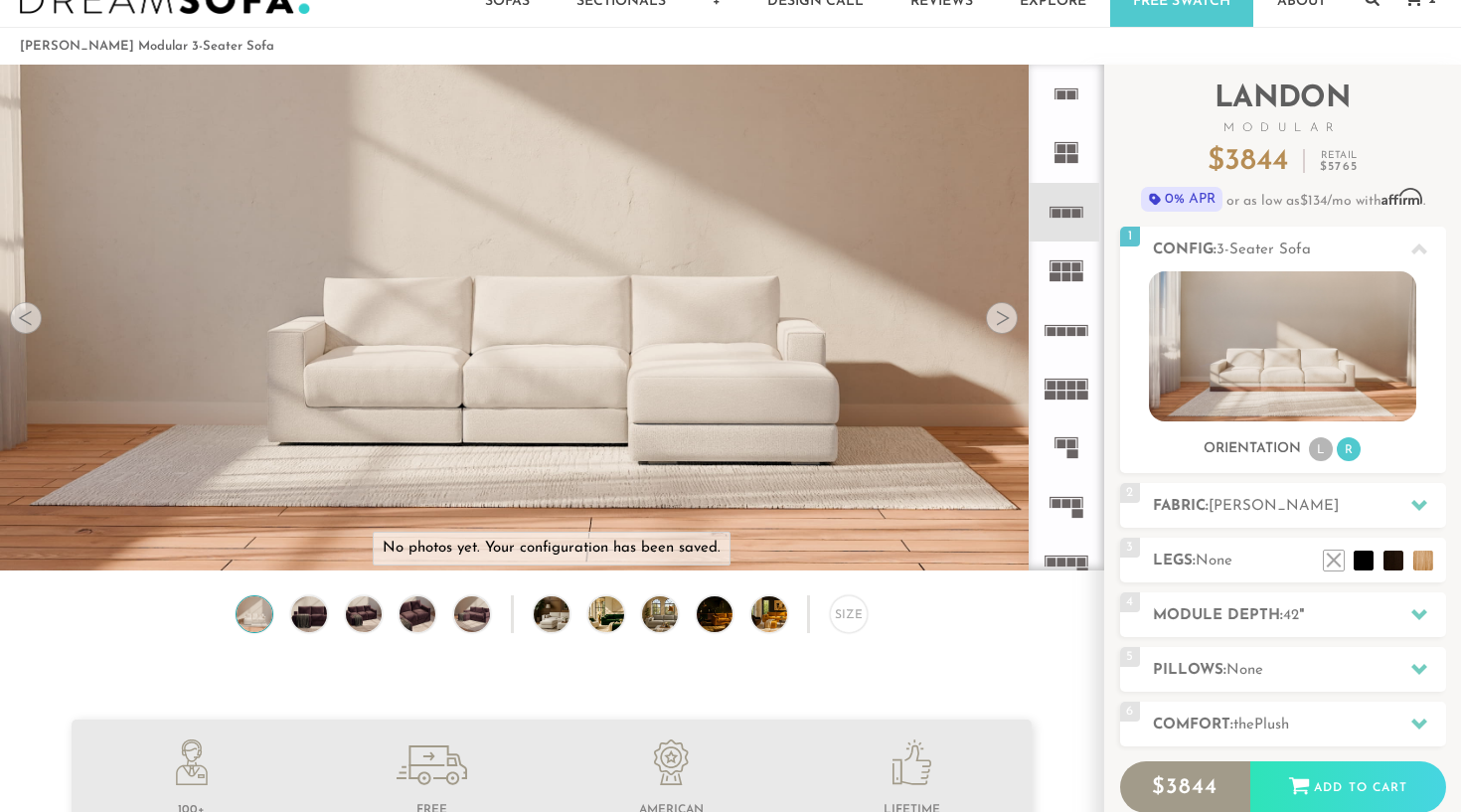 click 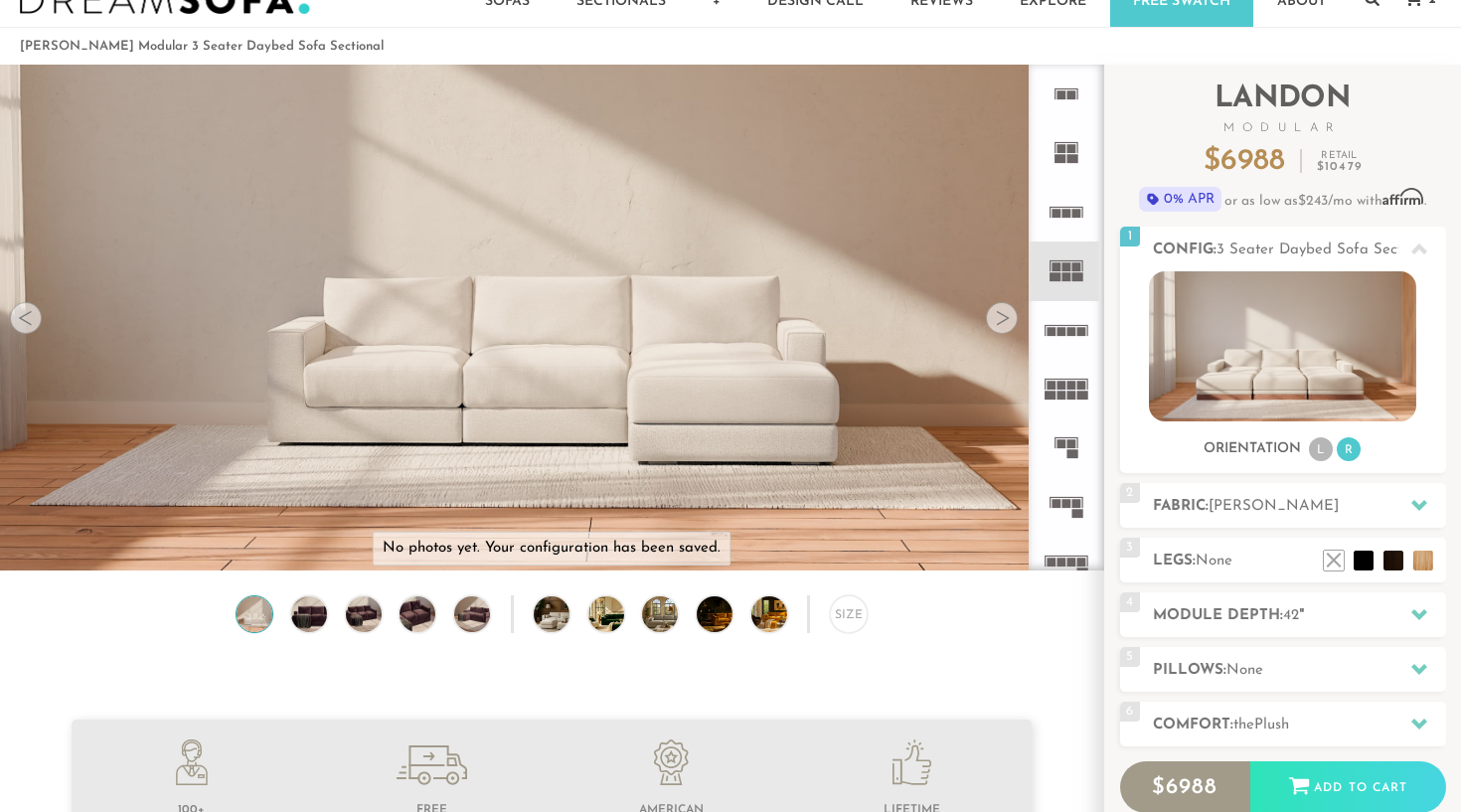 click 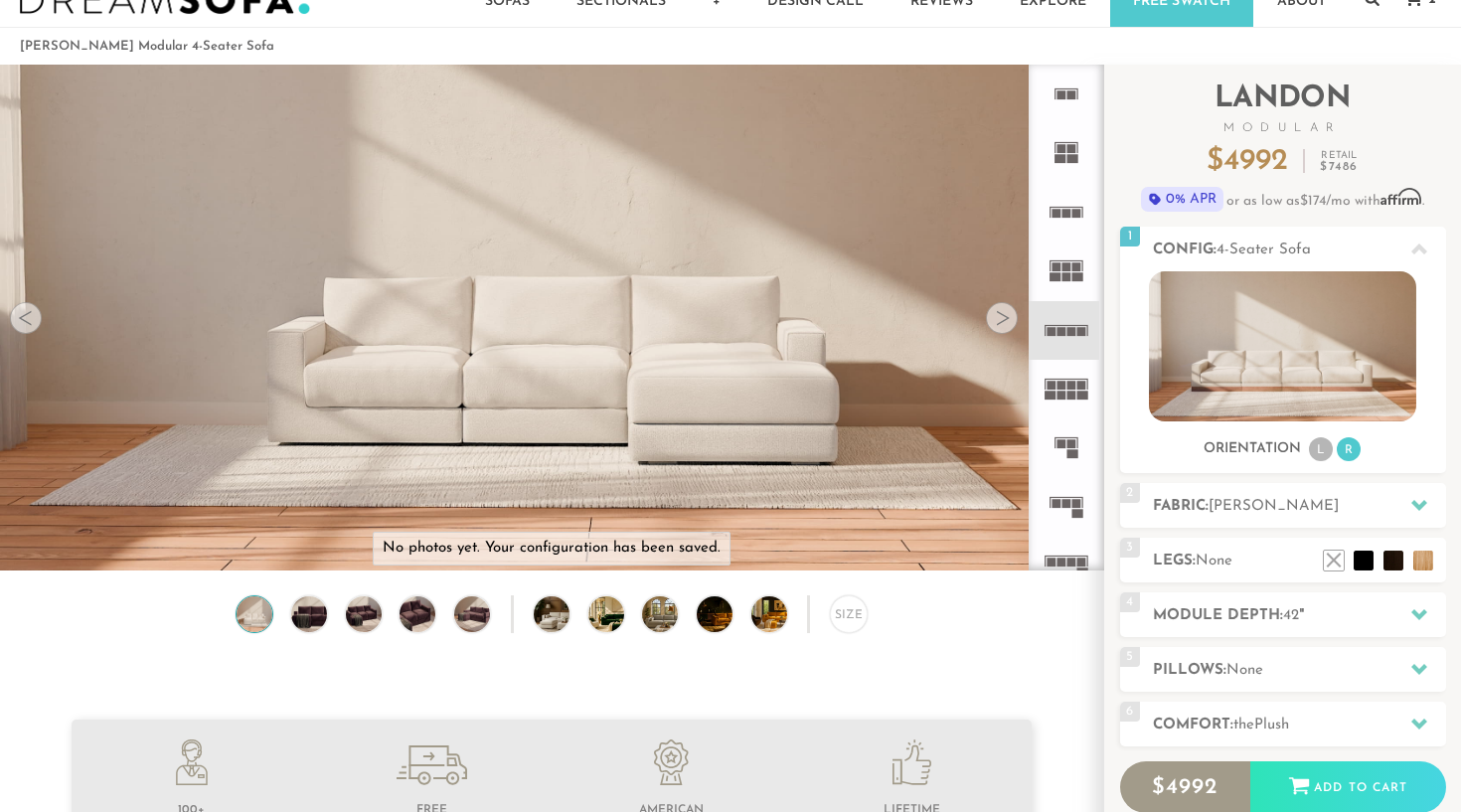 click 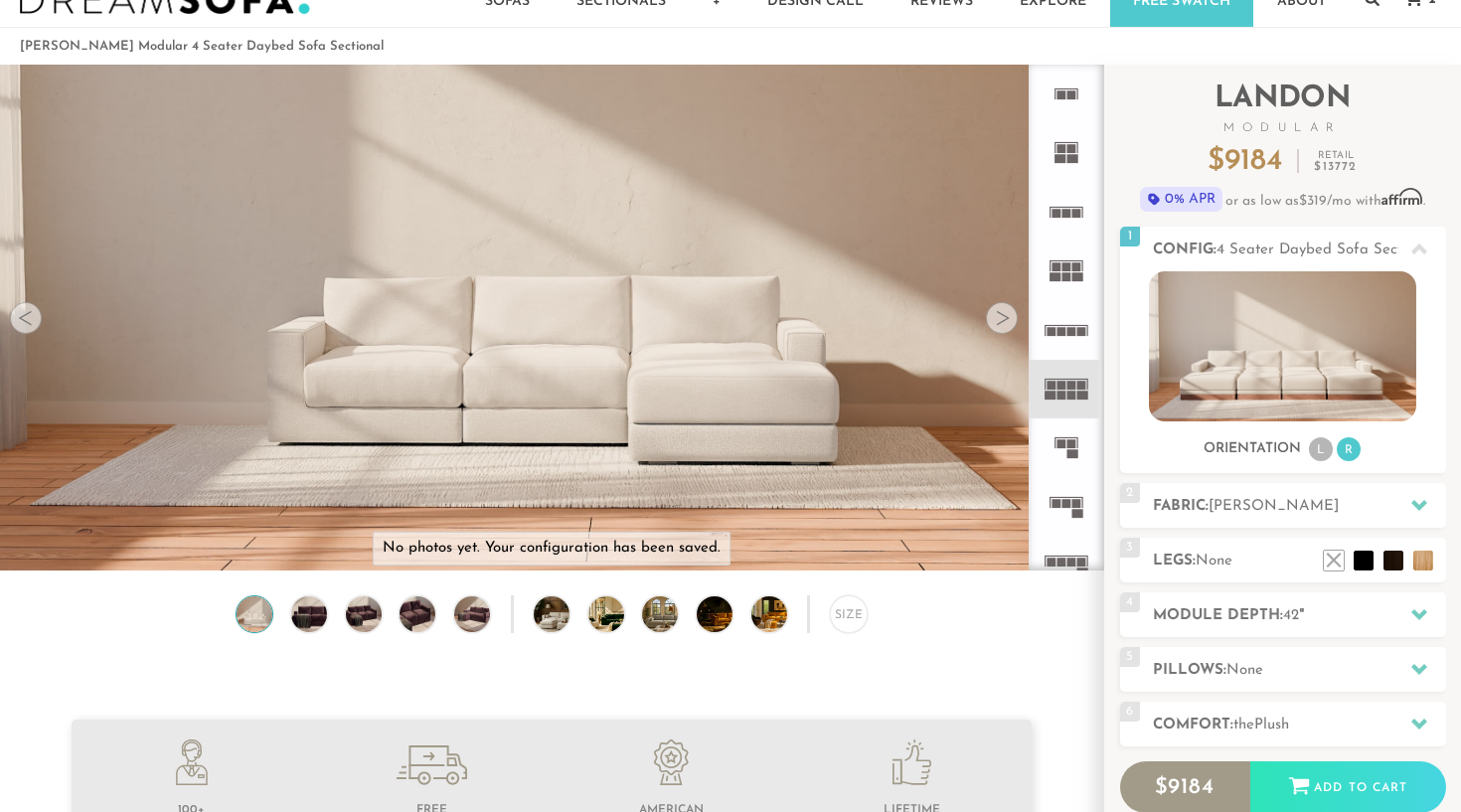 click 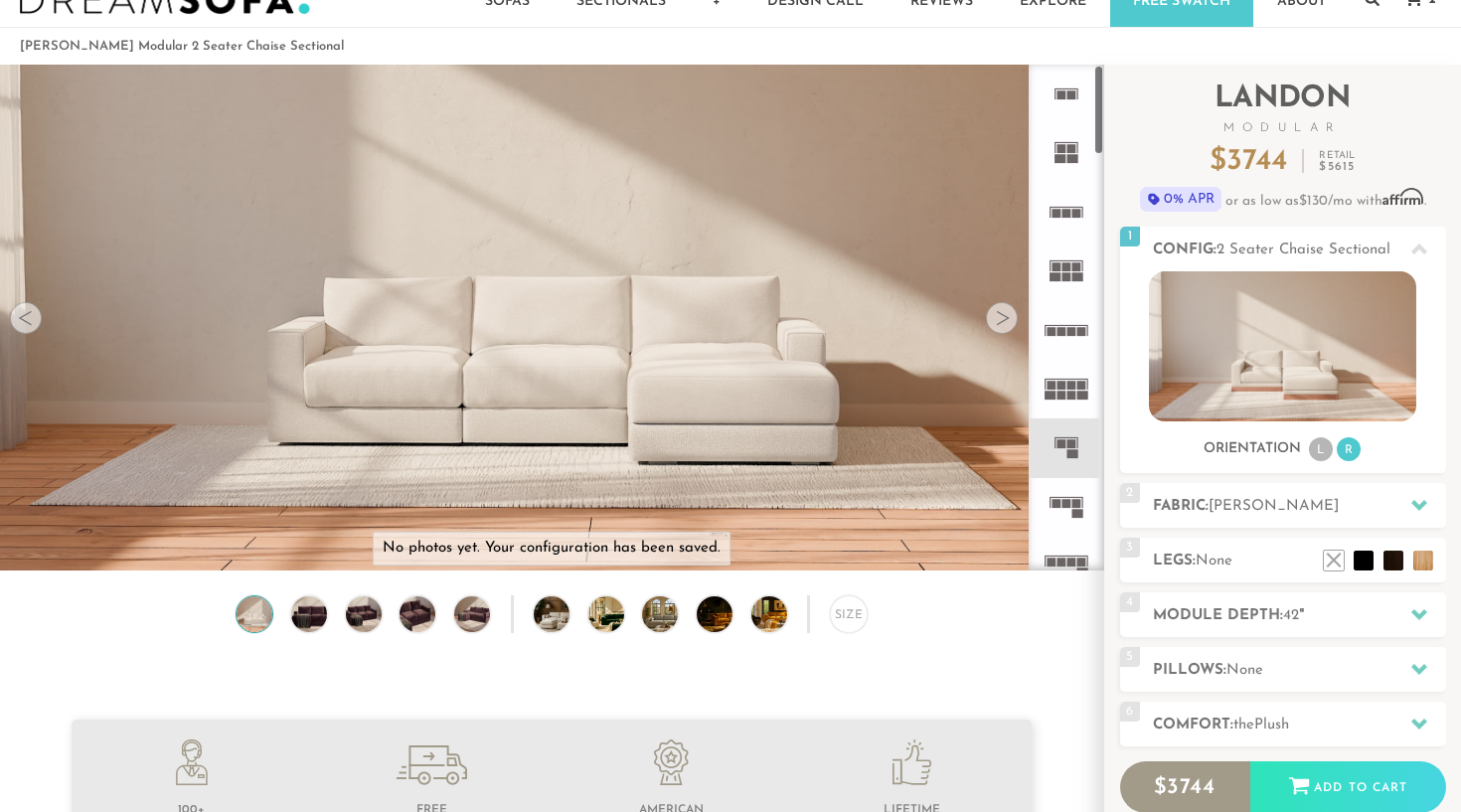 scroll, scrollTop: 0, scrollLeft: 0, axis: both 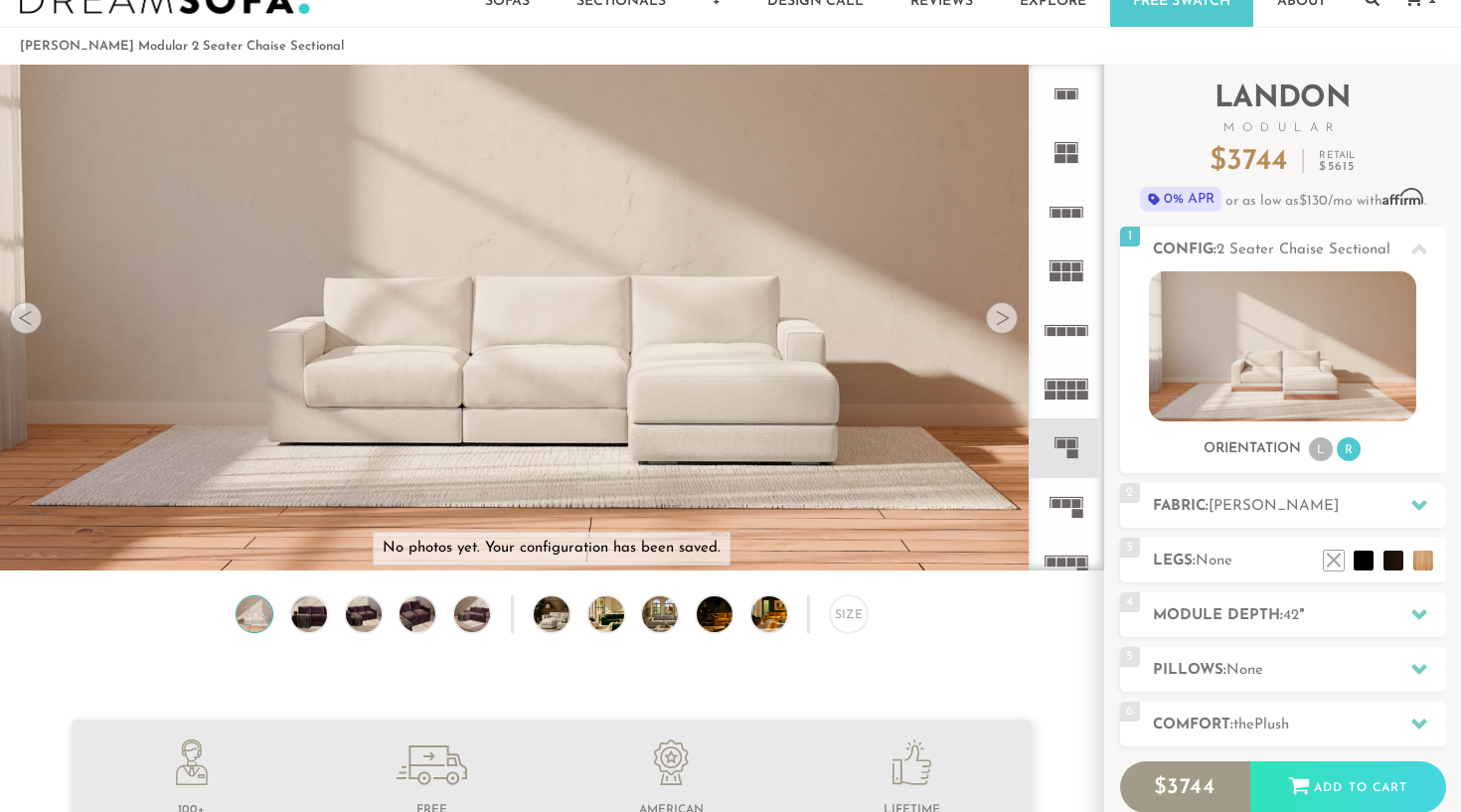 click 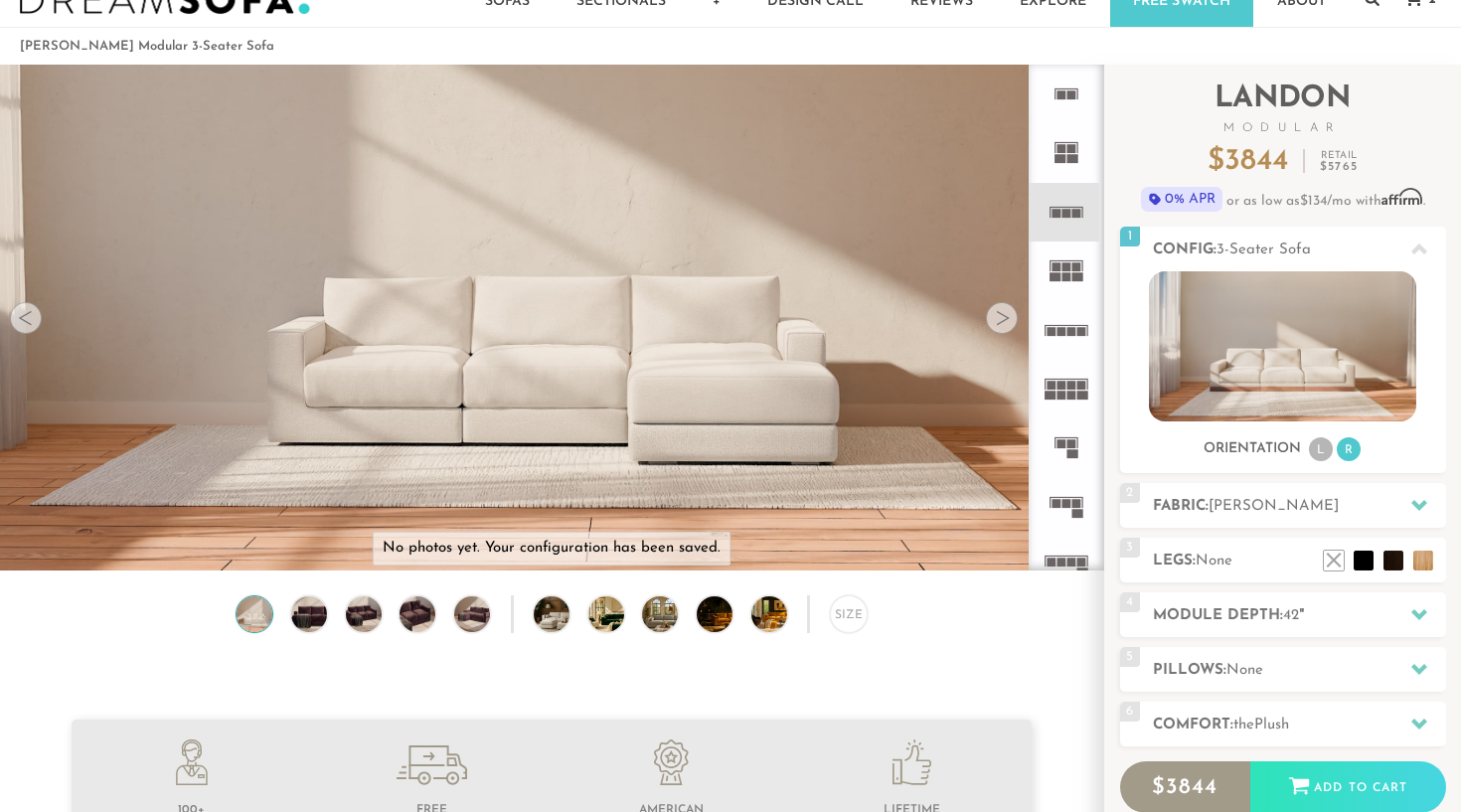 click 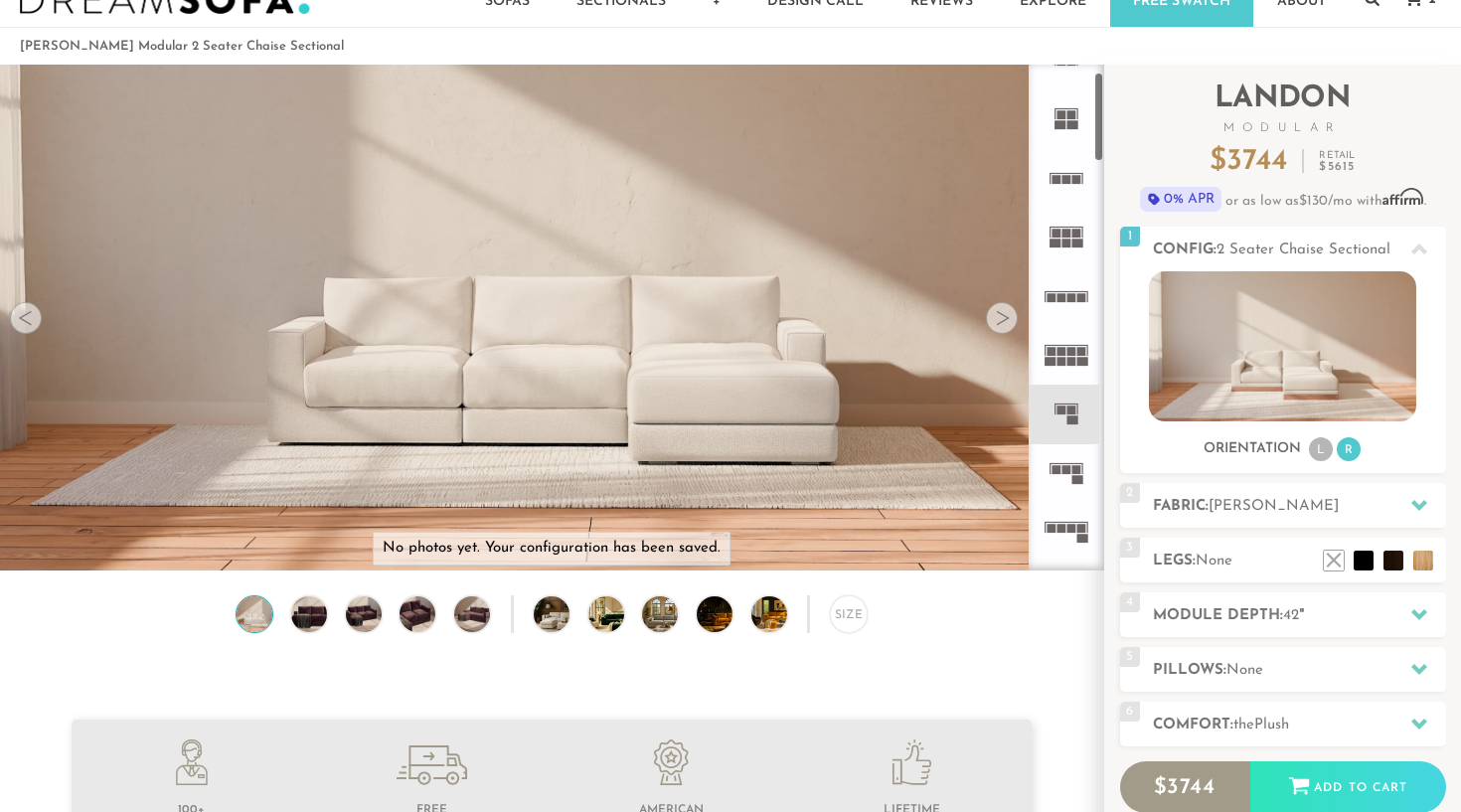 scroll, scrollTop: 39, scrollLeft: 0, axis: vertical 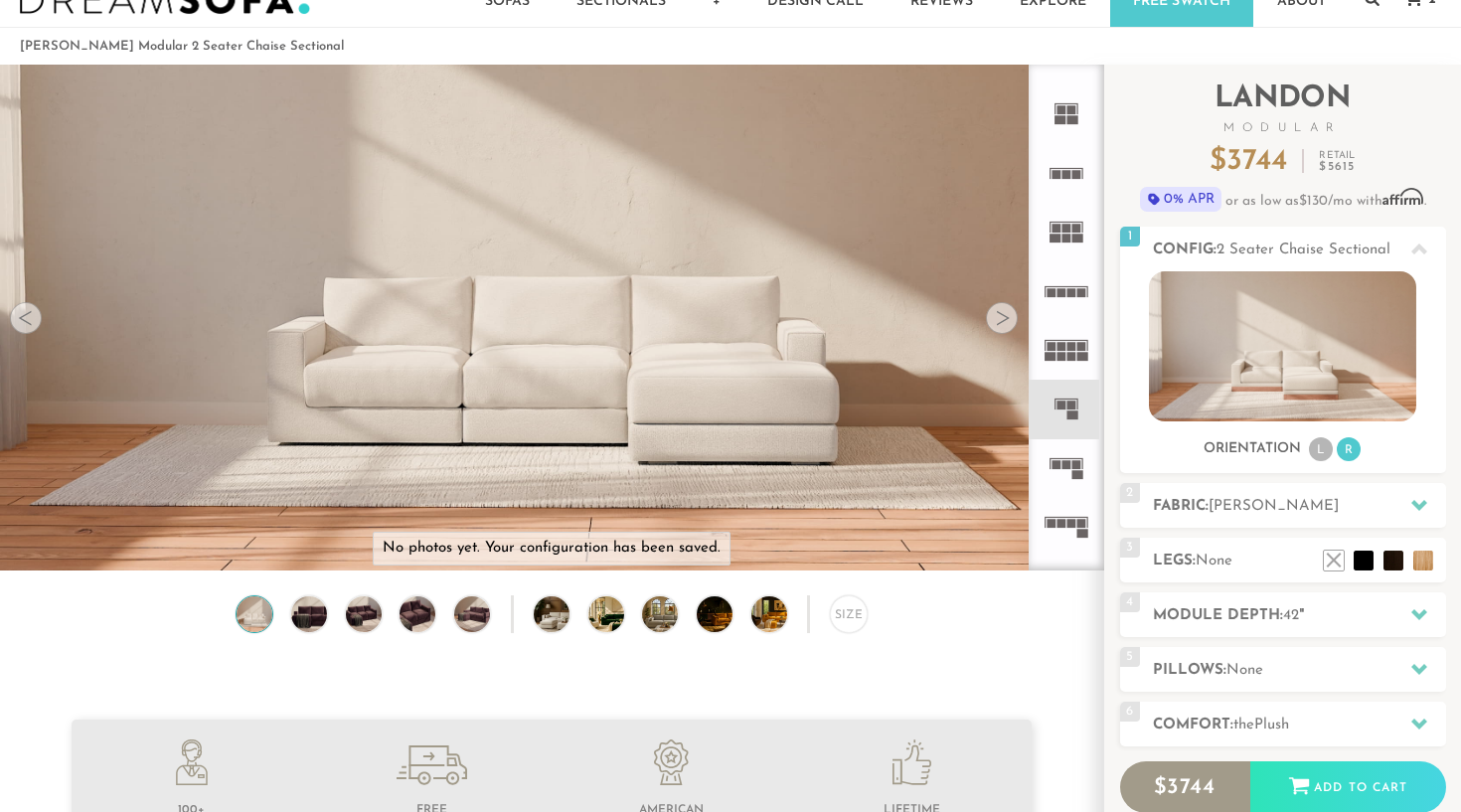 click 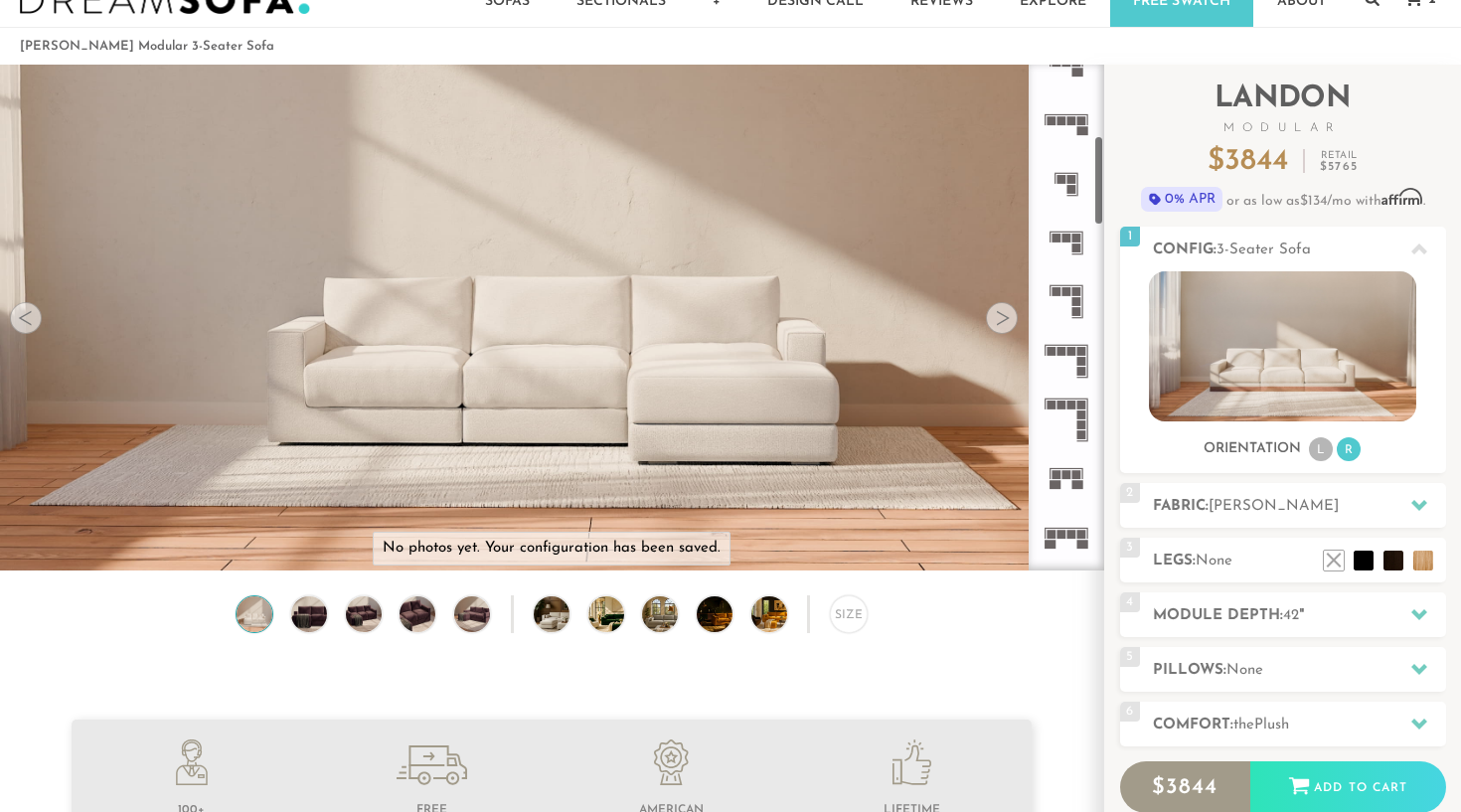 scroll, scrollTop: 506, scrollLeft: 0, axis: vertical 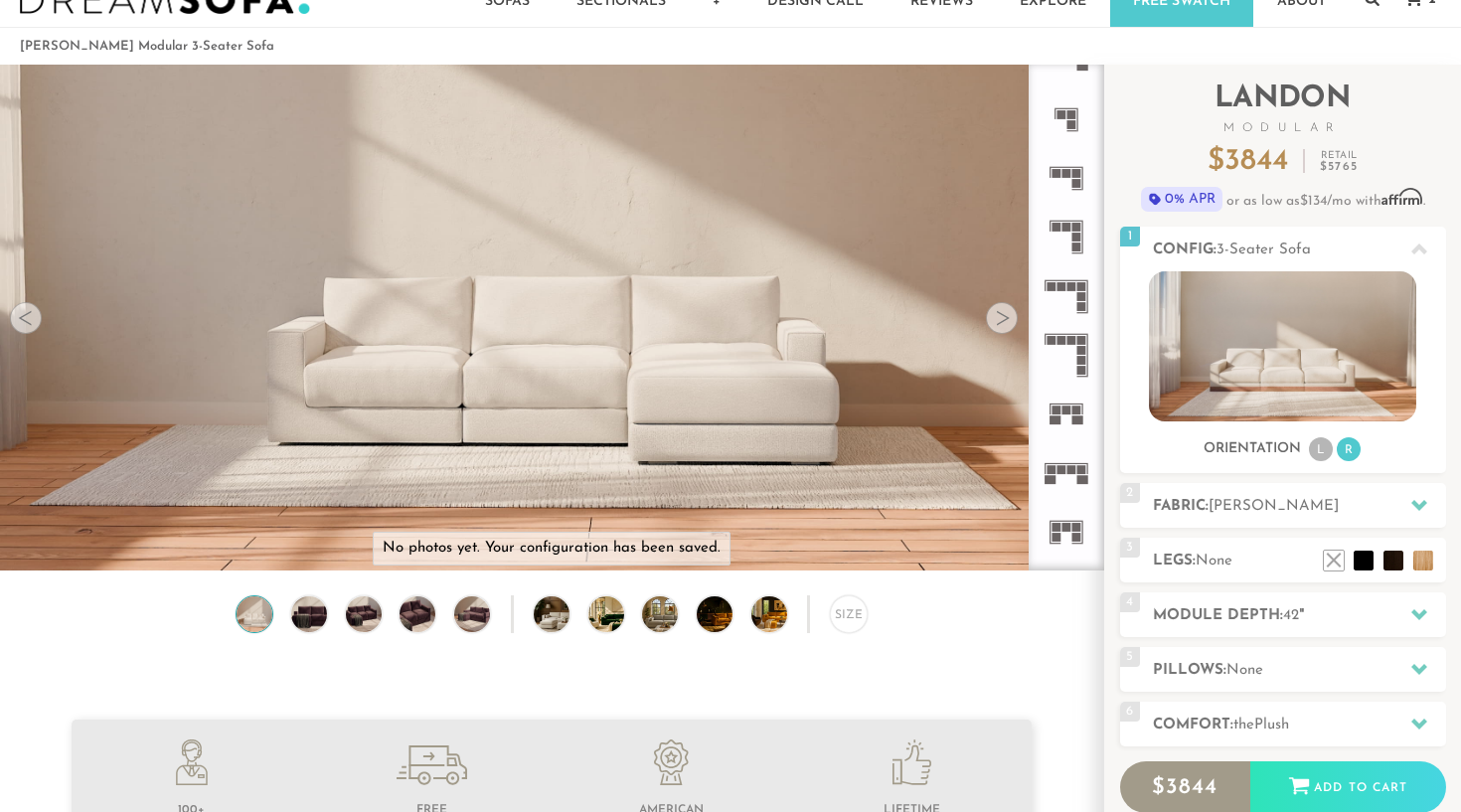 click 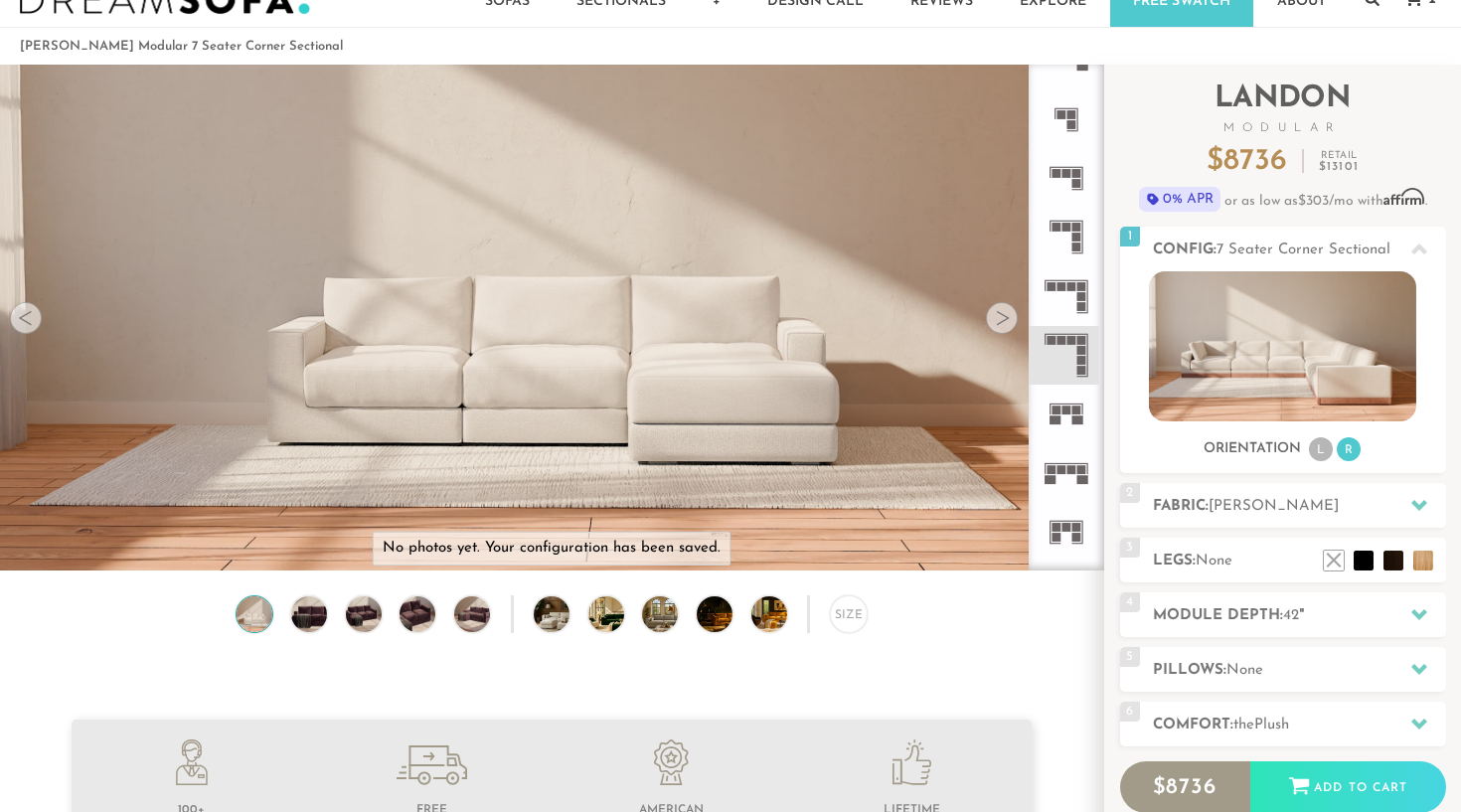 click 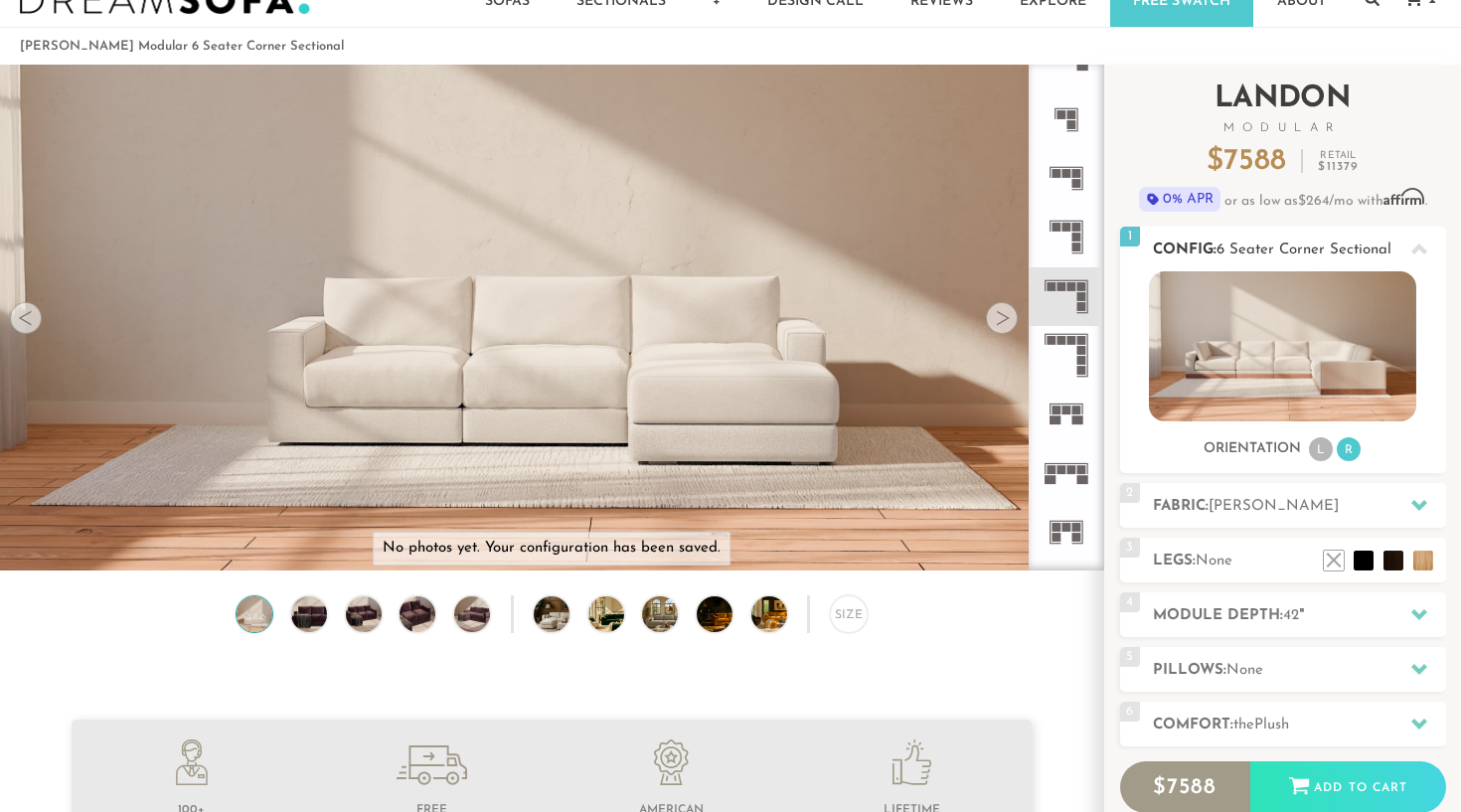 click on "L" at bounding box center (1321, 449) 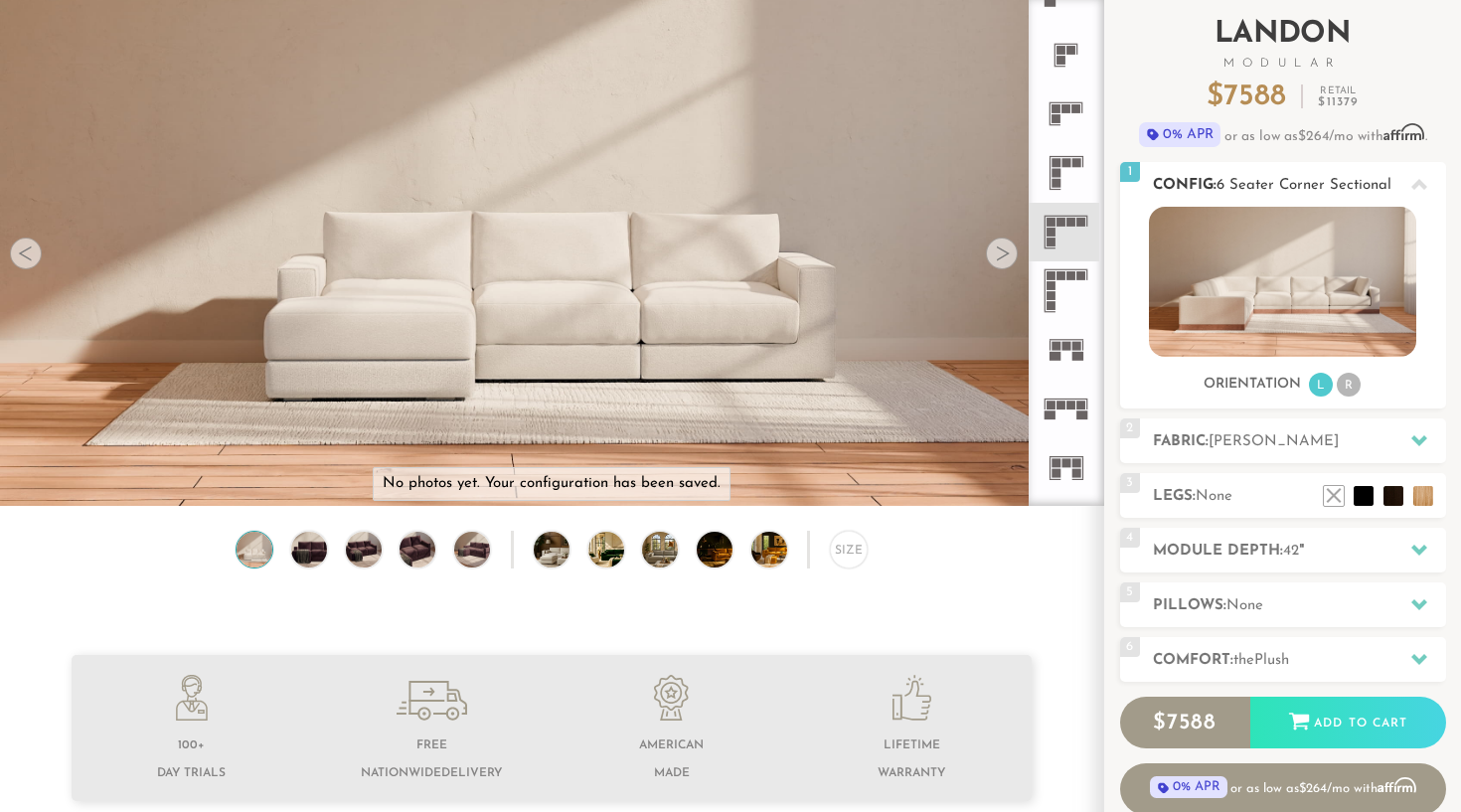 scroll, scrollTop: 123, scrollLeft: 0, axis: vertical 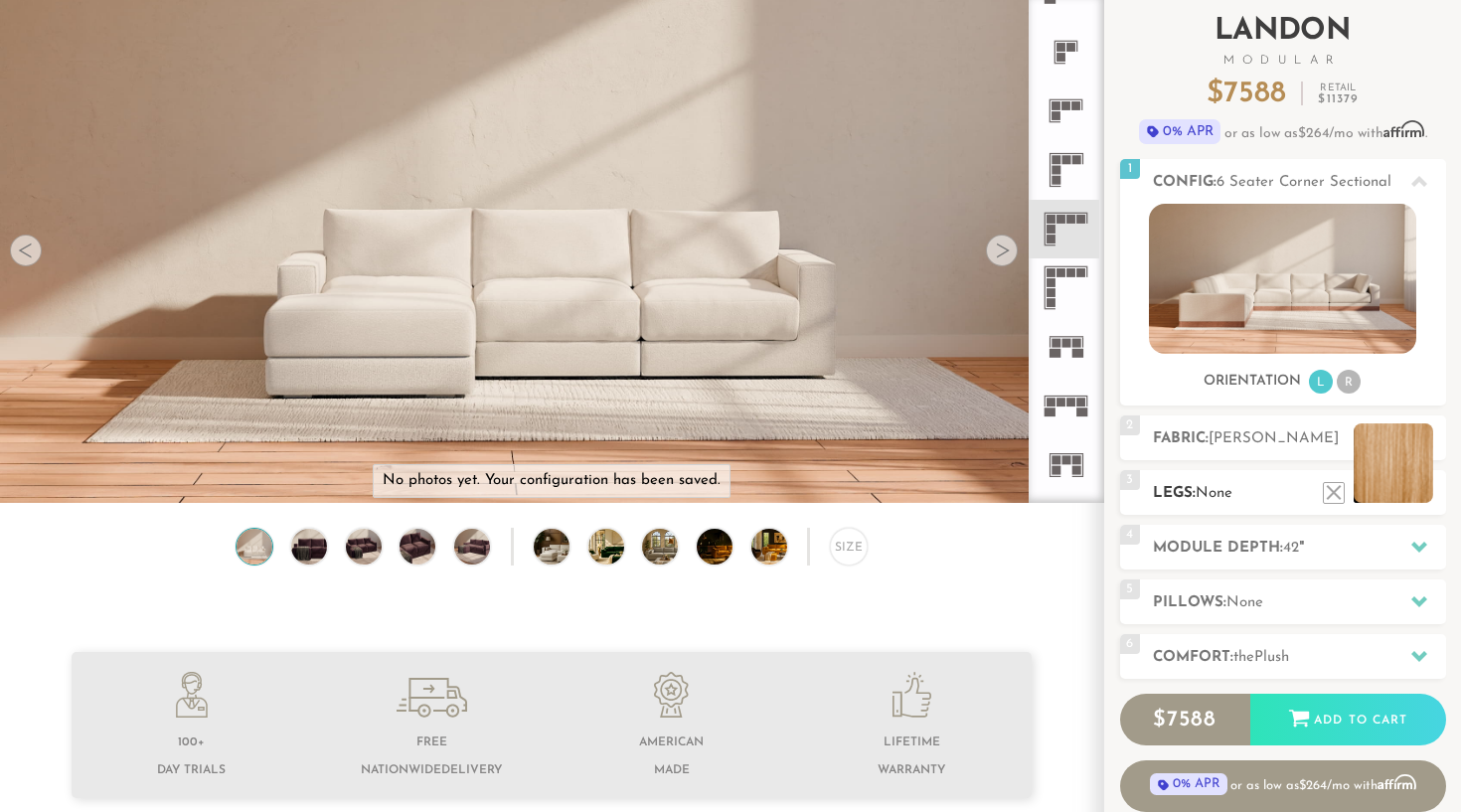 click at bounding box center [1393, 463] 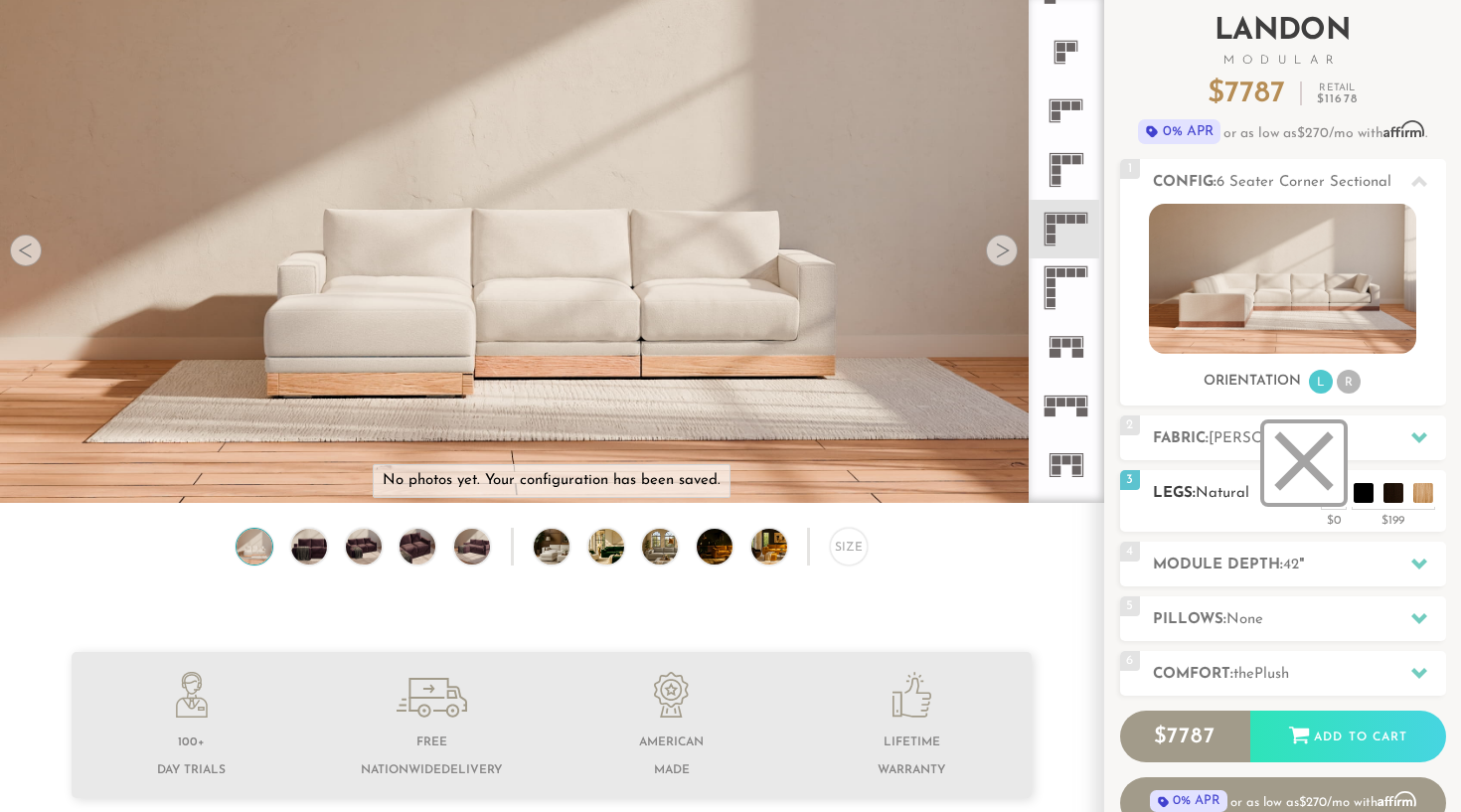 click at bounding box center (1304, 463) 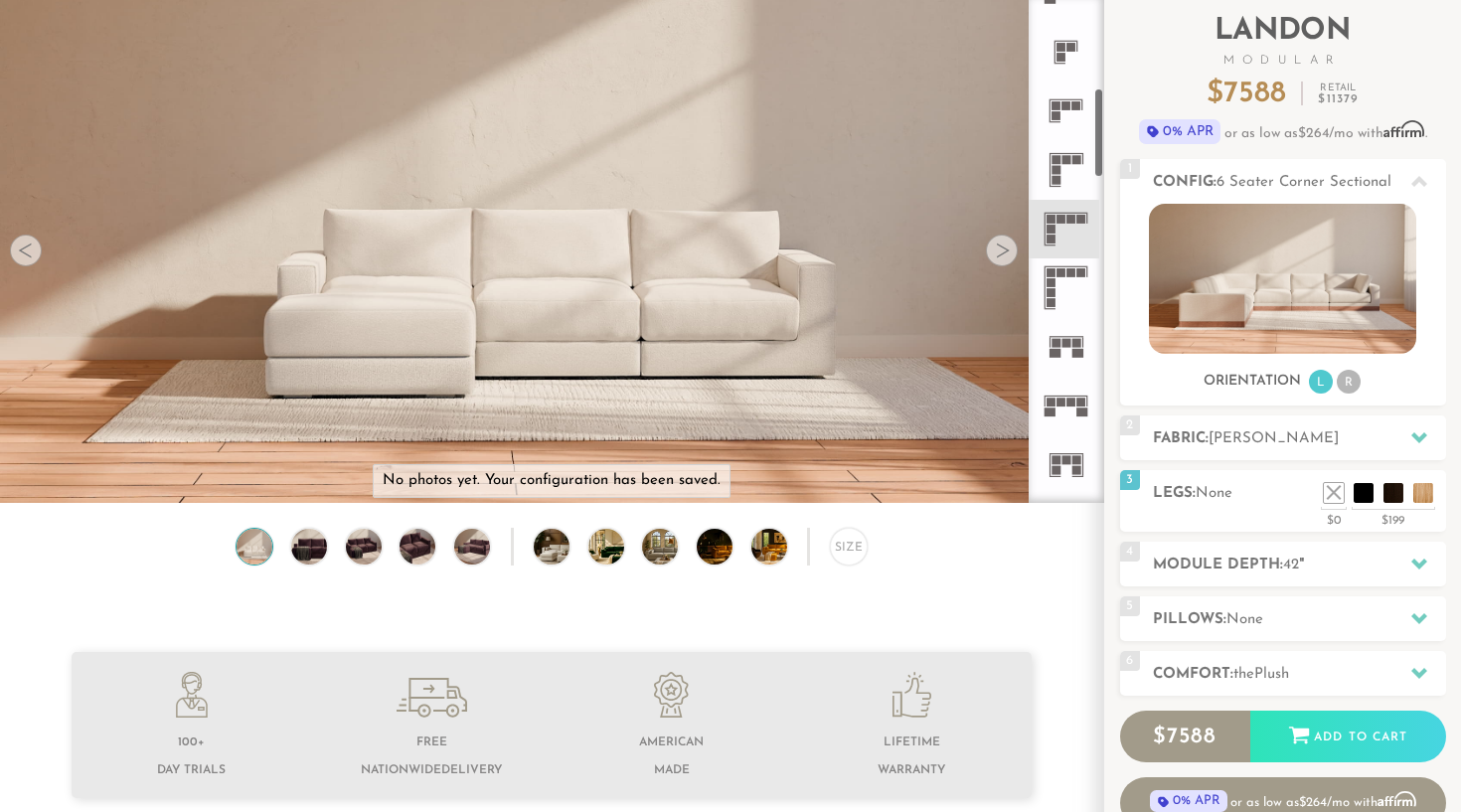 click at bounding box center (1002, 250) 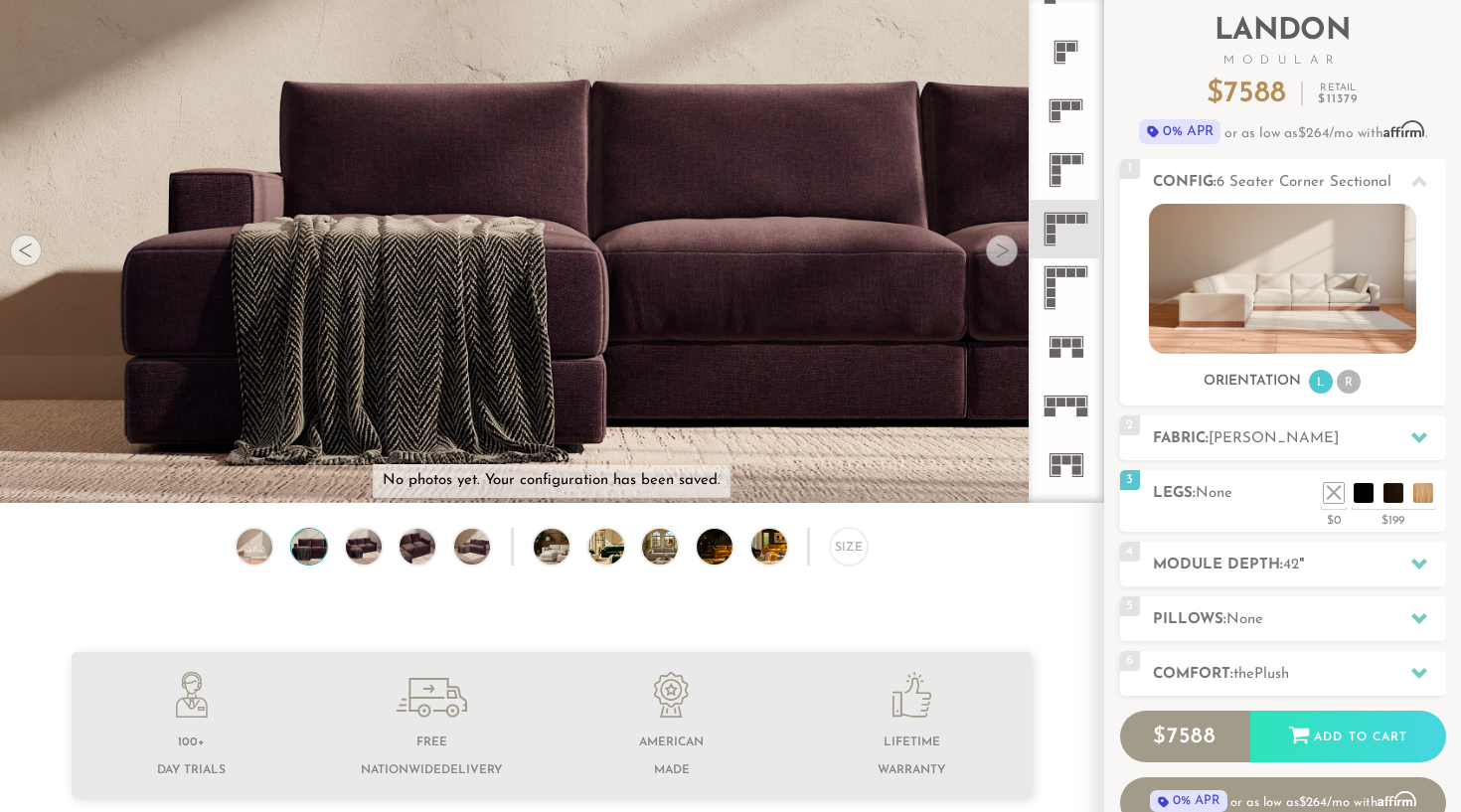 click at bounding box center (1002, 250) 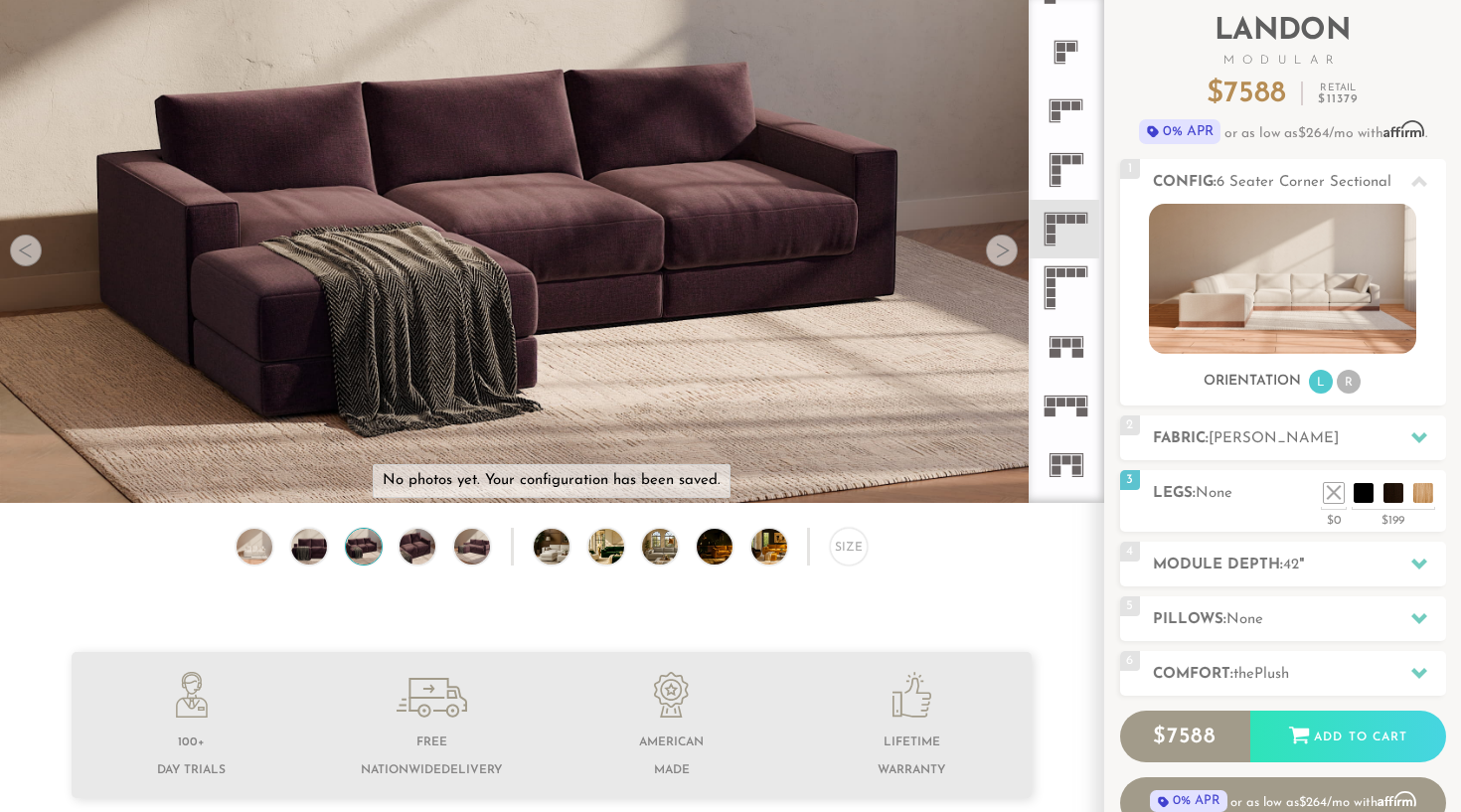 click at bounding box center [1002, 250] 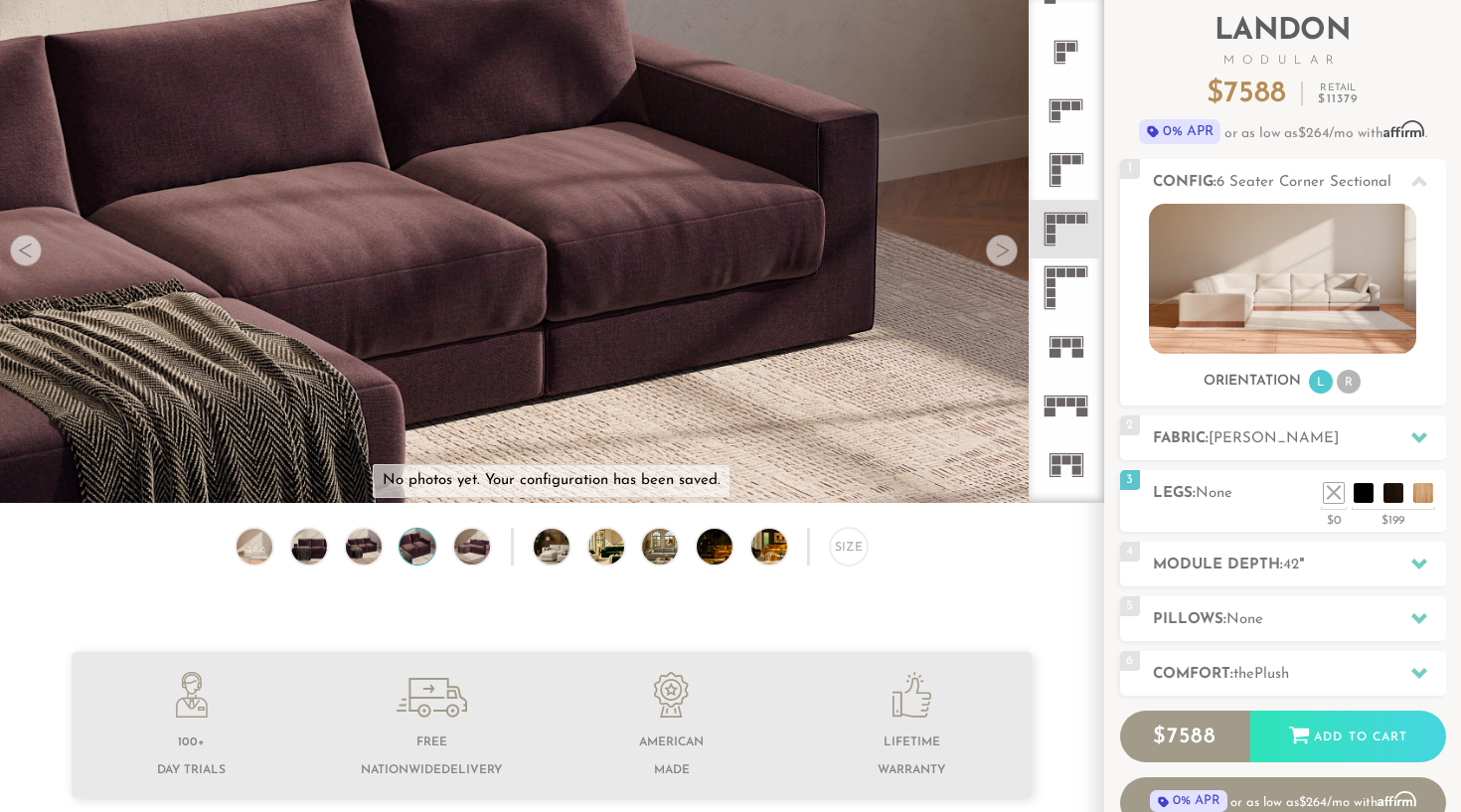 click at bounding box center [1002, 250] 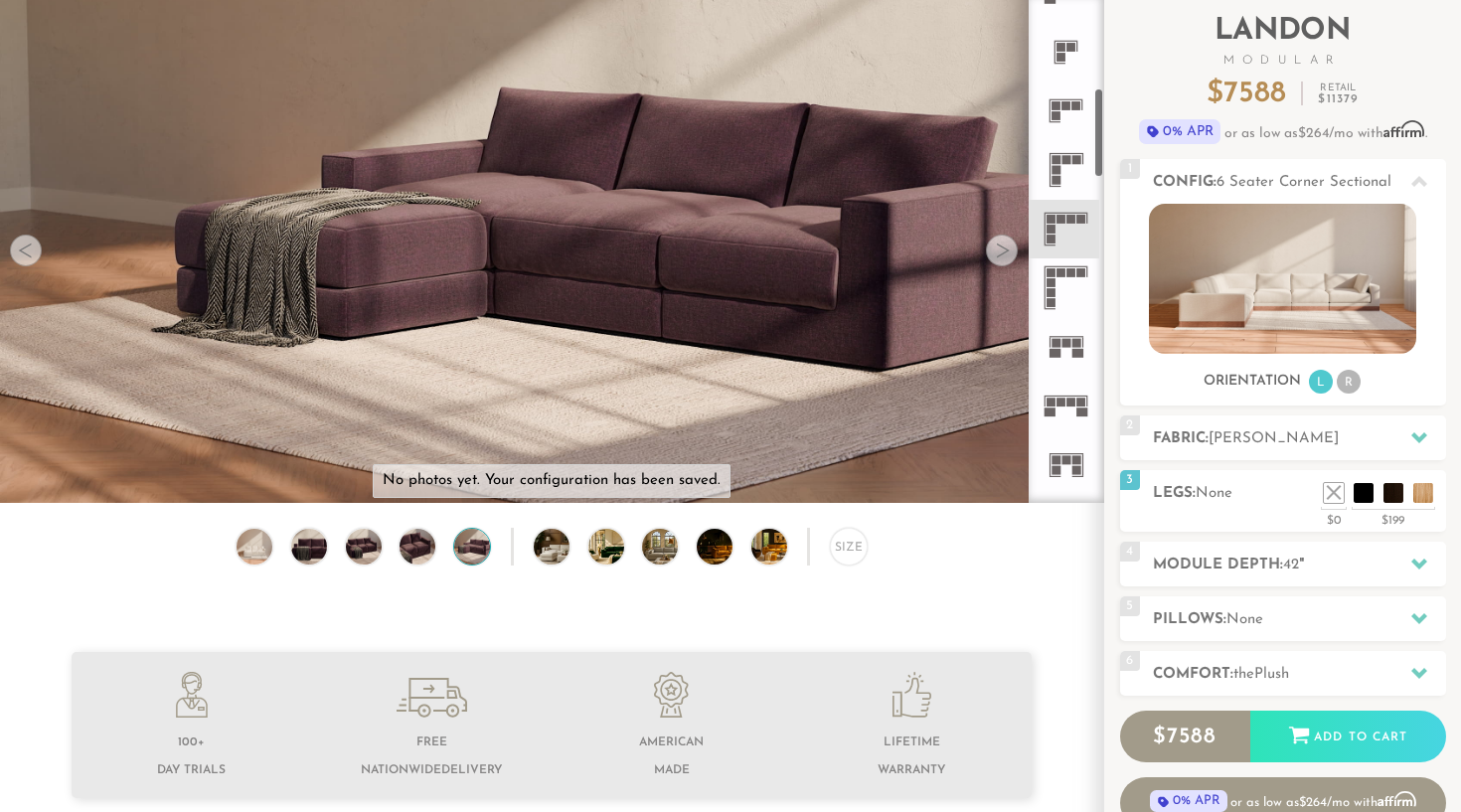click 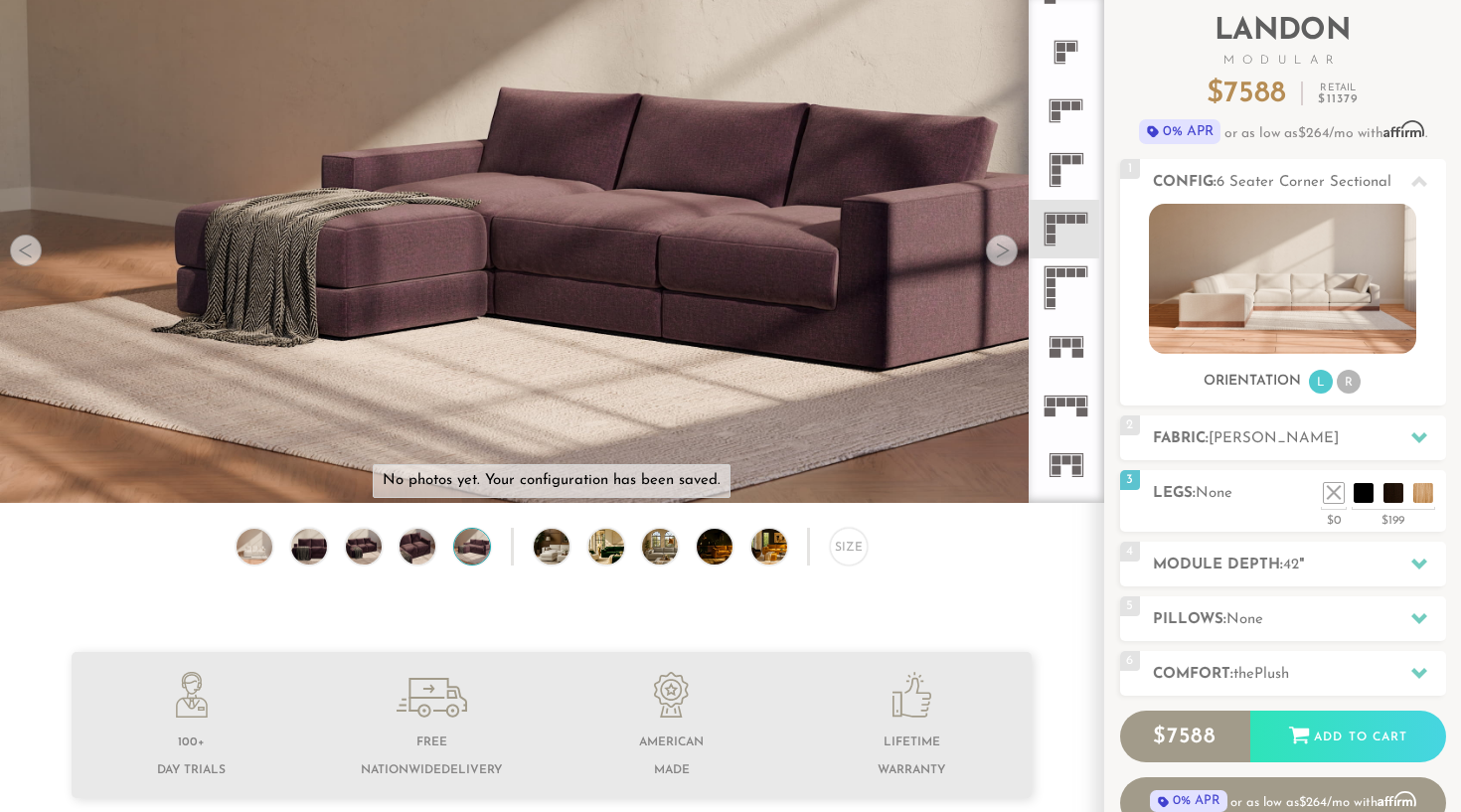 click 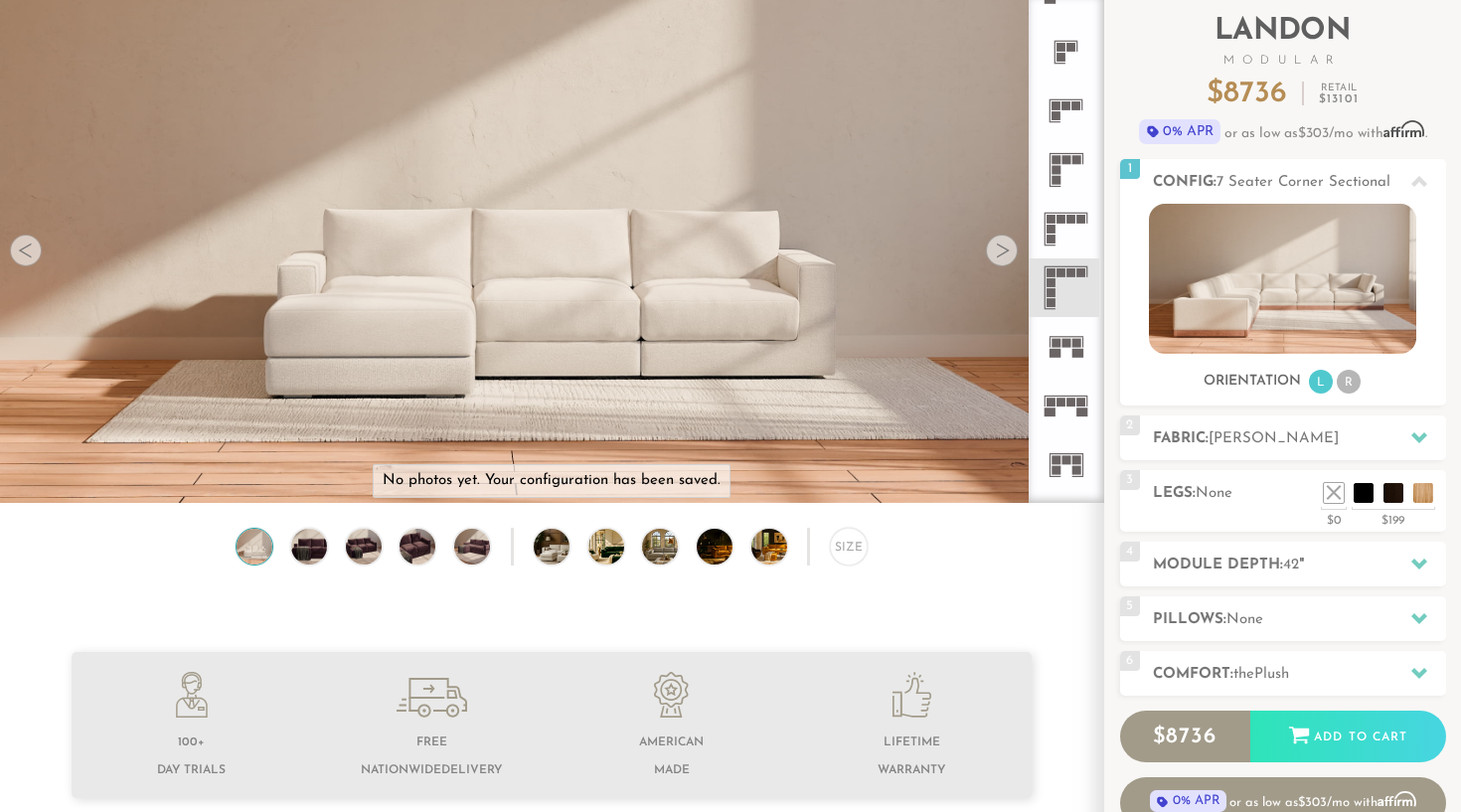click 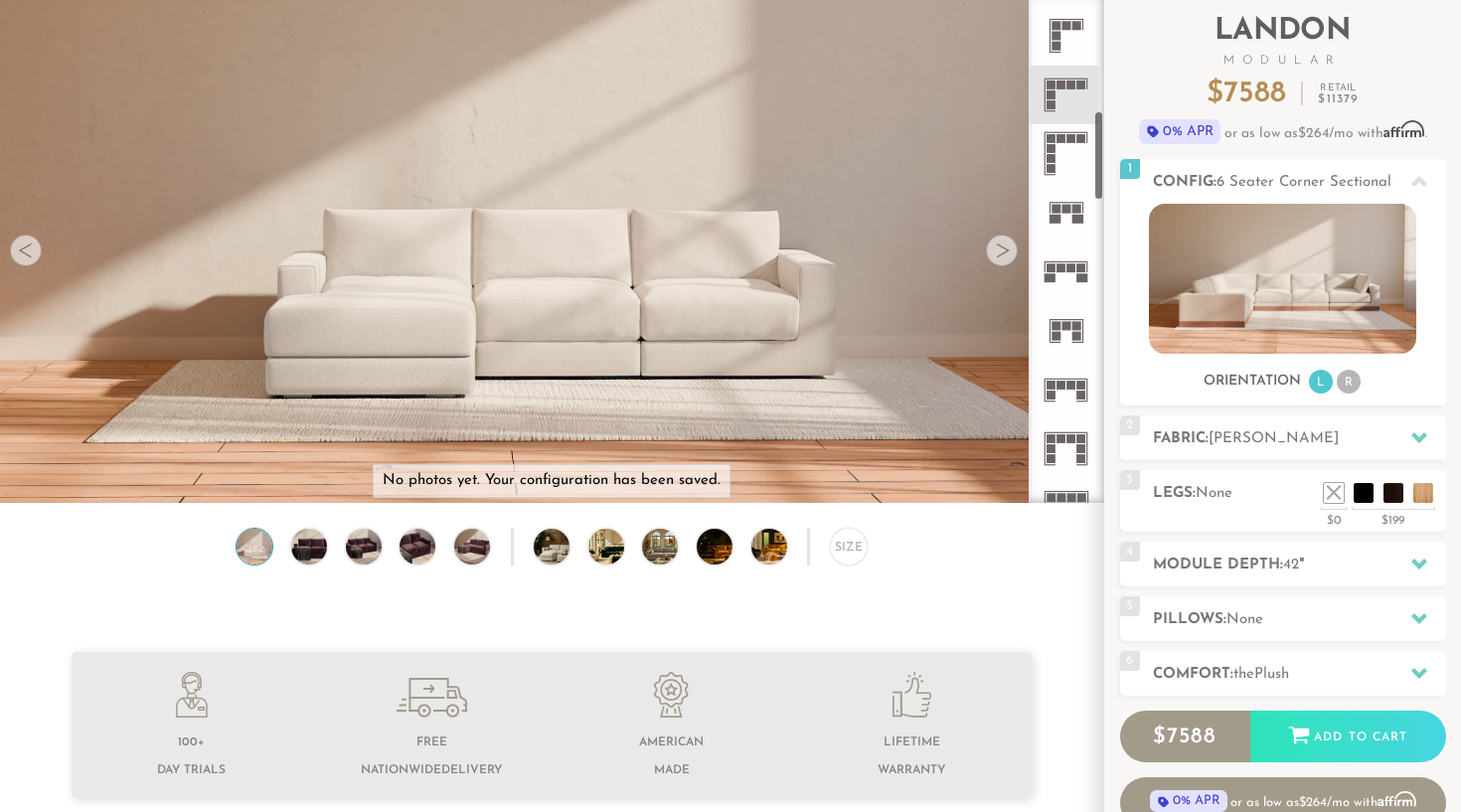 scroll, scrollTop: 647, scrollLeft: 0, axis: vertical 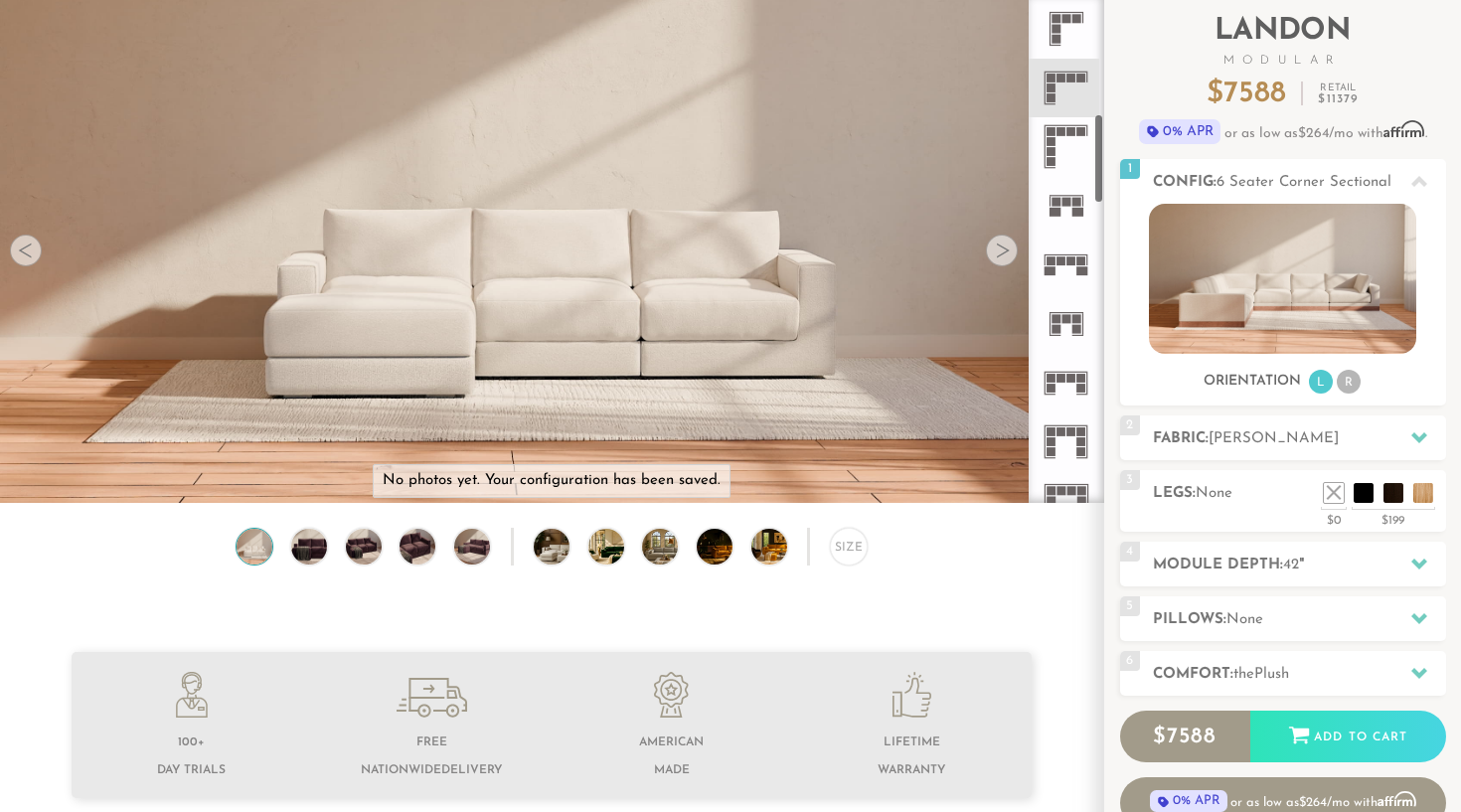 click 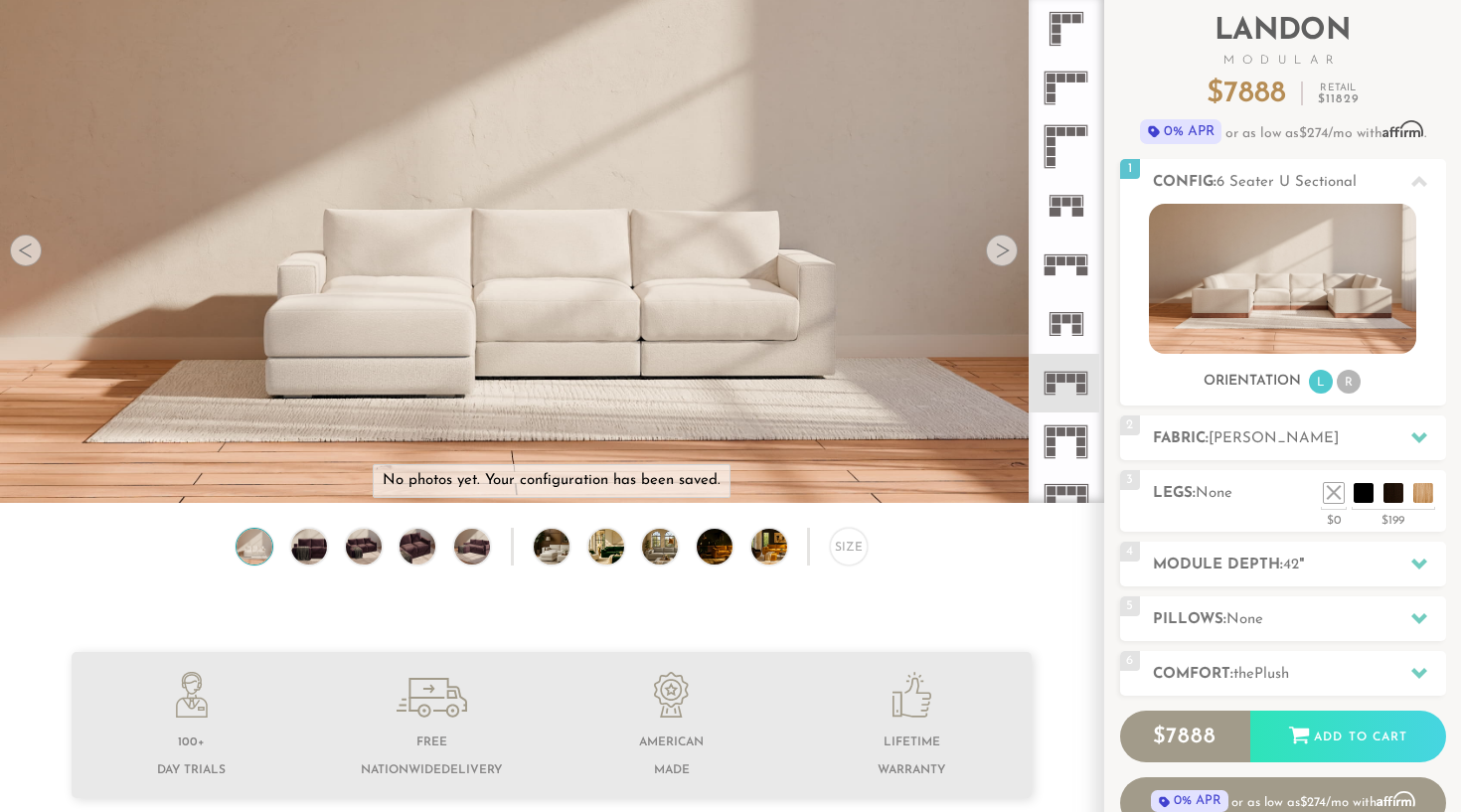 scroll, scrollTop: 655, scrollLeft: 0, axis: vertical 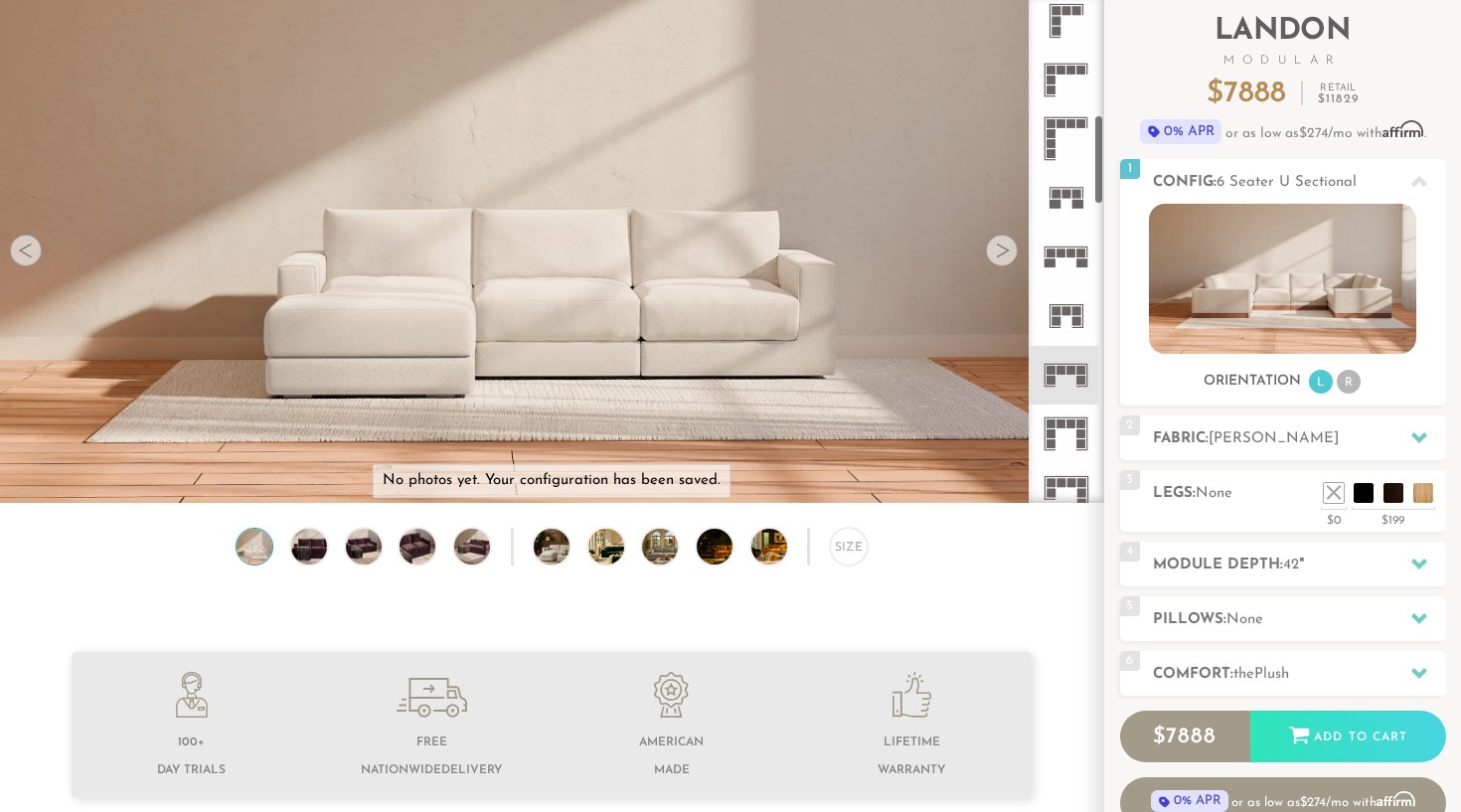 click 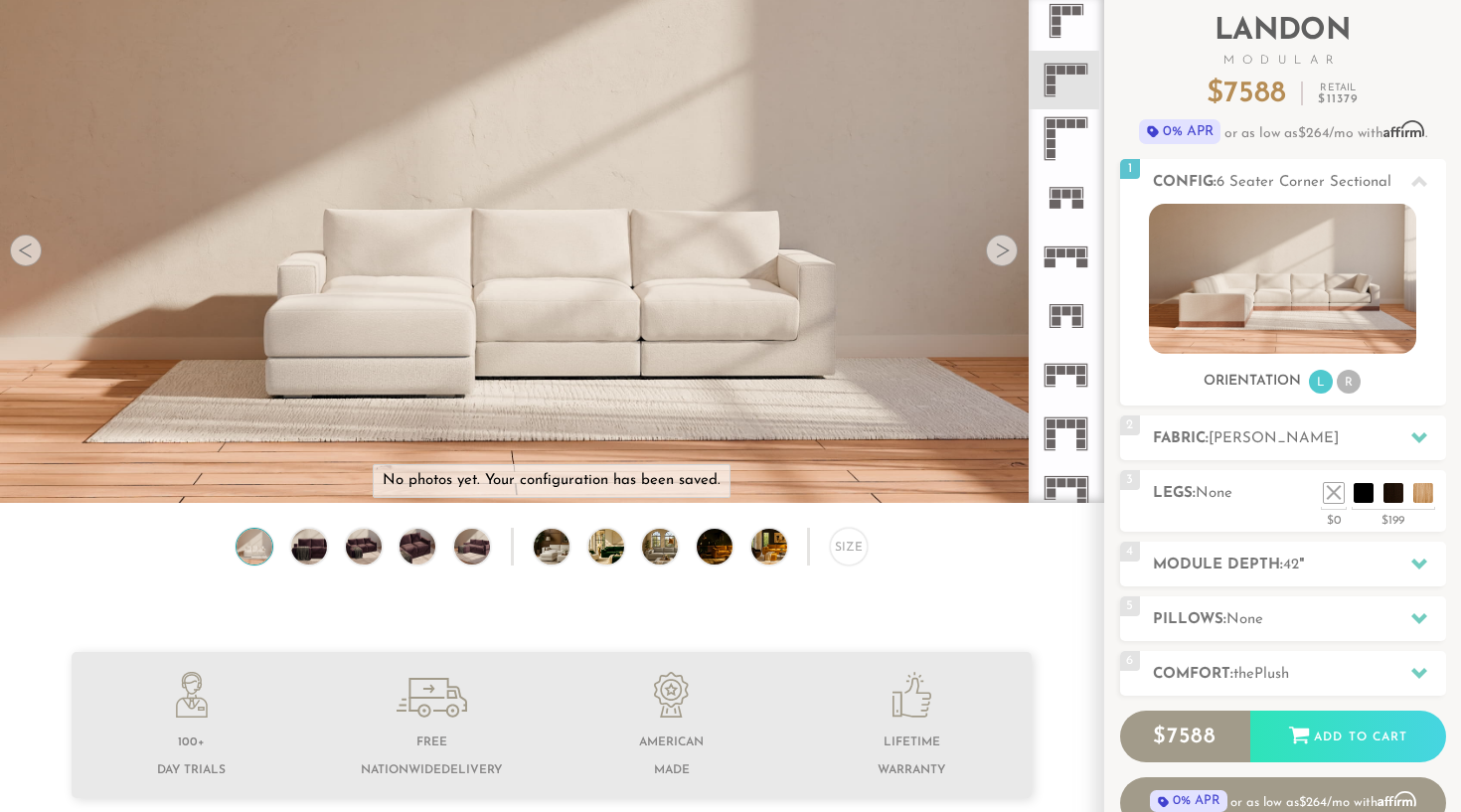 click 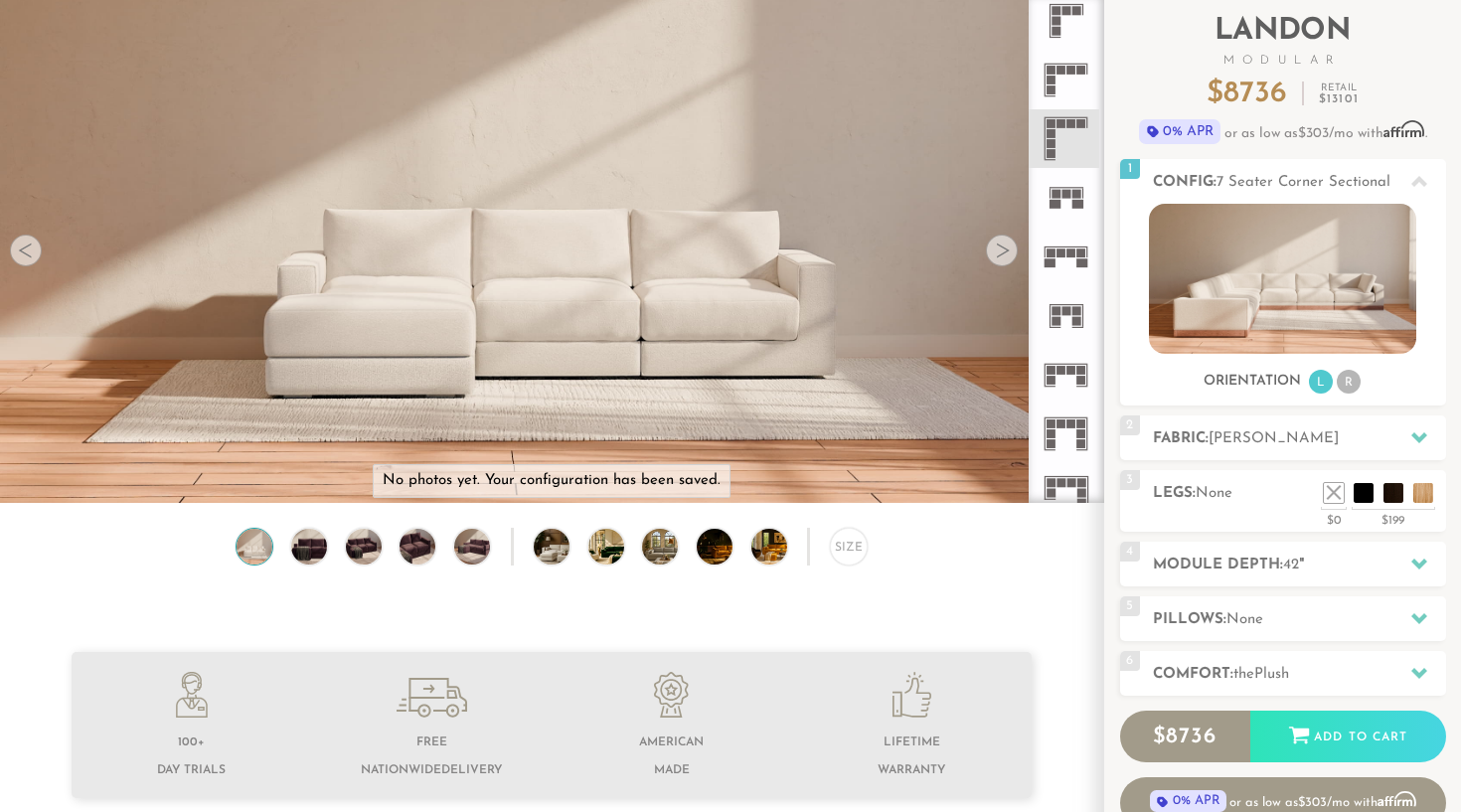 click 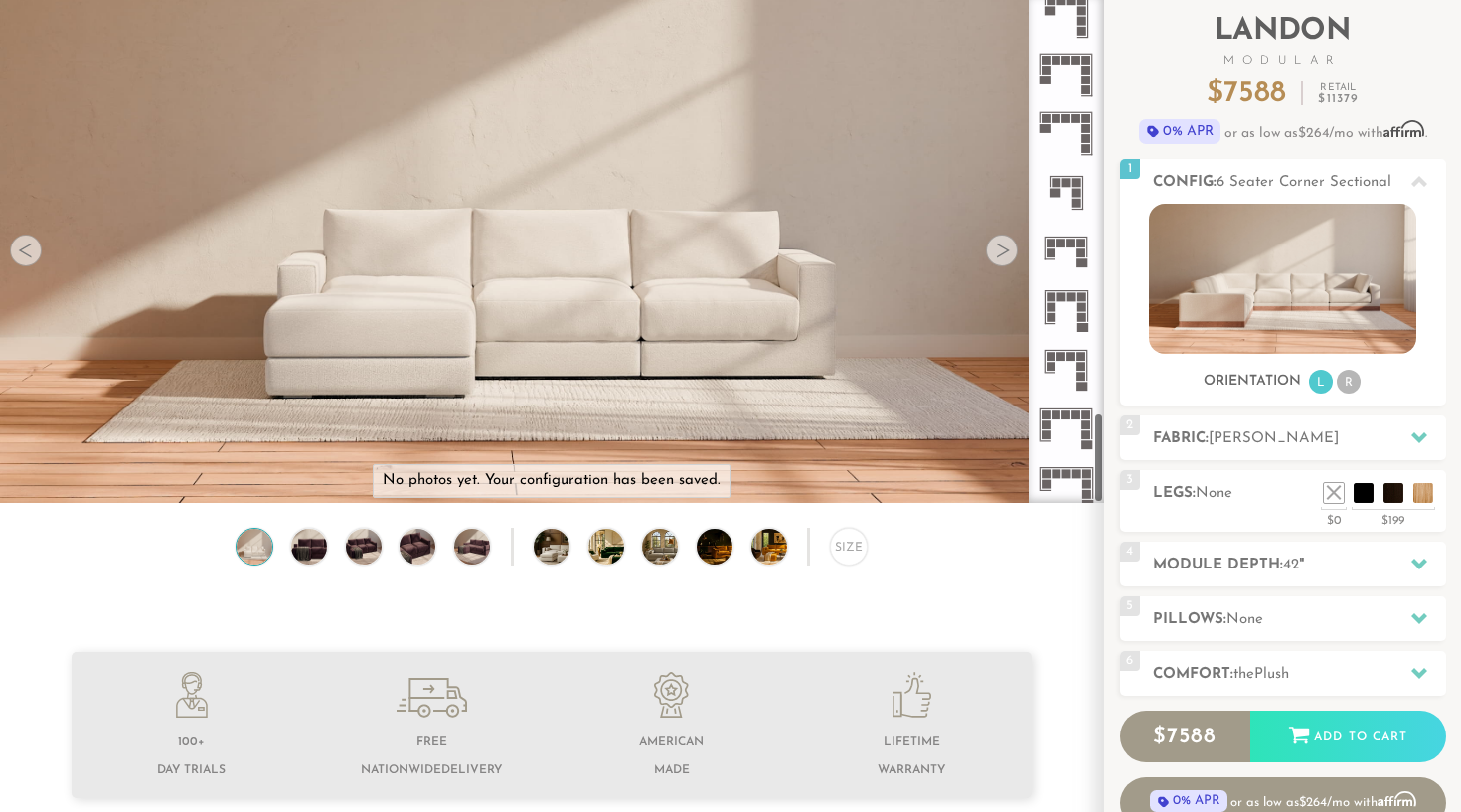 scroll, scrollTop: 2309, scrollLeft: 0, axis: vertical 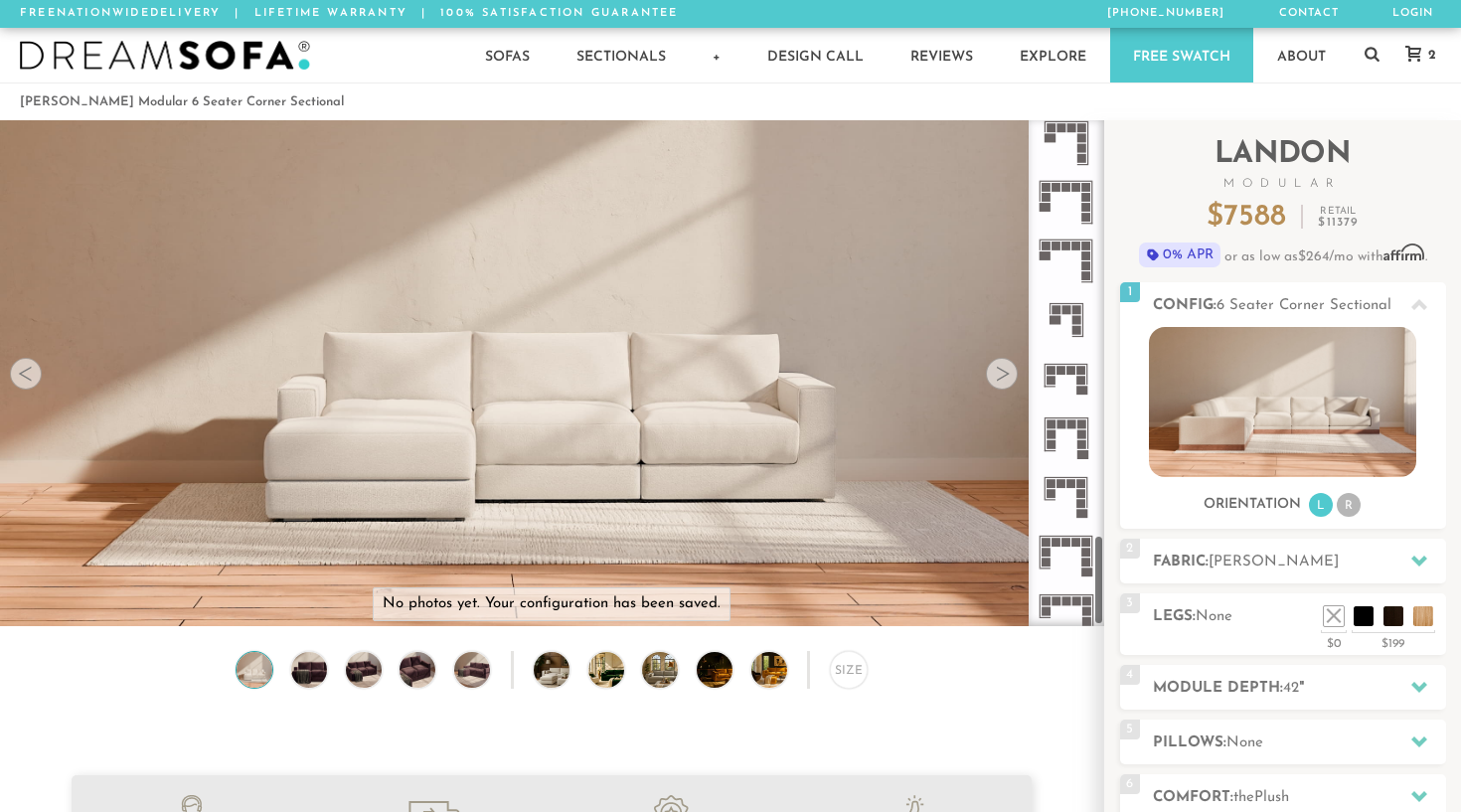 click 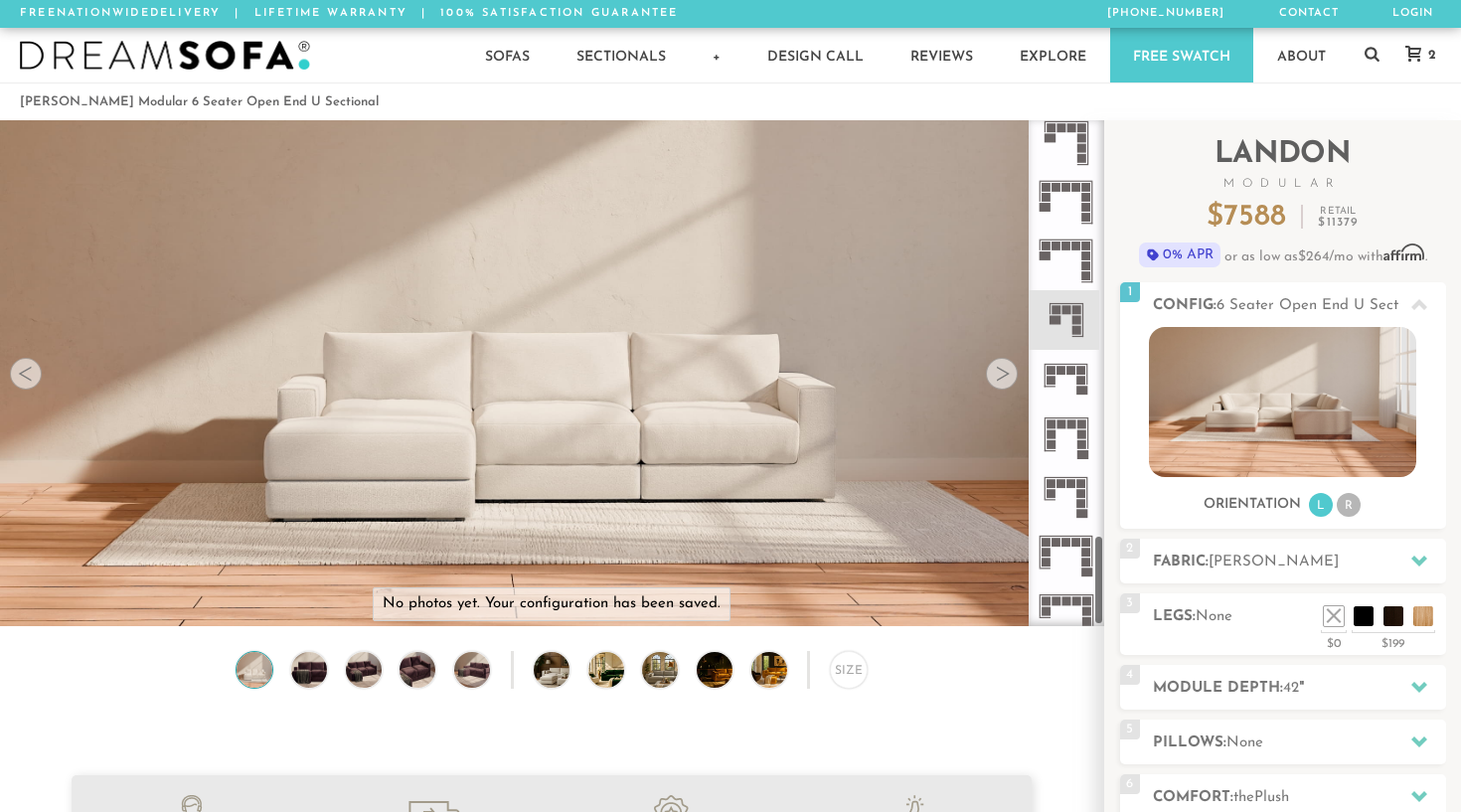 scroll, scrollTop: 0, scrollLeft: 0, axis: both 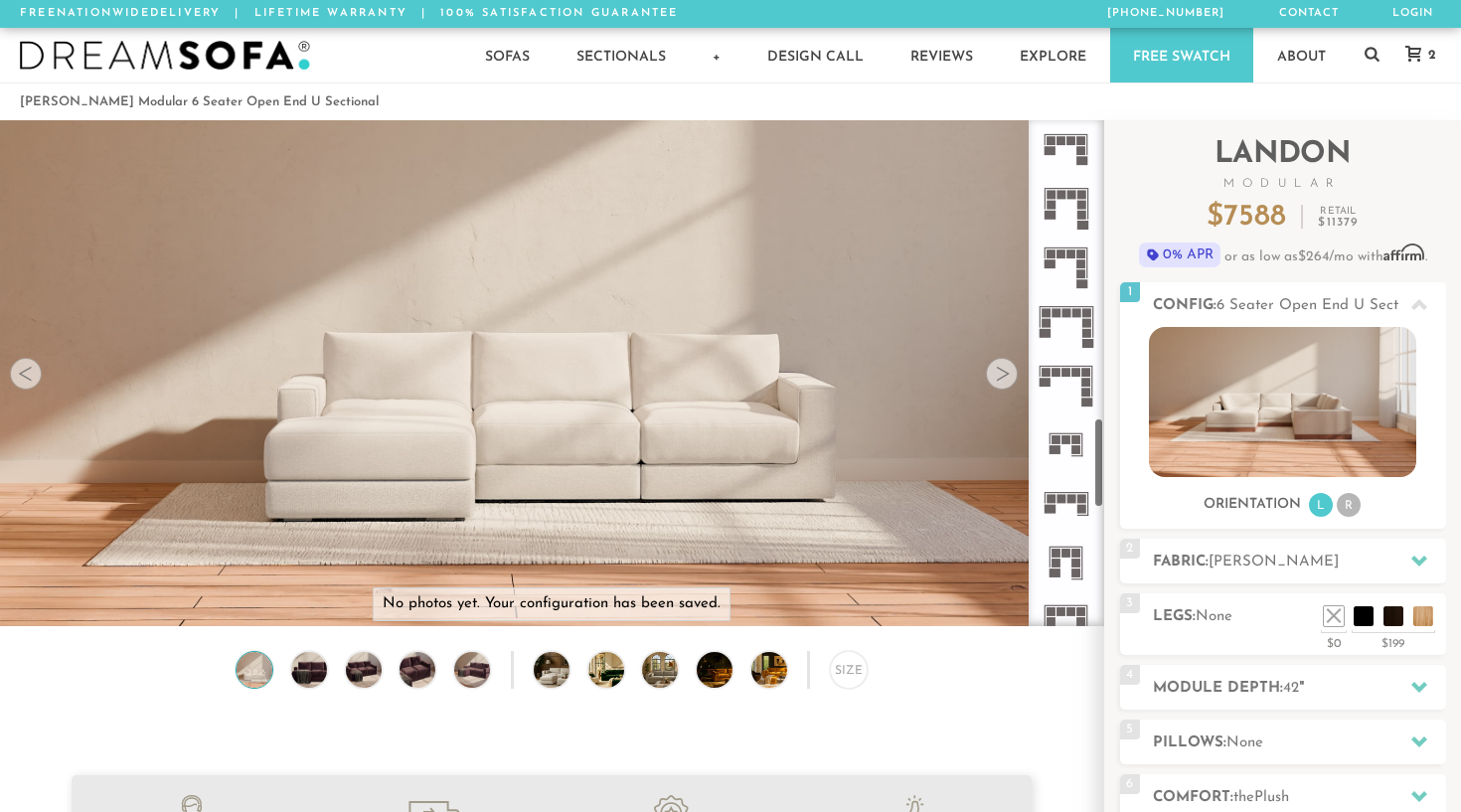 click 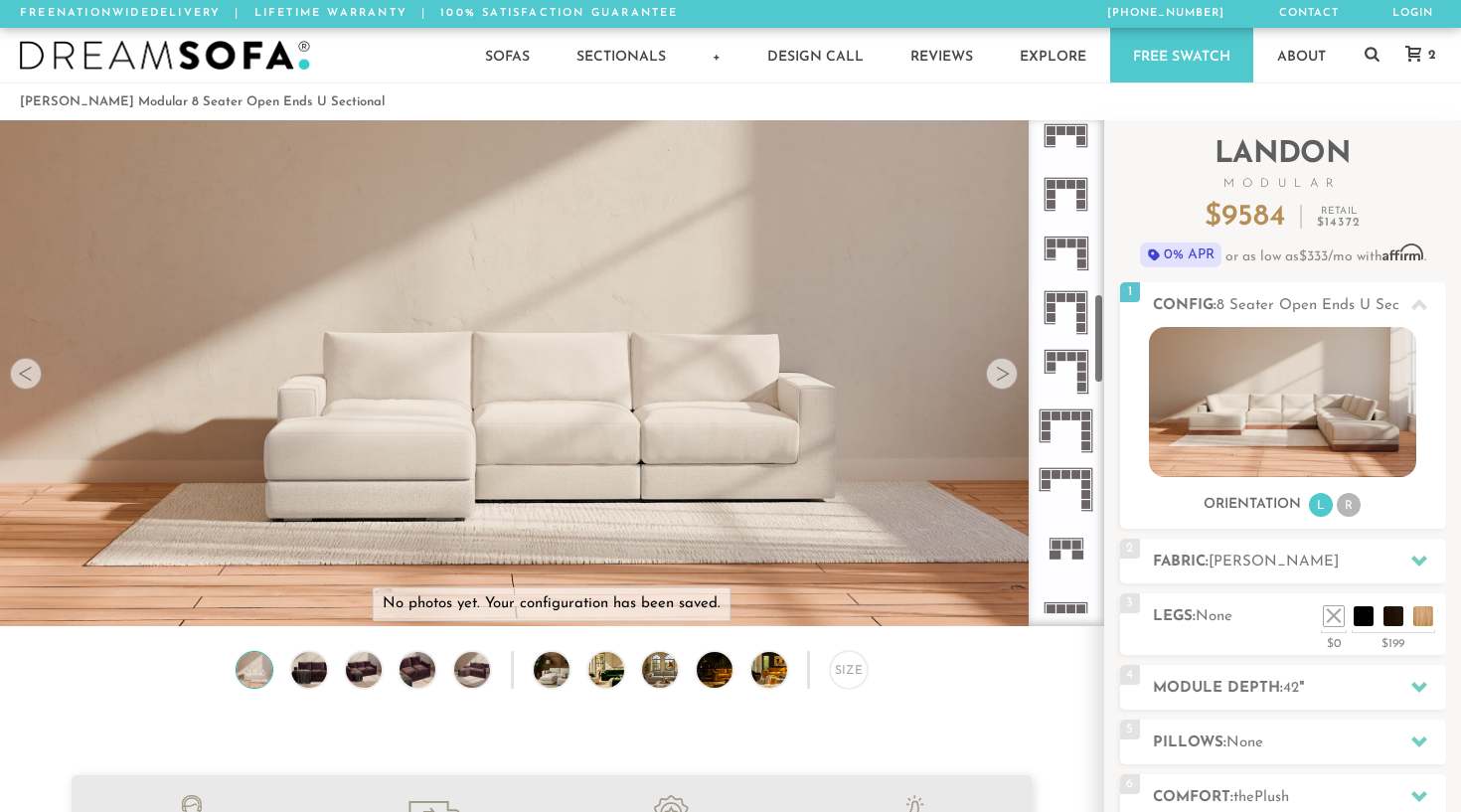 scroll, scrollTop: 1101, scrollLeft: 0, axis: vertical 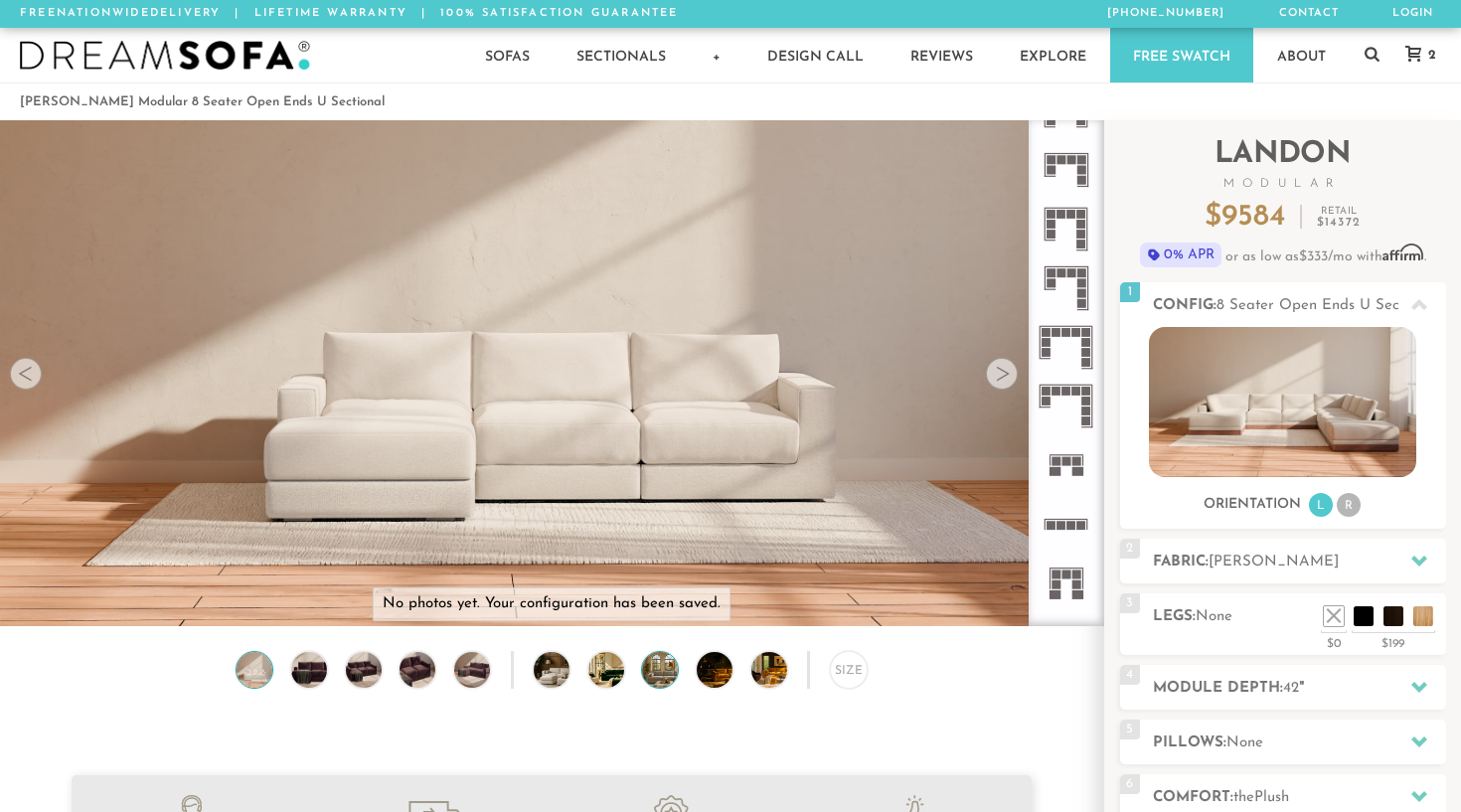 click at bounding box center (674, 670) 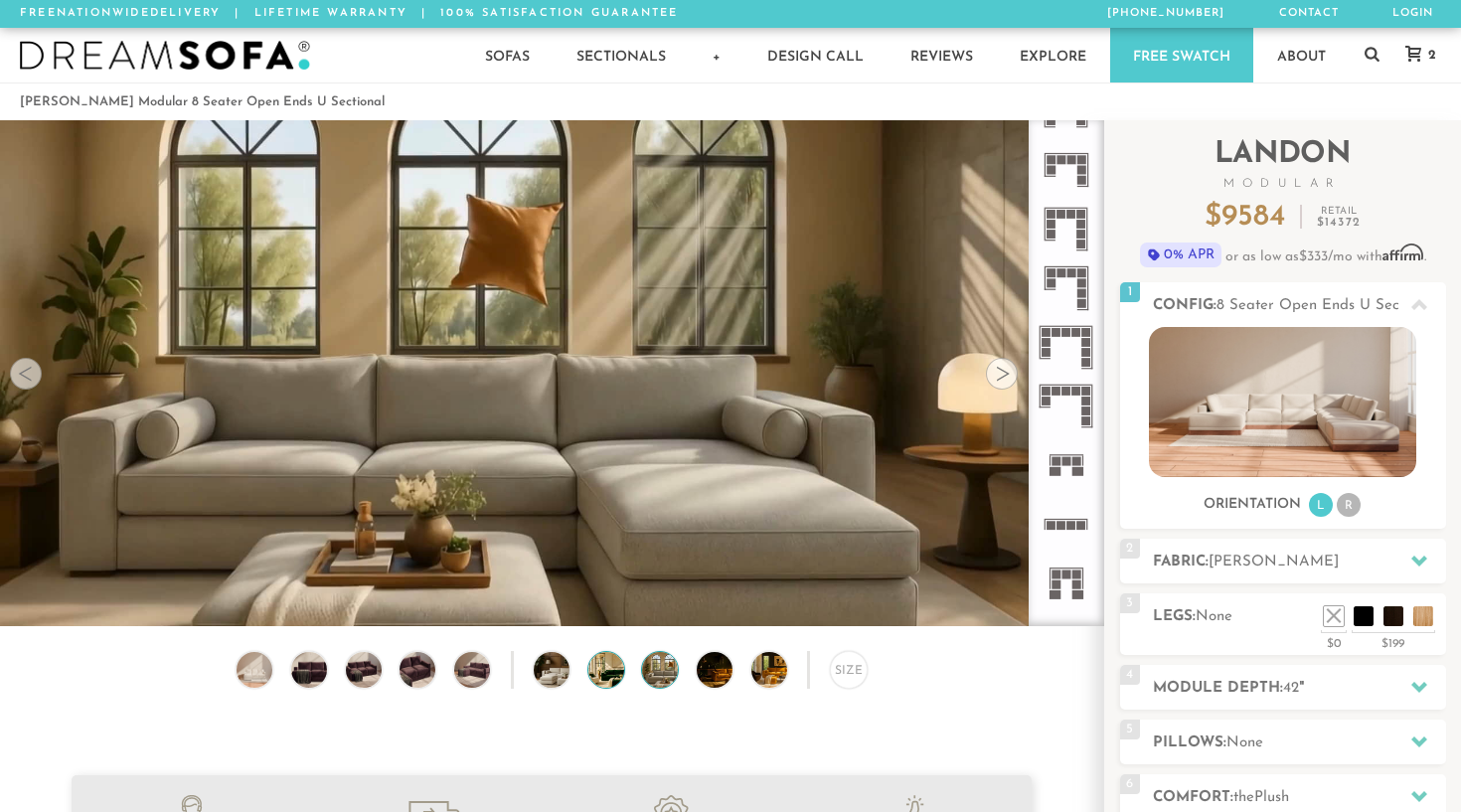 click at bounding box center (620, 670) 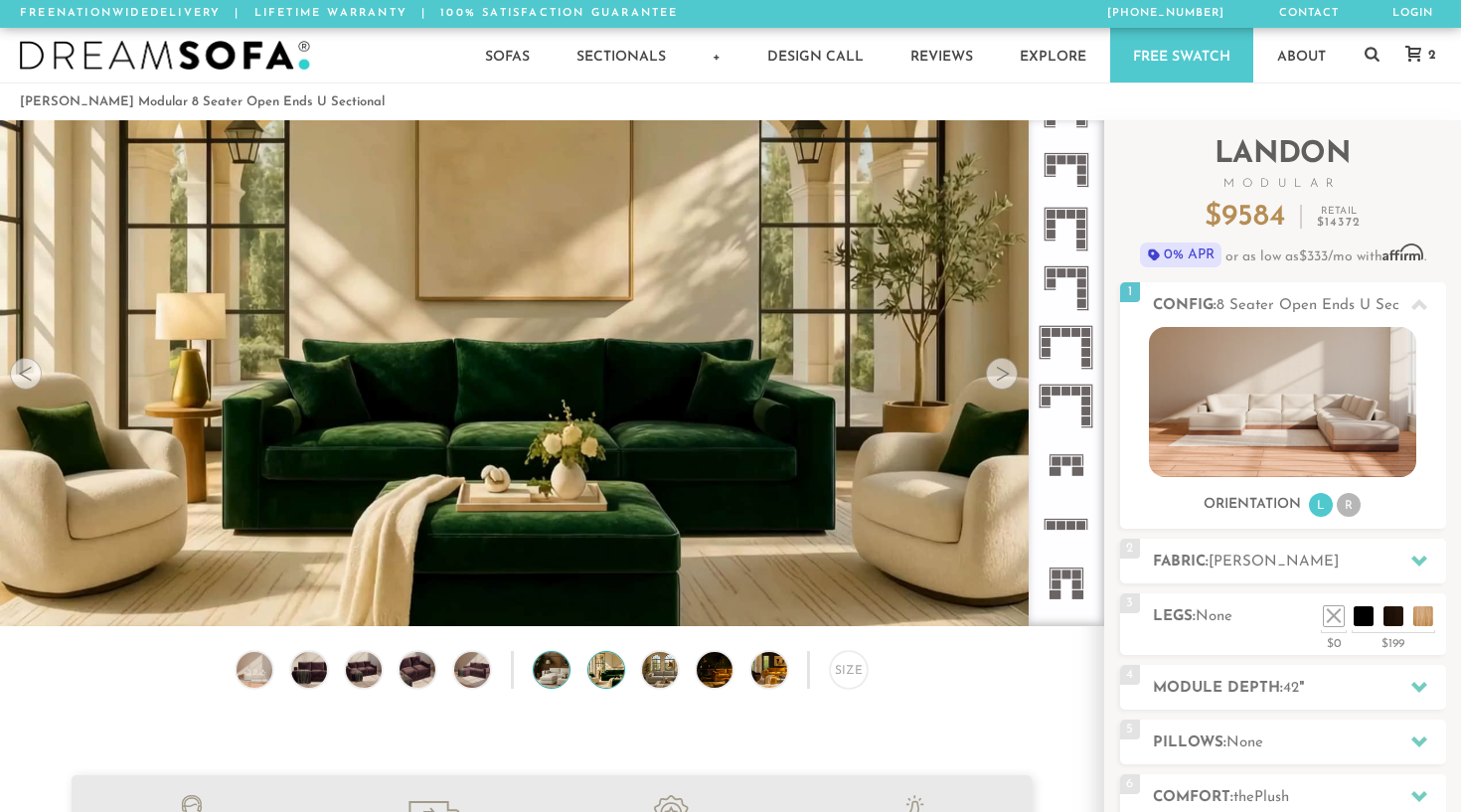 click at bounding box center (566, 670) 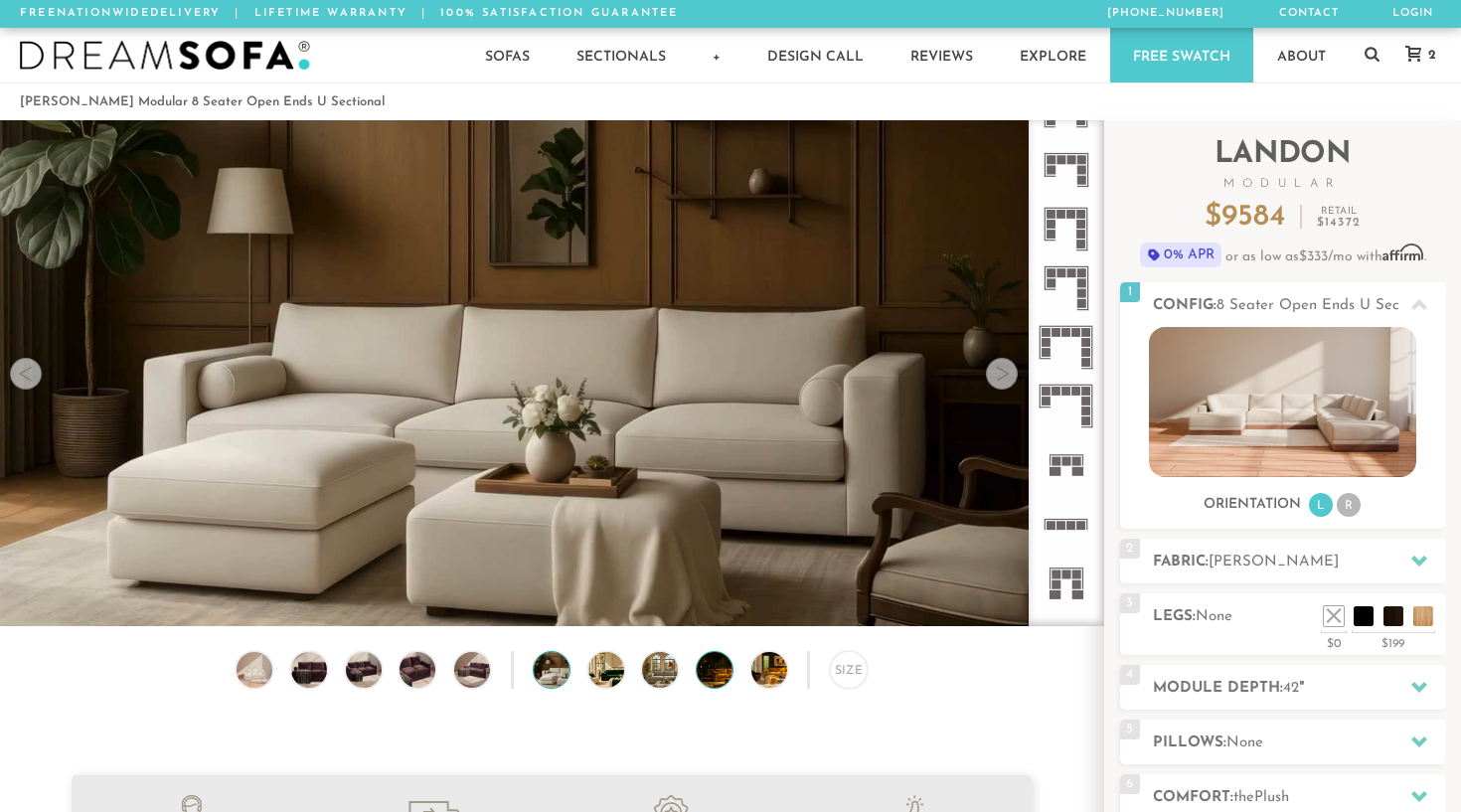 click at bounding box center (729, 670) 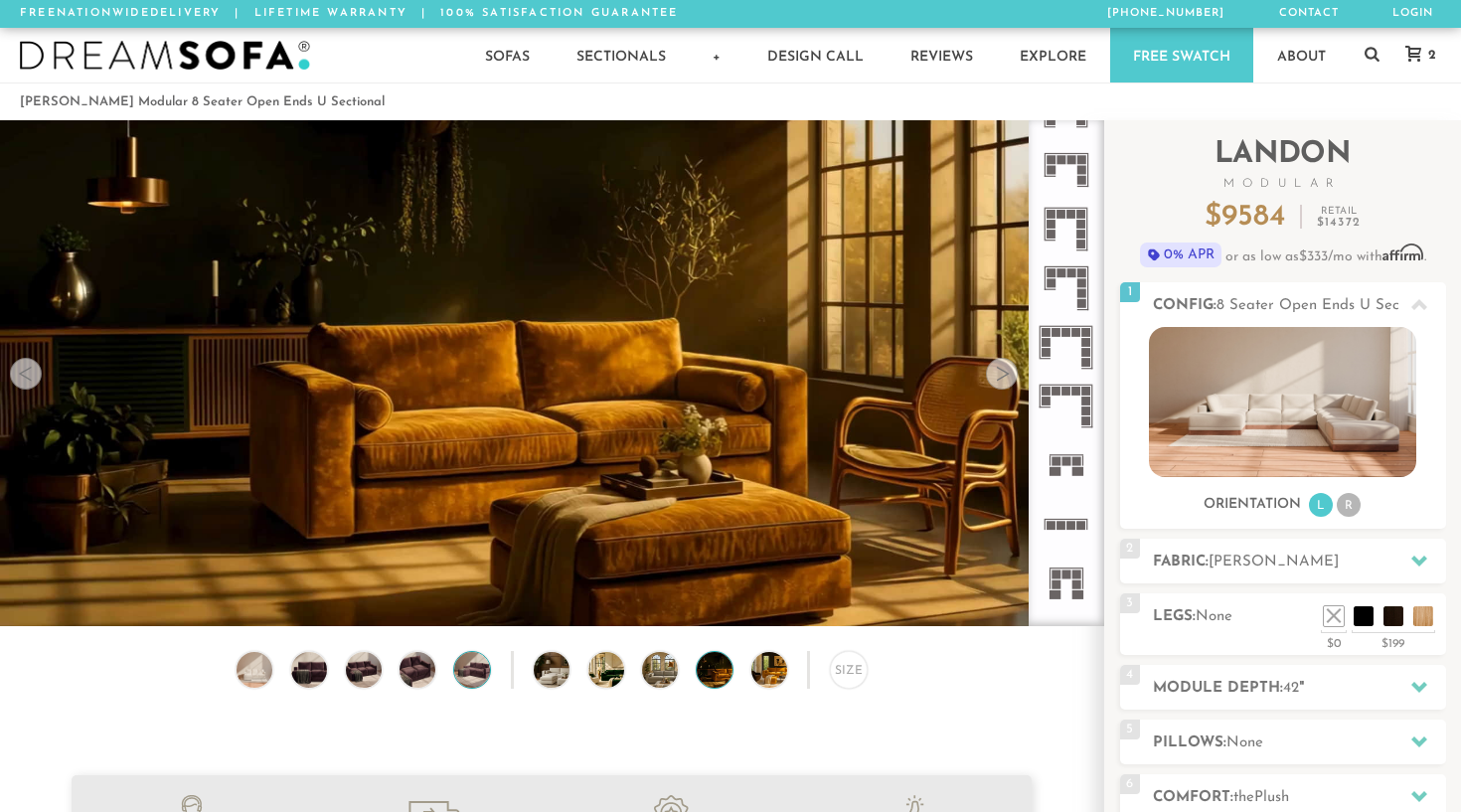 click at bounding box center [472, 670] 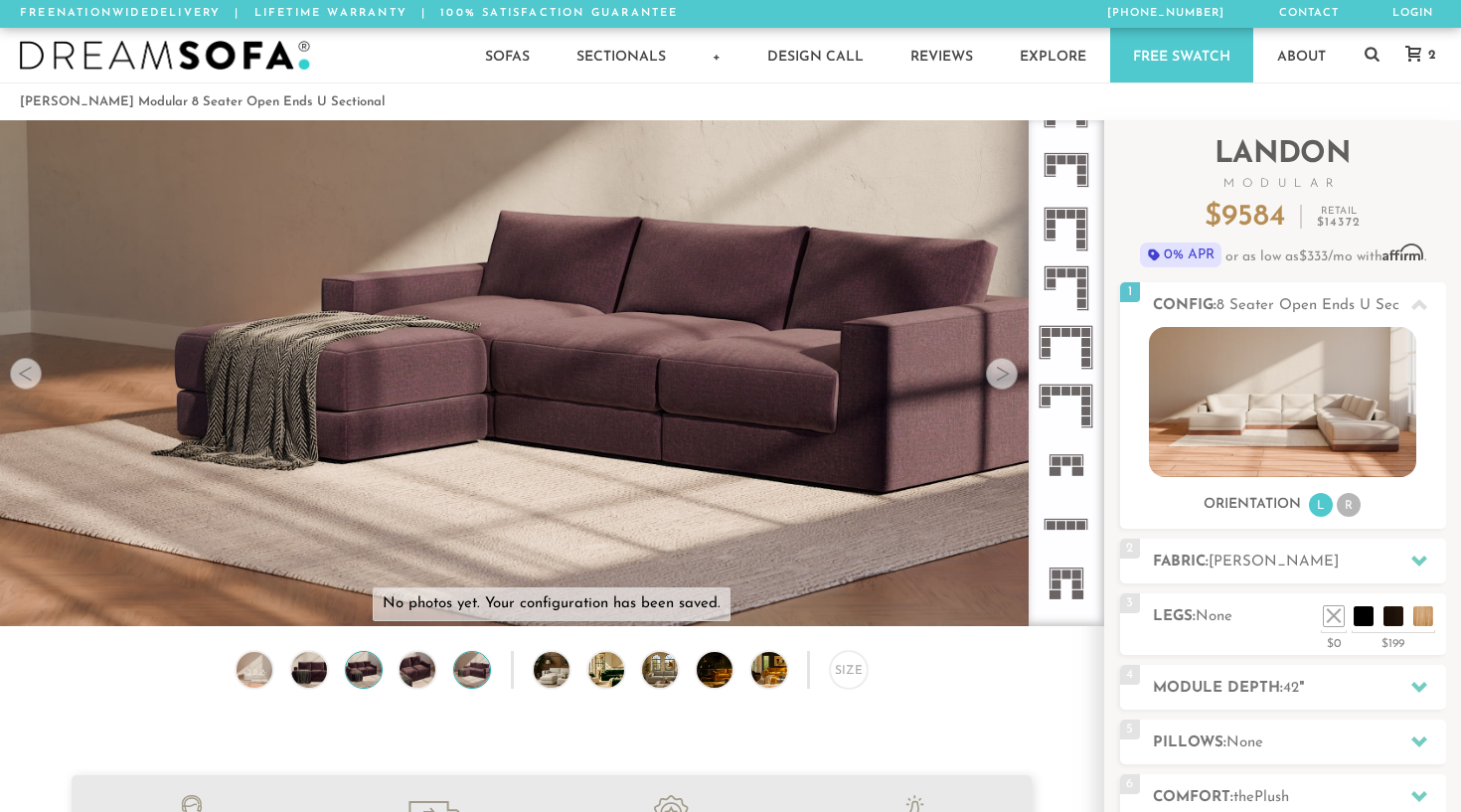 click at bounding box center [363, 670] 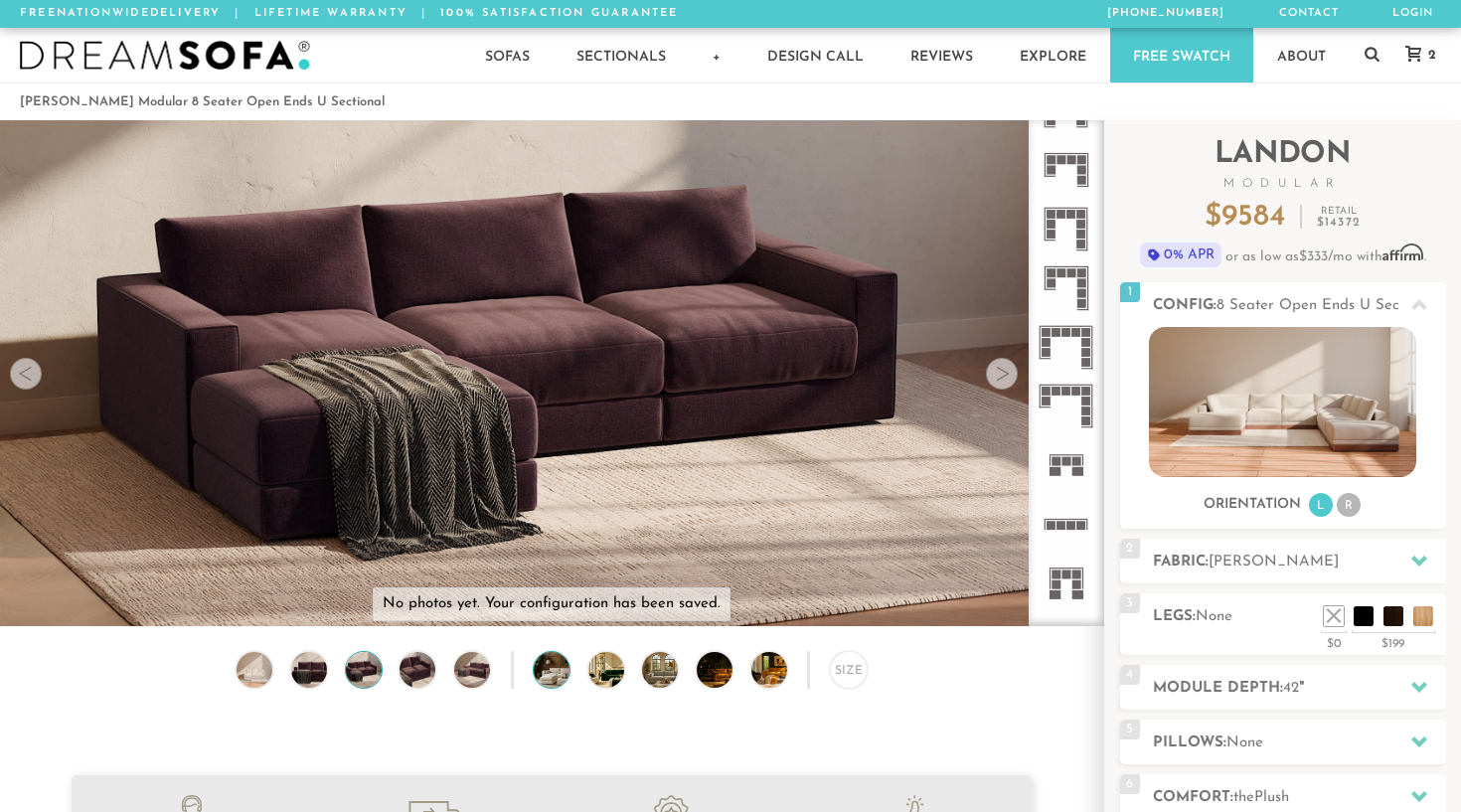 click at bounding box center (566, 670) 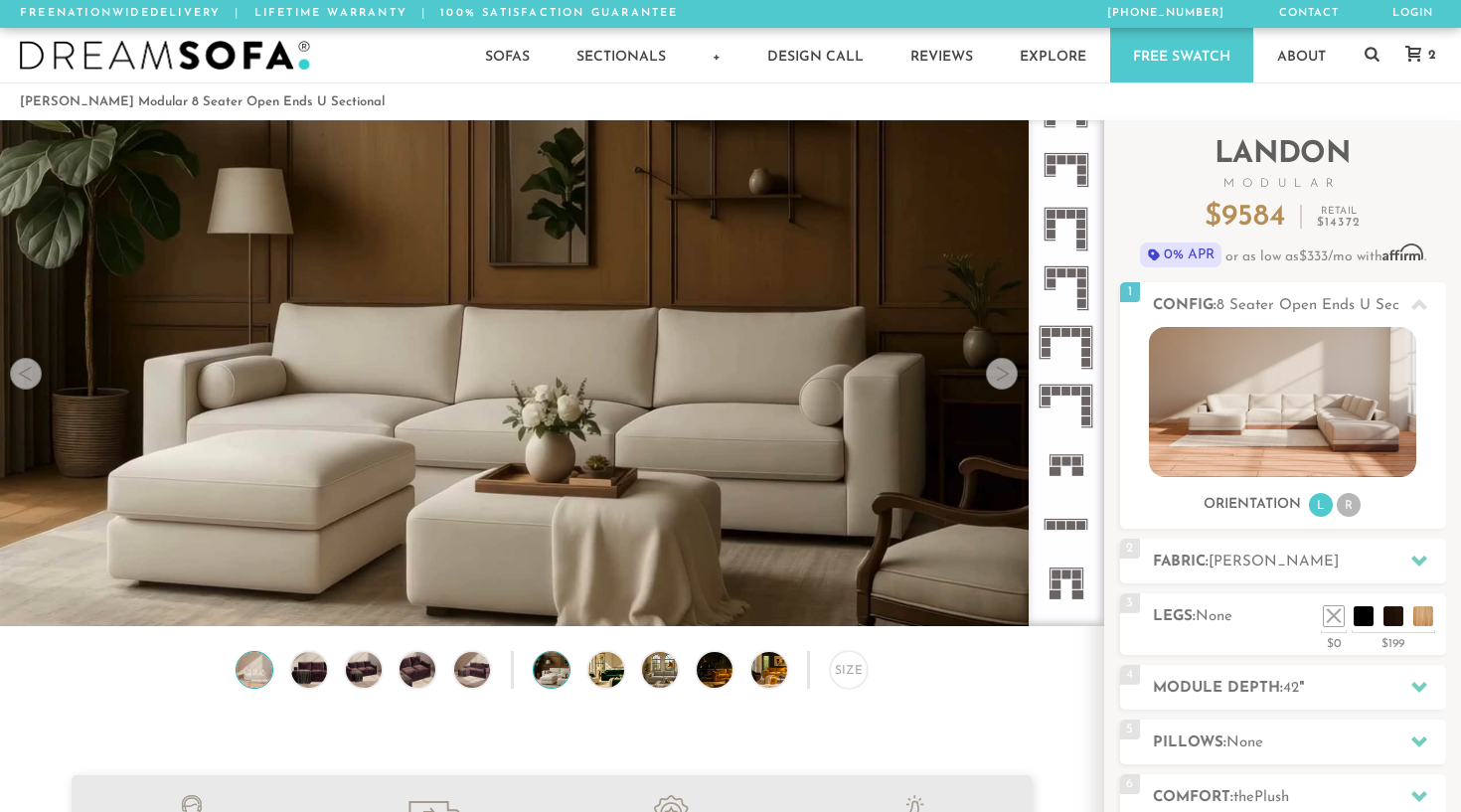 click at bounding box center (254, 670) 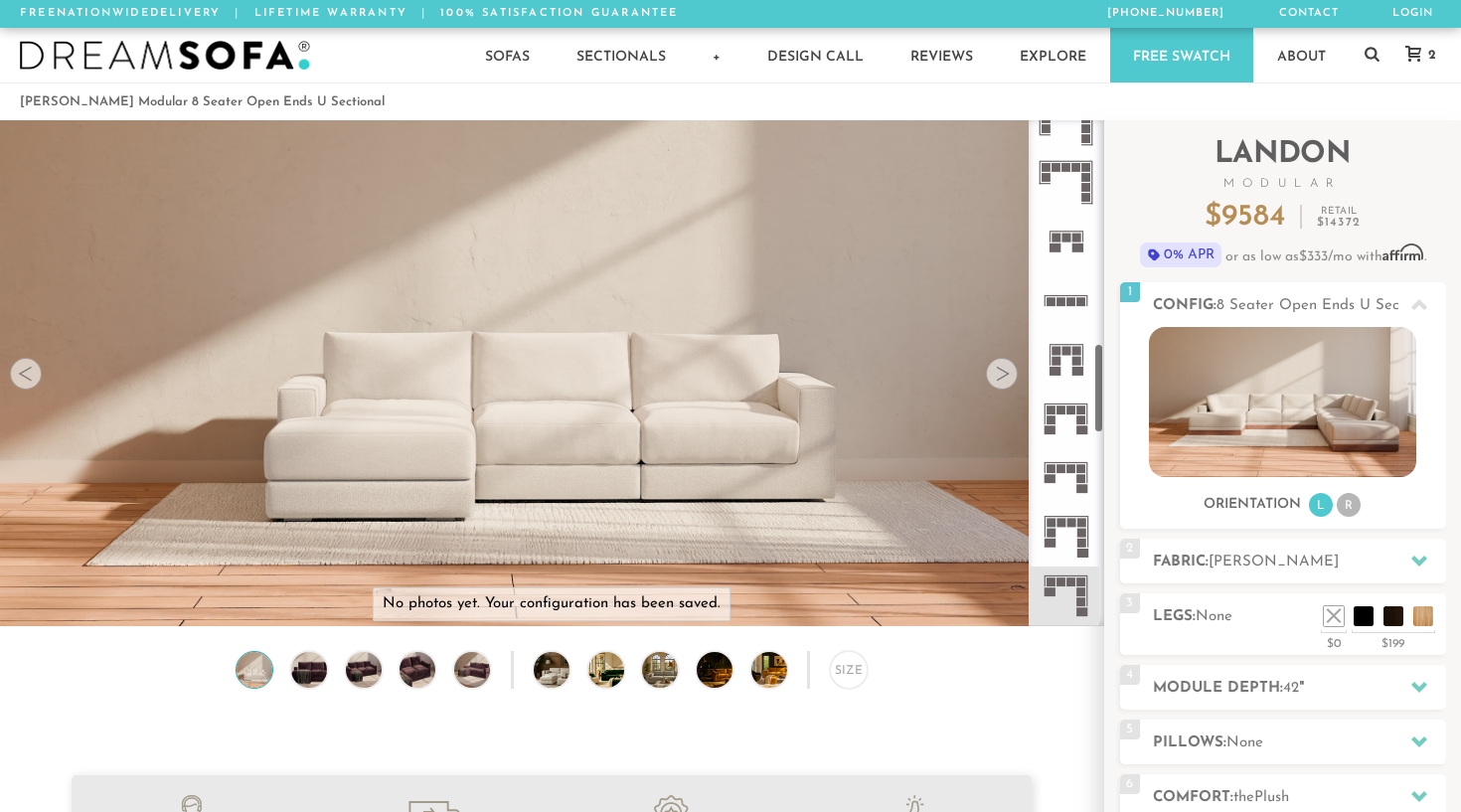 scroll, scrollTop: 1447, scrollLeft: 0, axis: vertical 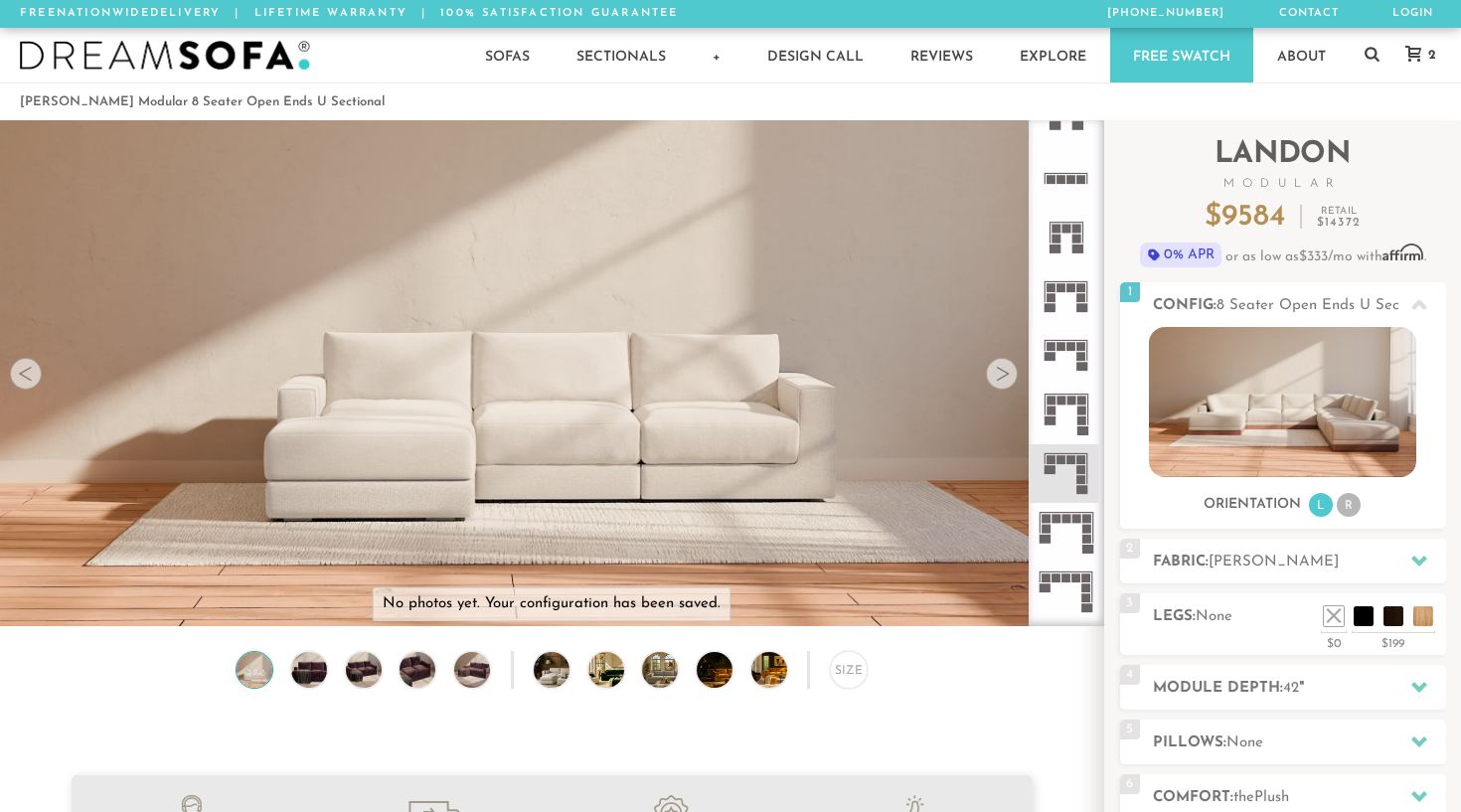 click 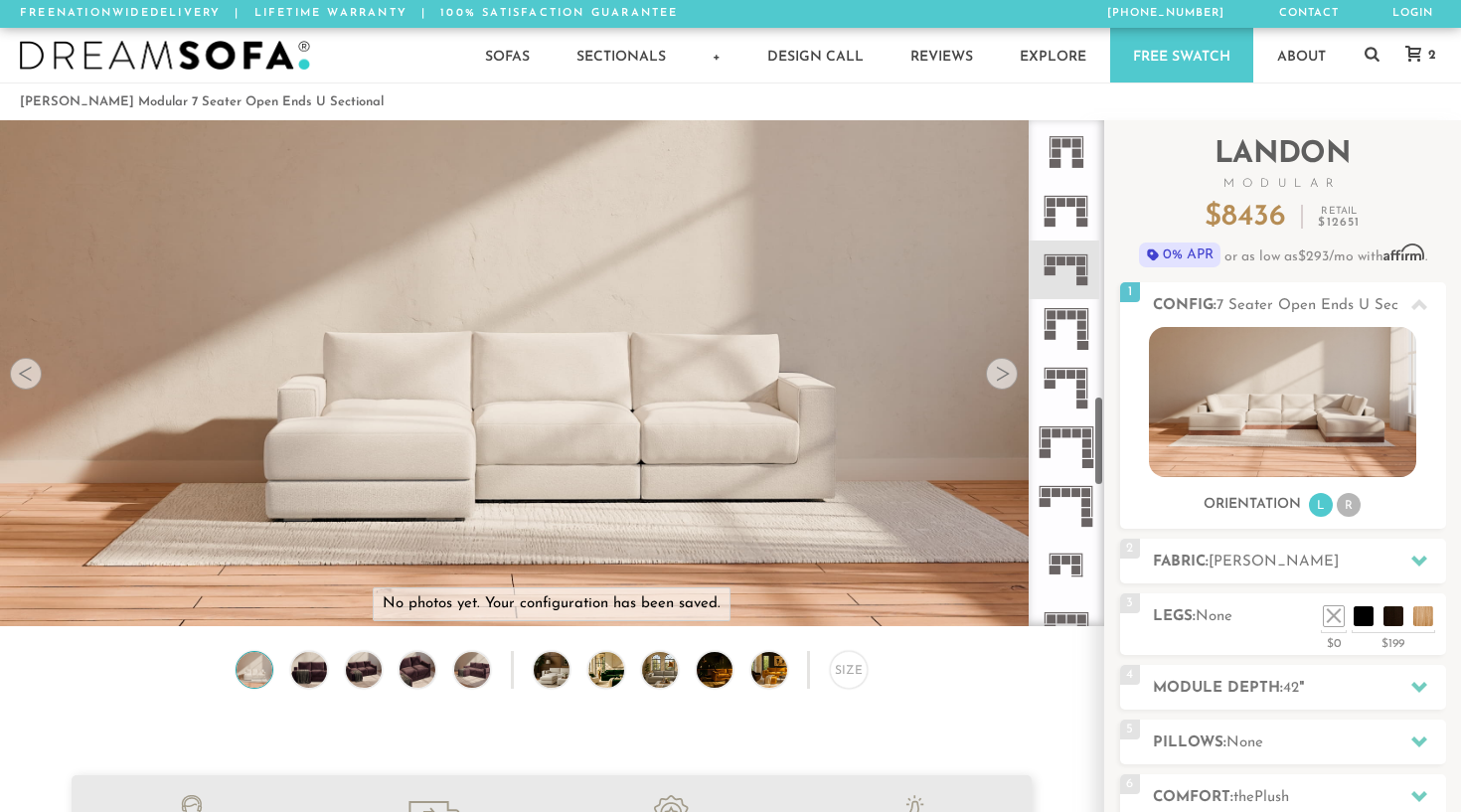 scroll, scrollTop: 1534, scrollLeft: 0, axis: vertical 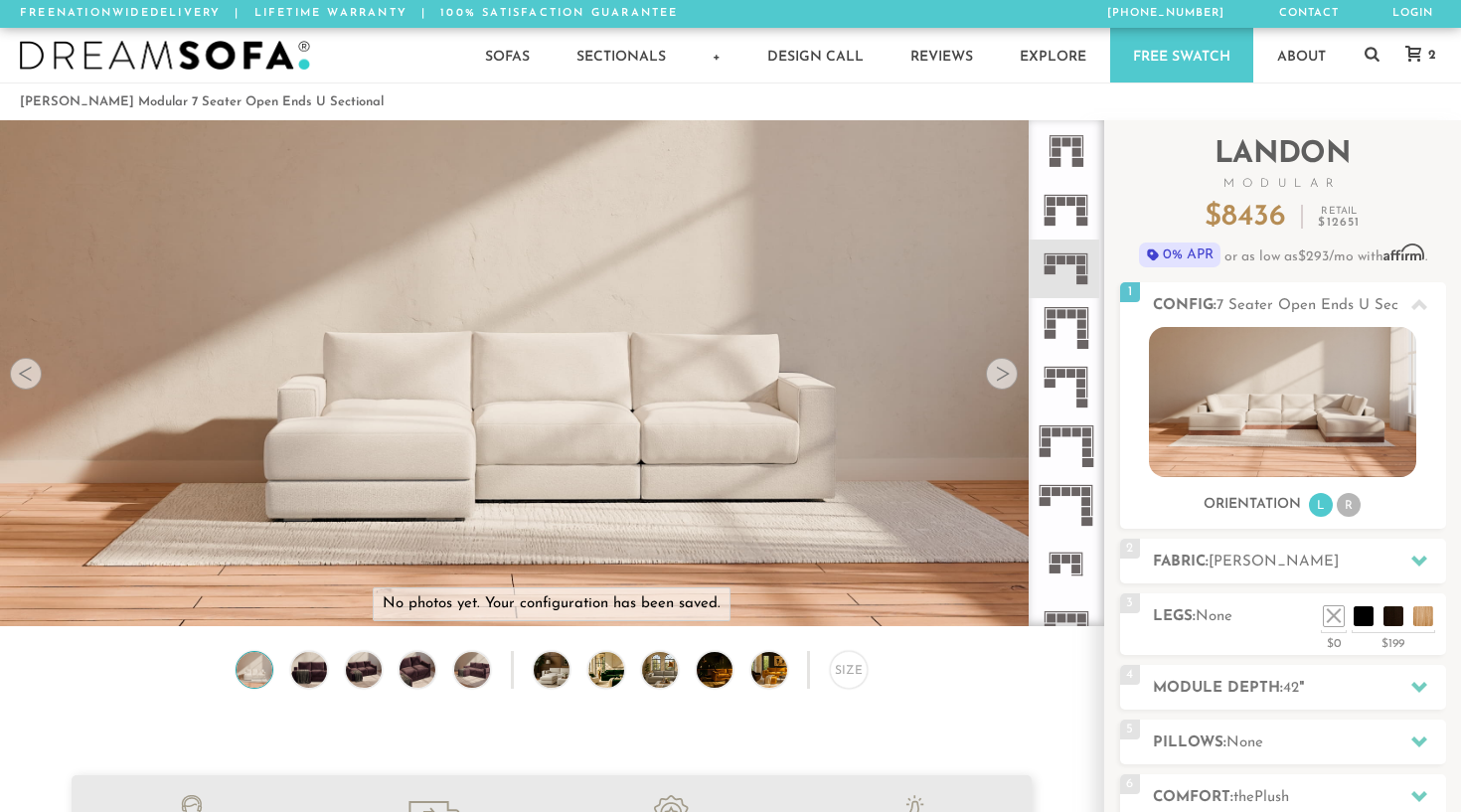 click 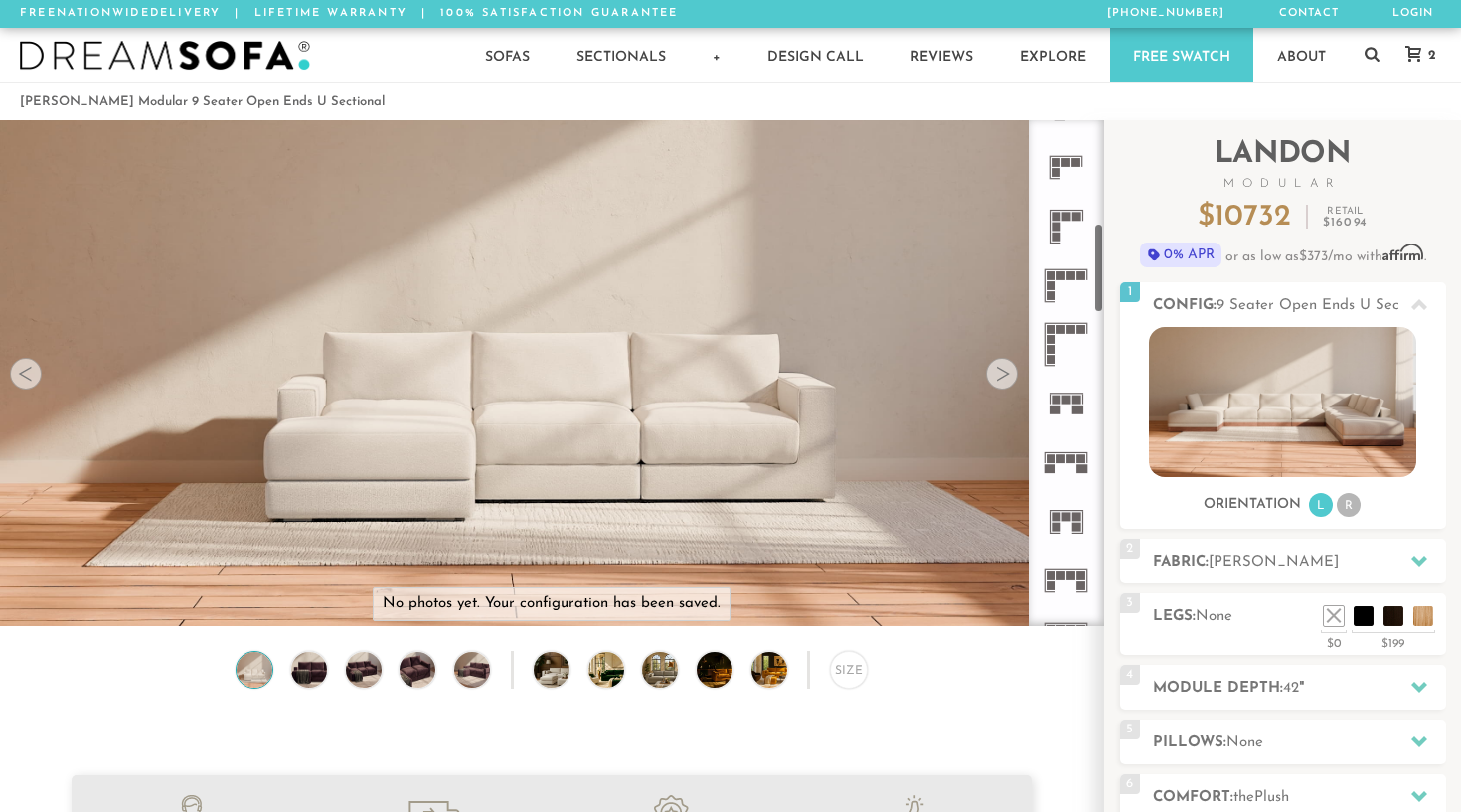 scroll, scrollTop: 575, scrollLeft: 0, axis: vertical 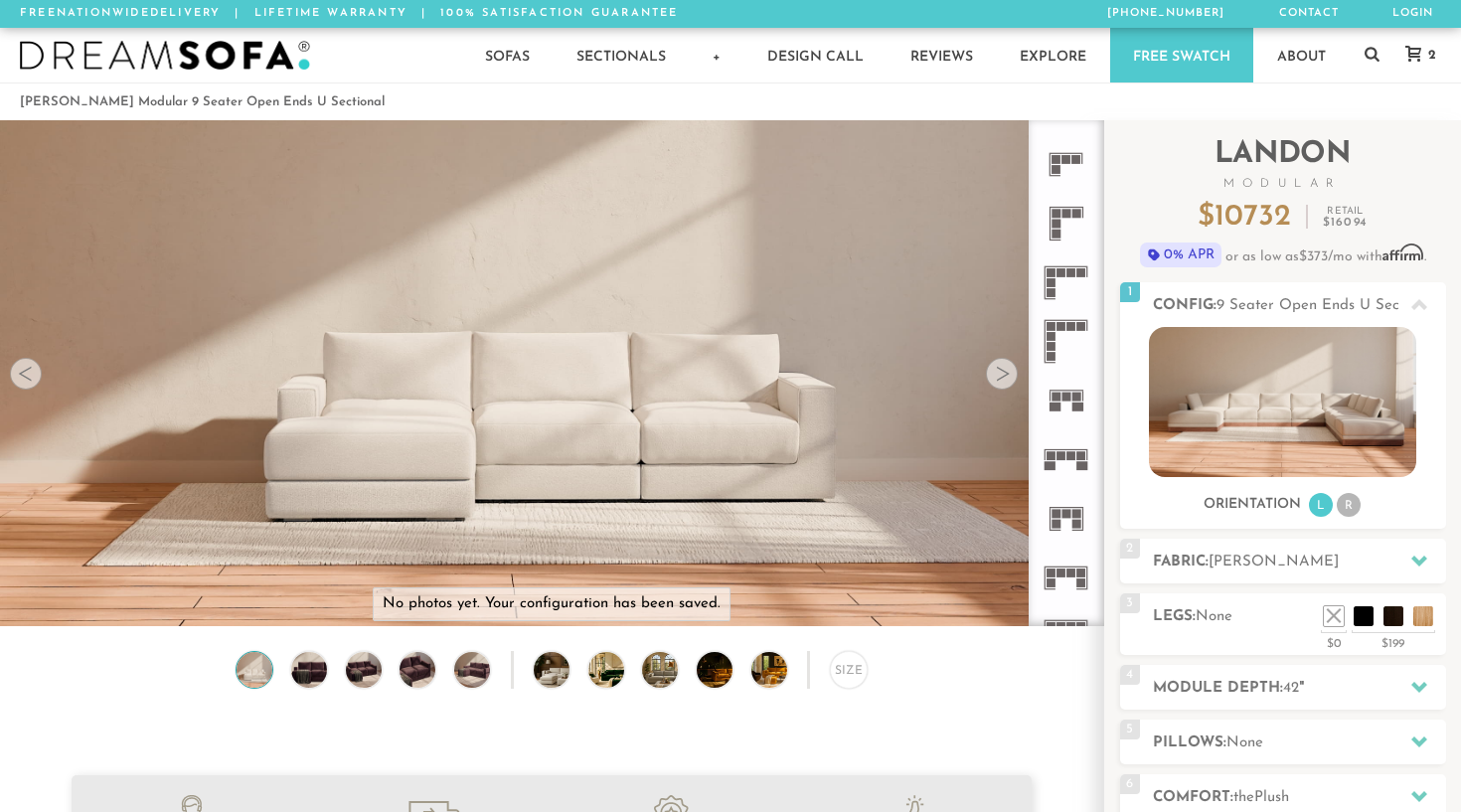 click 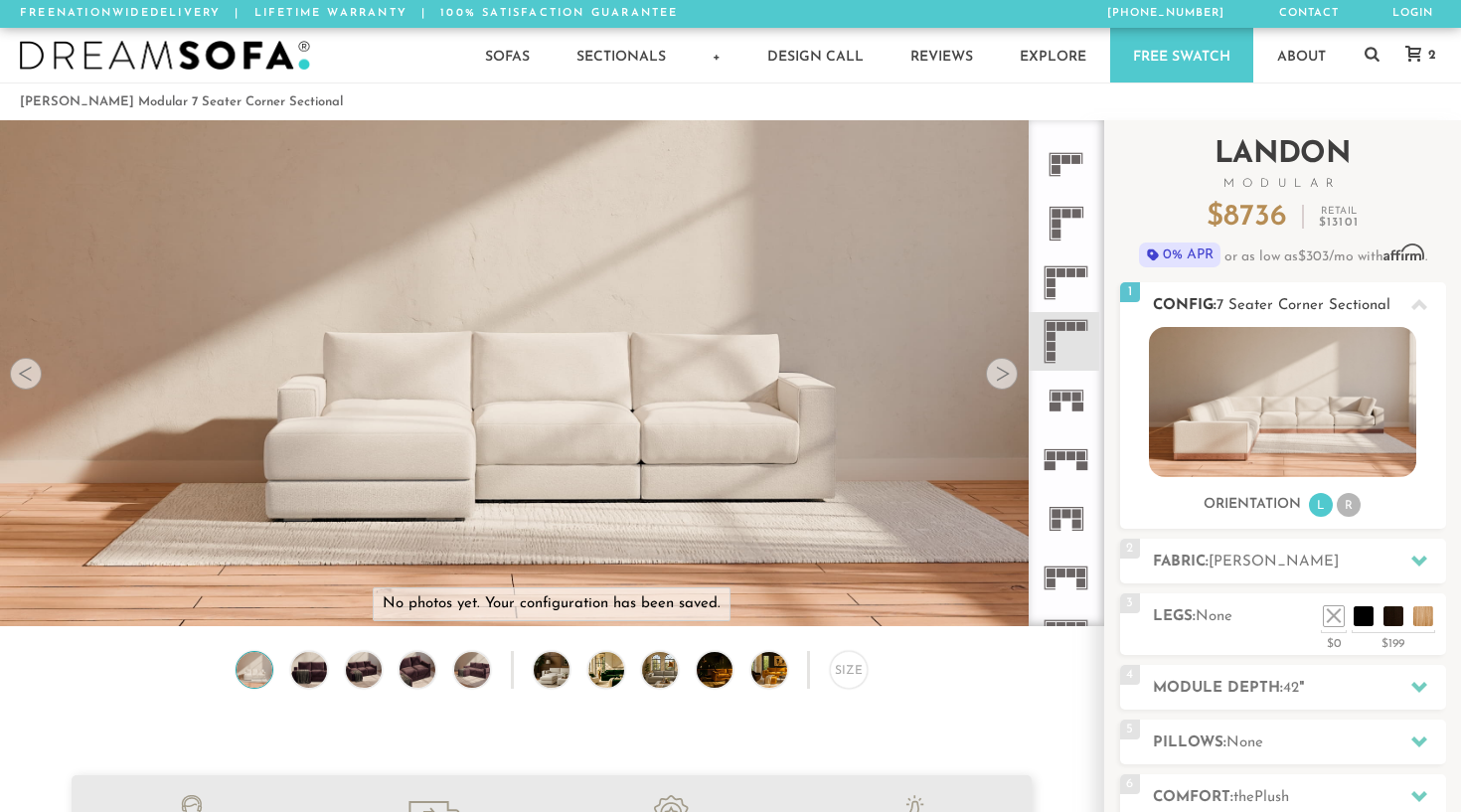 click on "R" at bounding box center (1349, 505) 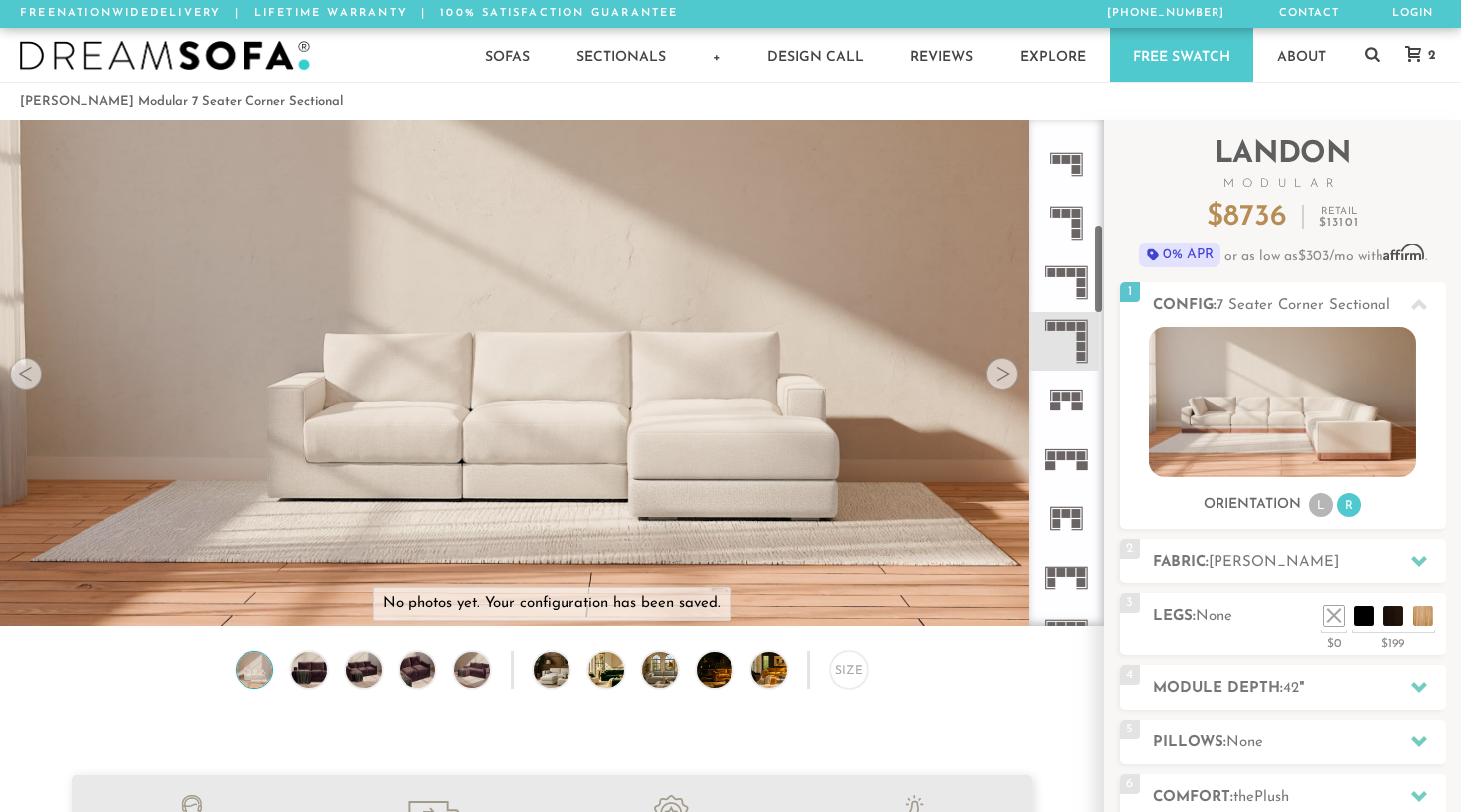 click 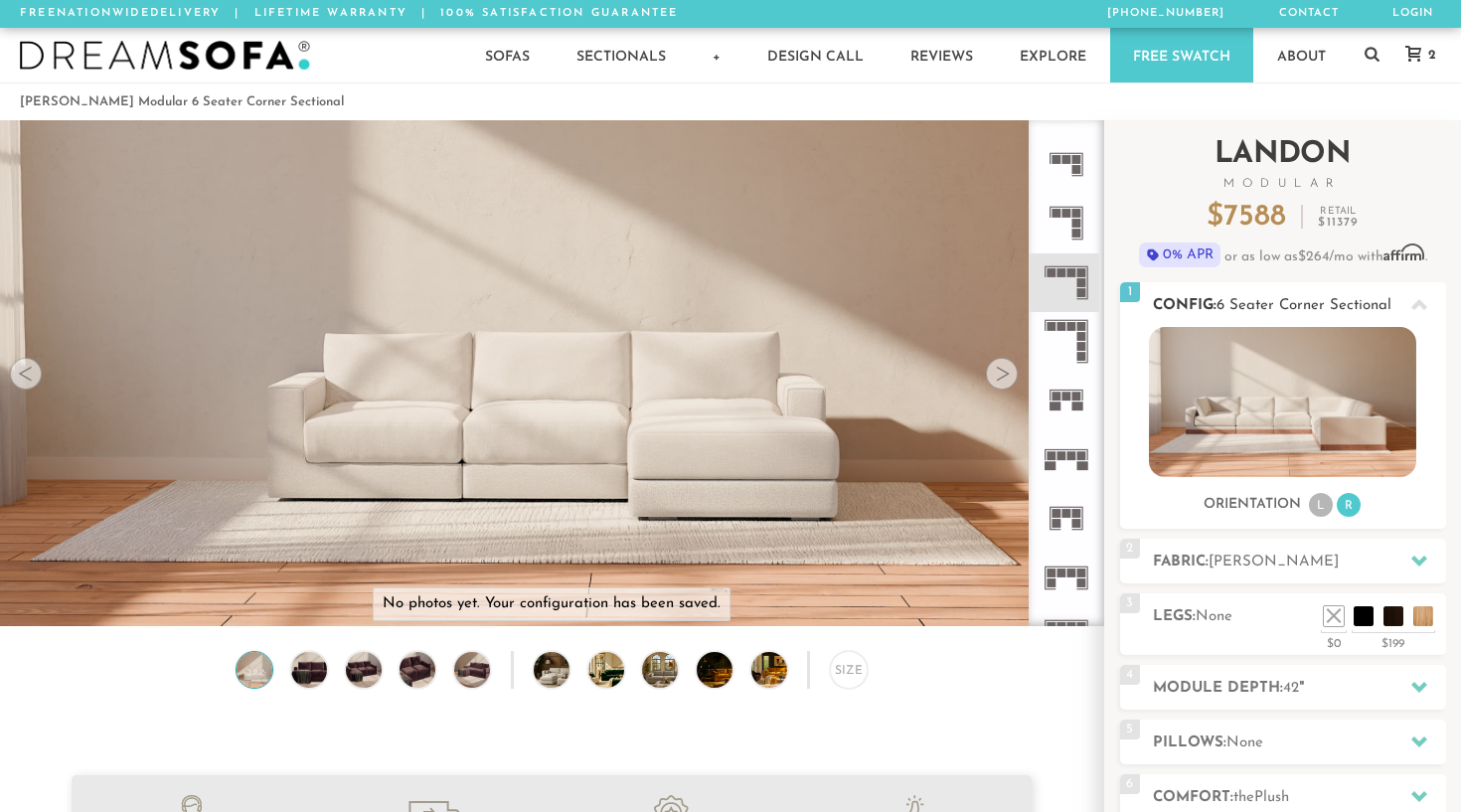 click on "L" at bounding box center [1321, 505] 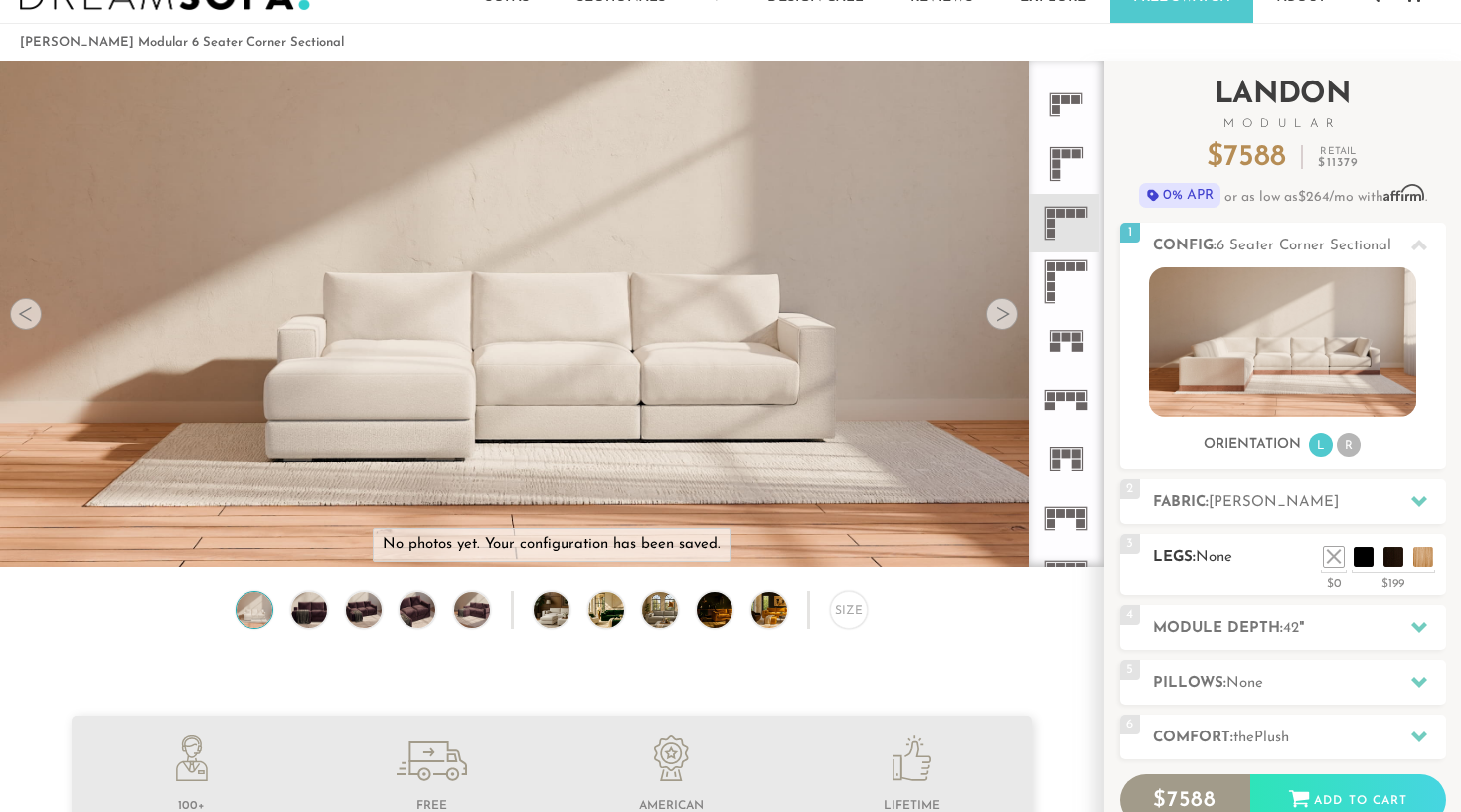 scroll, scrollTop: 72, scrollLeft: 0, axis: vertical 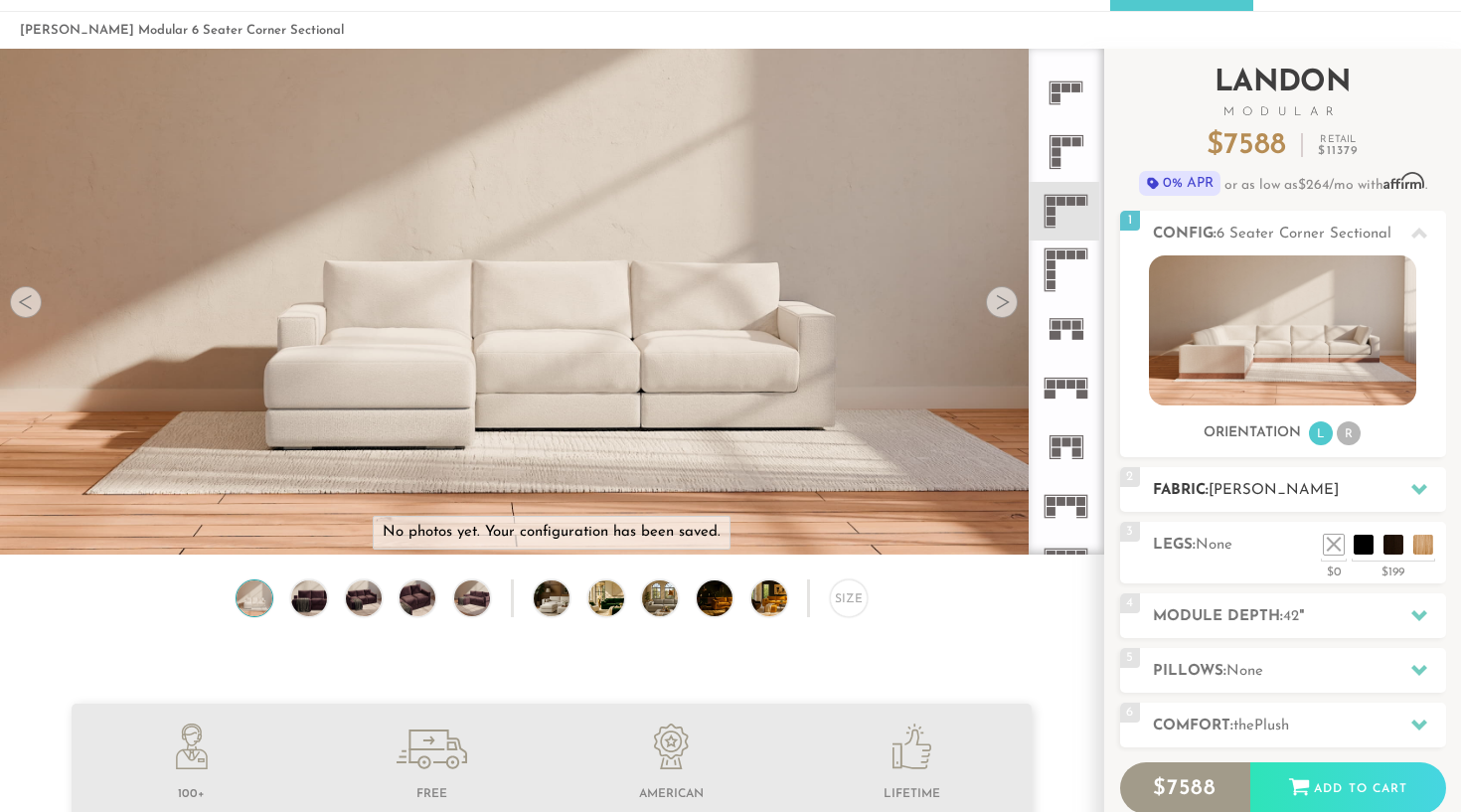click on "[PERSON_NAME]" at bounding box center (1273, 490) 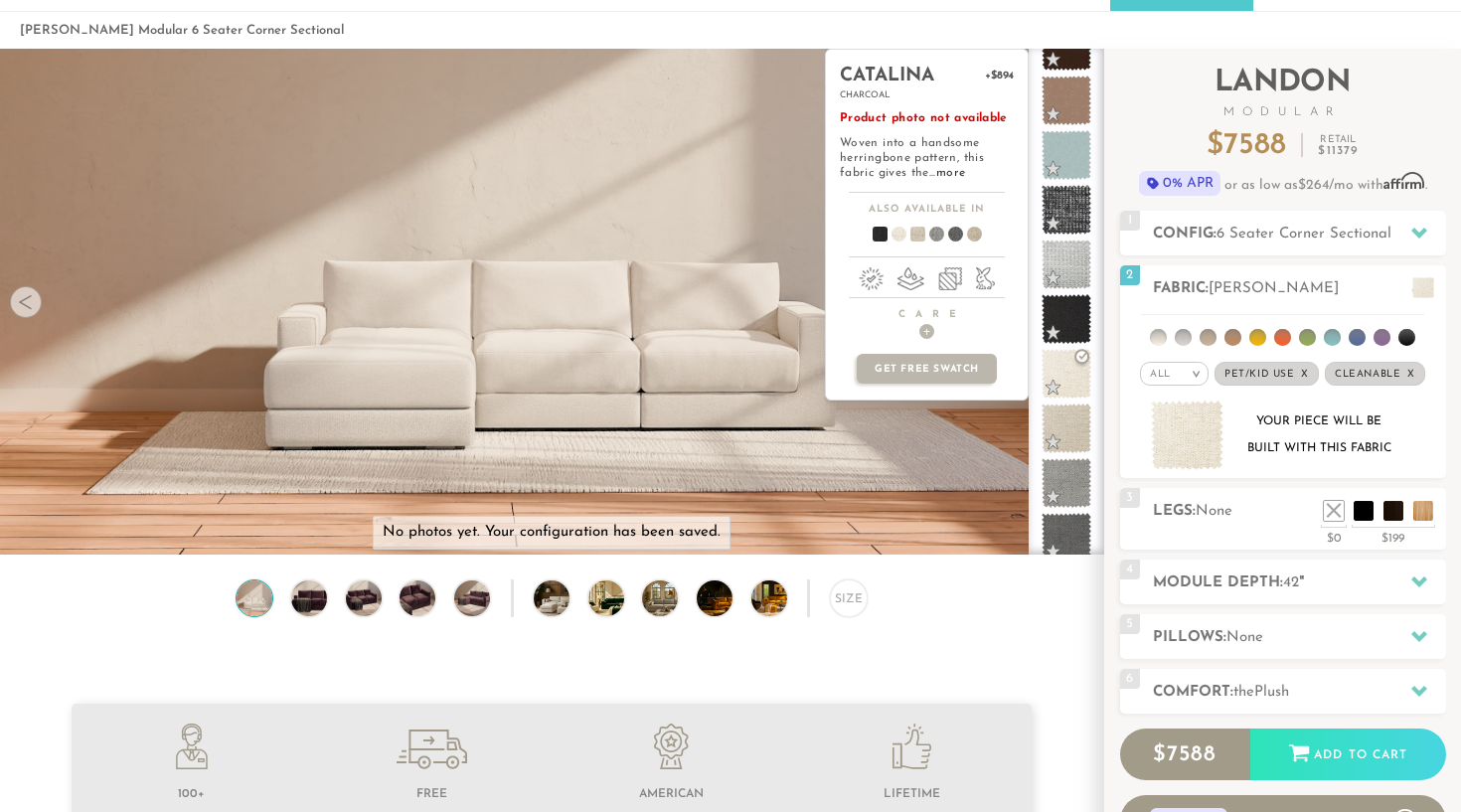 click at bounding box center [909, 238] 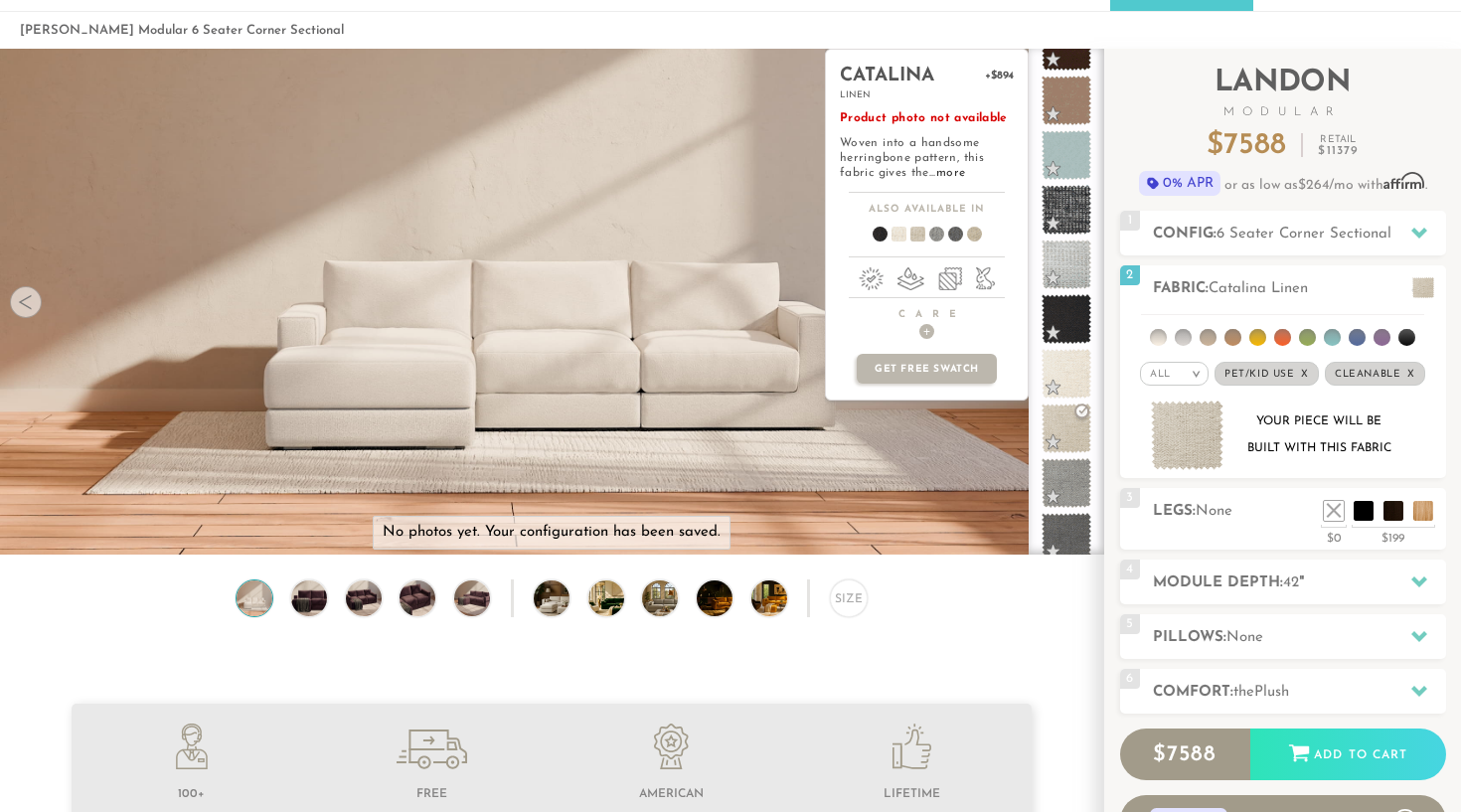 click at bounding box center [891, 238] 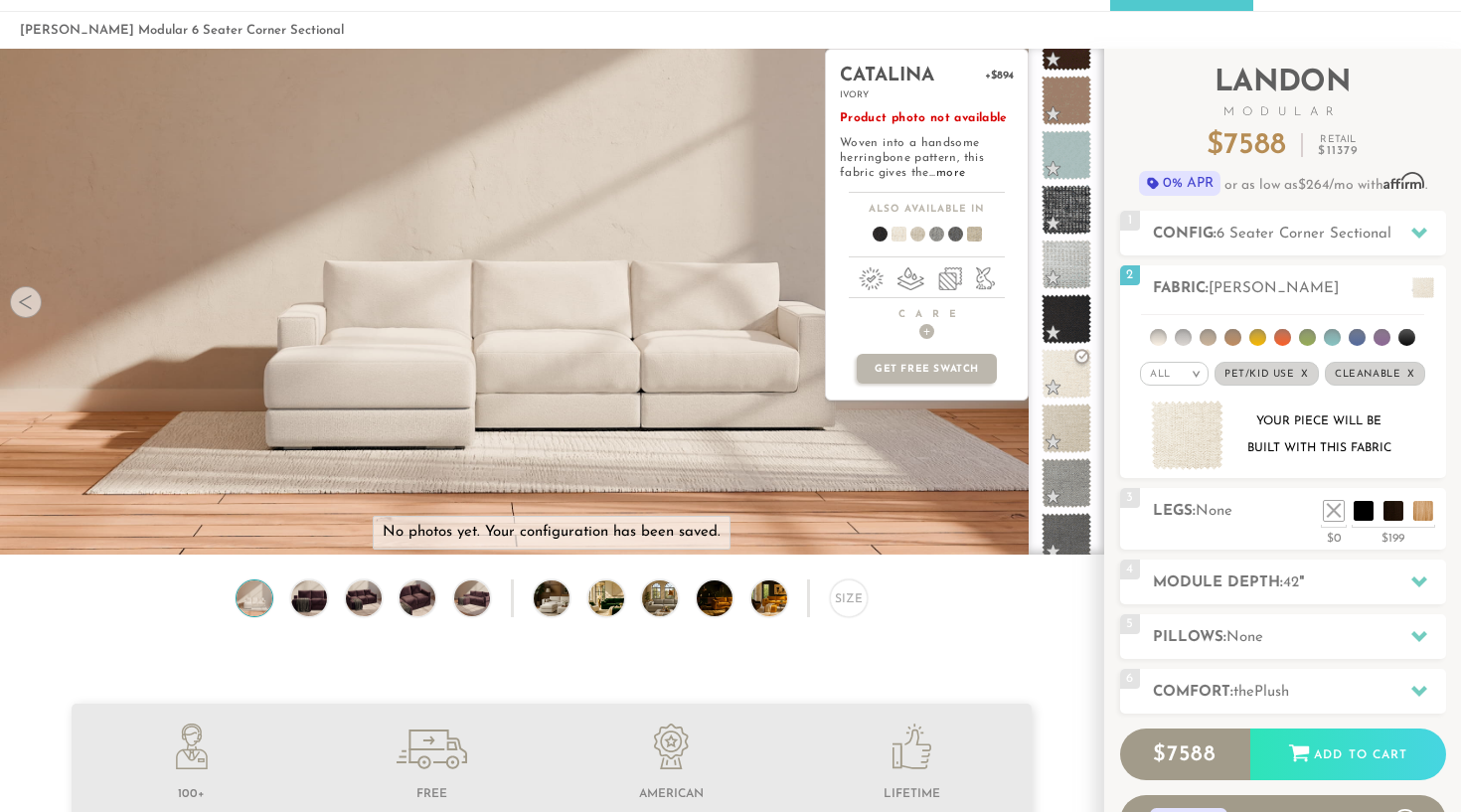 click at bounding box center (966, 238) 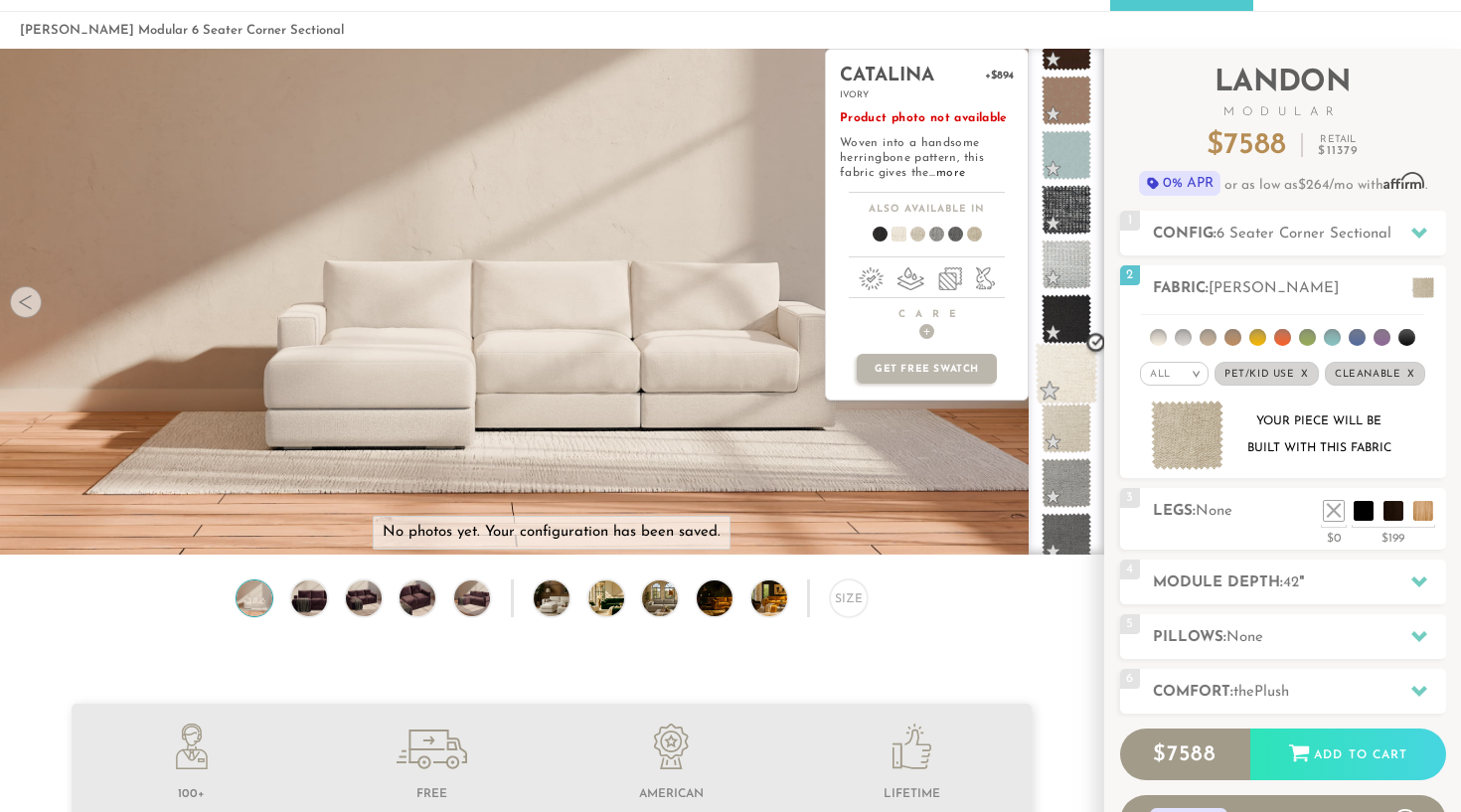 click at bounding box center (1066, 374) 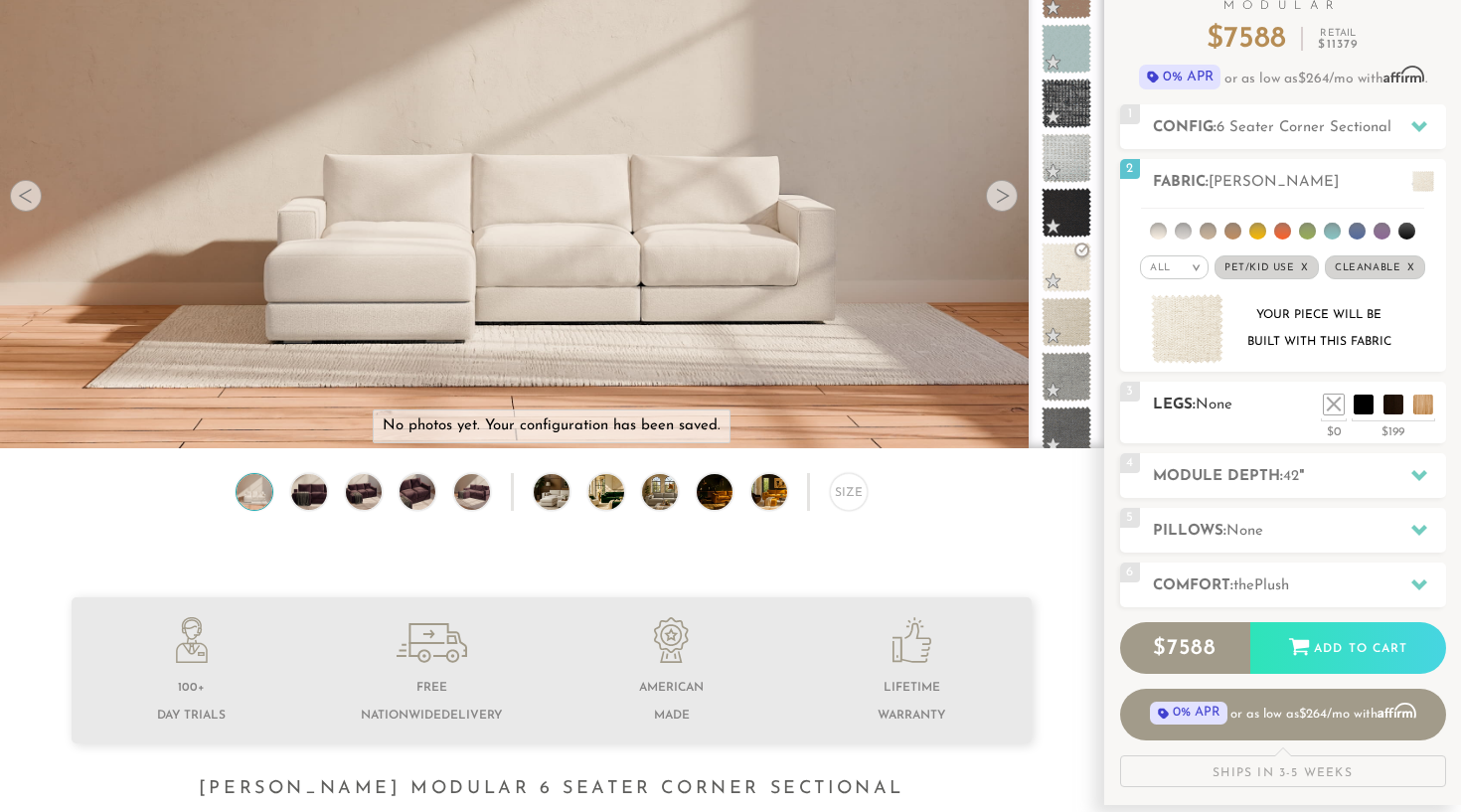 scroll, scrollTop: 179, scrollLeft: 0, axis: vertical 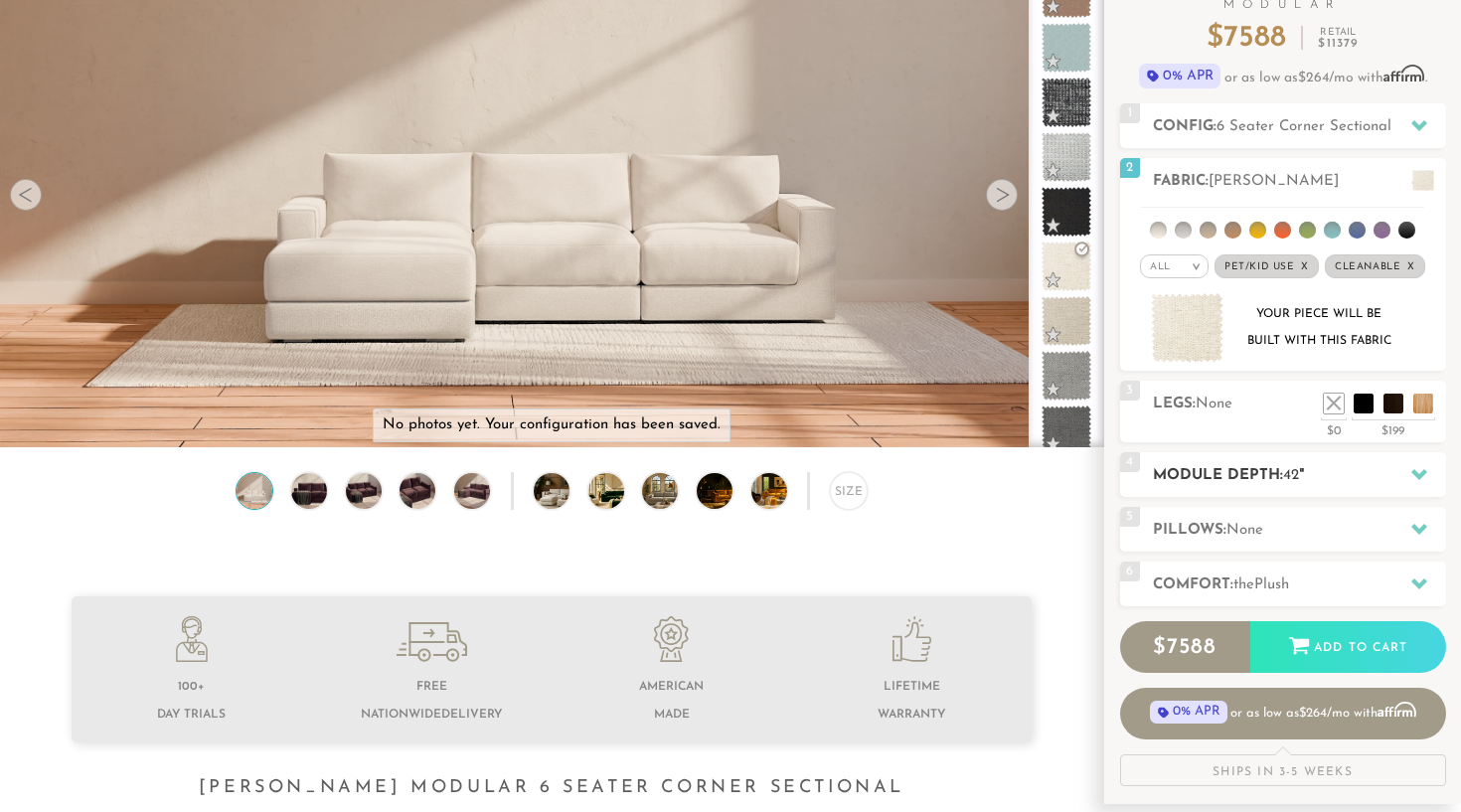 click on "4
Module Depth:  42 "" at bounding box center [1283, 474] 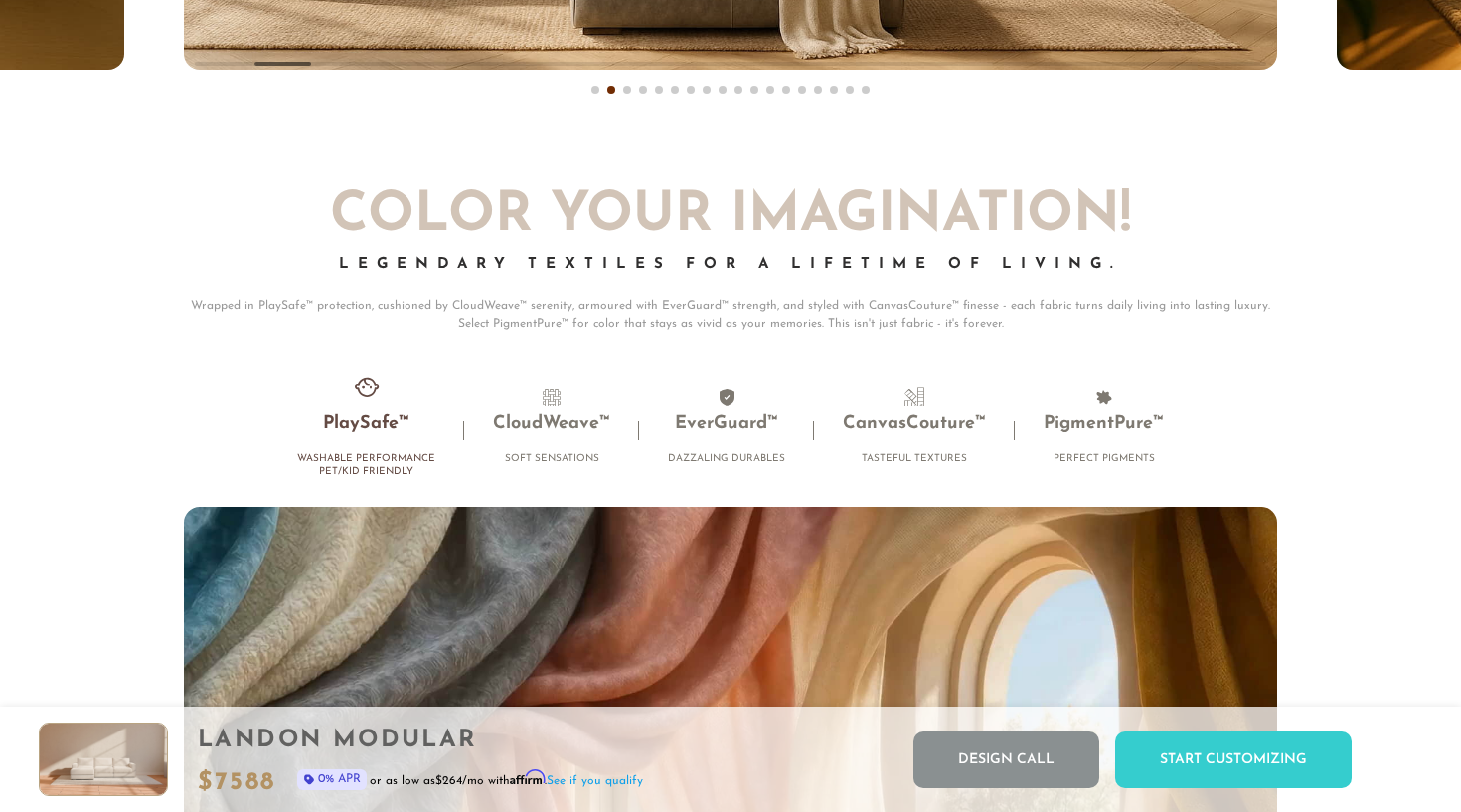 scroll, scrollTop: 12409, scrollLeft: 0, axis: vertical 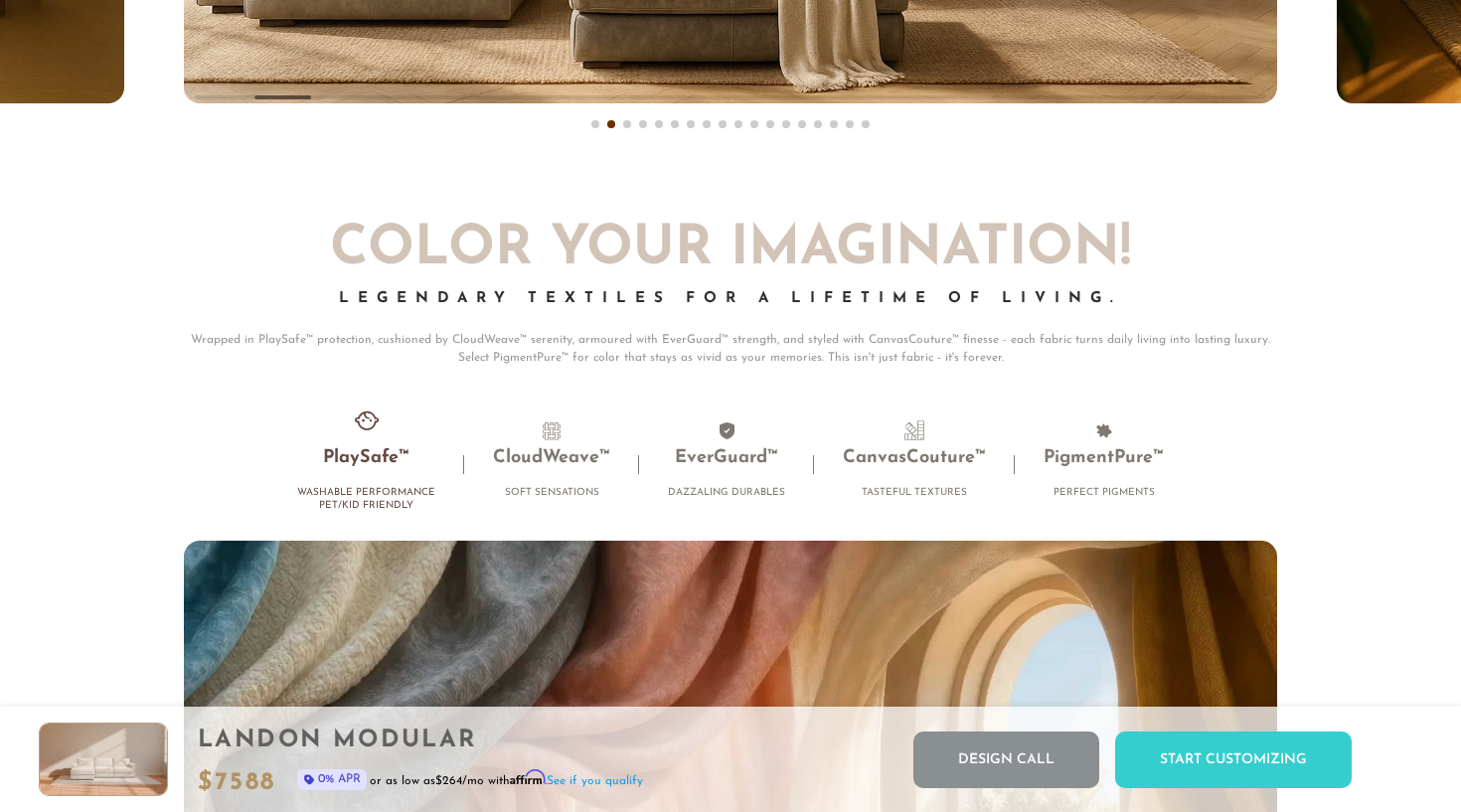 click on "PlaySafe™
Washable Performance Pet/Kid Friendly" at bounding box center (366, 470) 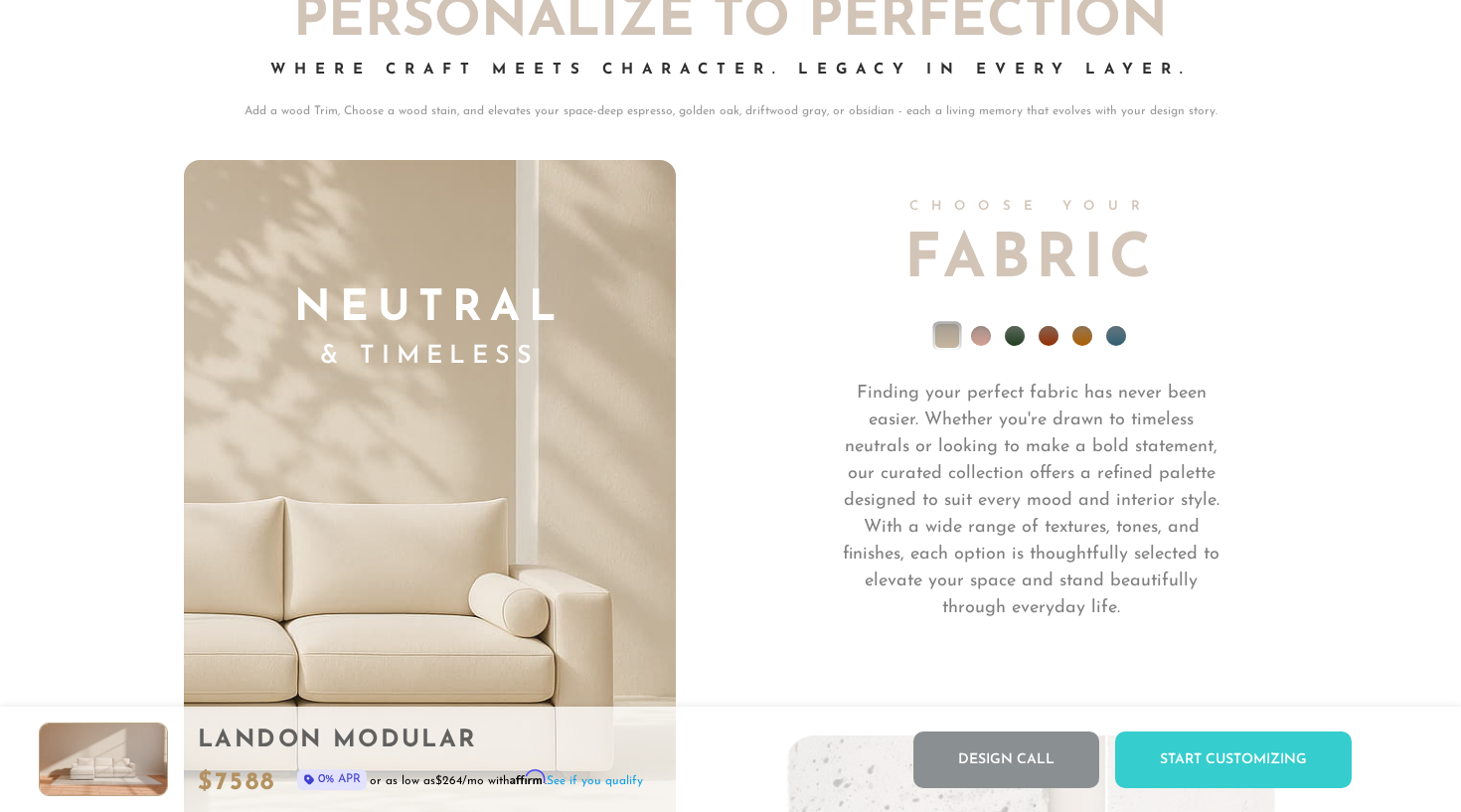 scroll, scrollTop: 13783, scrollLeft: 0, axis: vertical 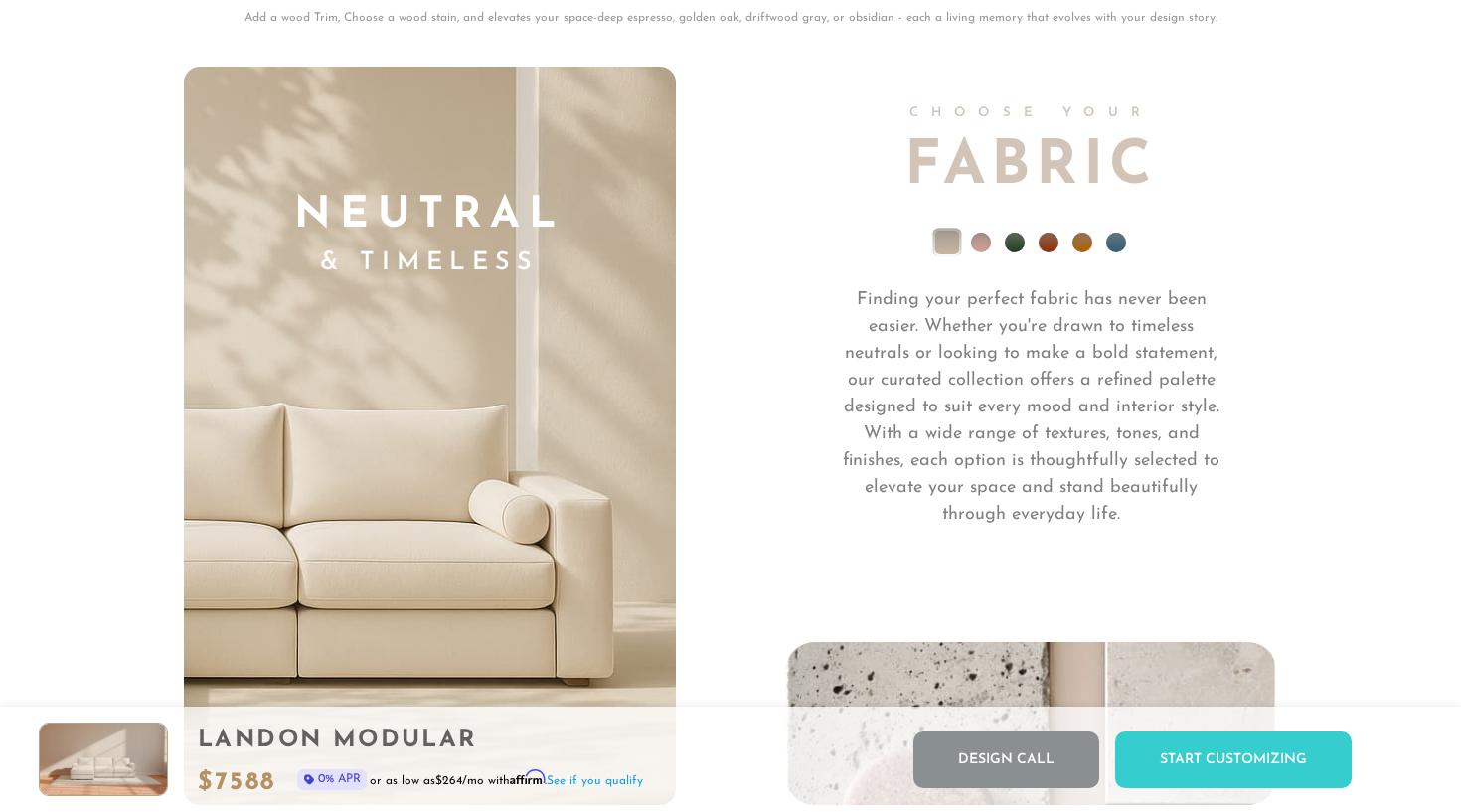 click at bounding box center [981, 243] 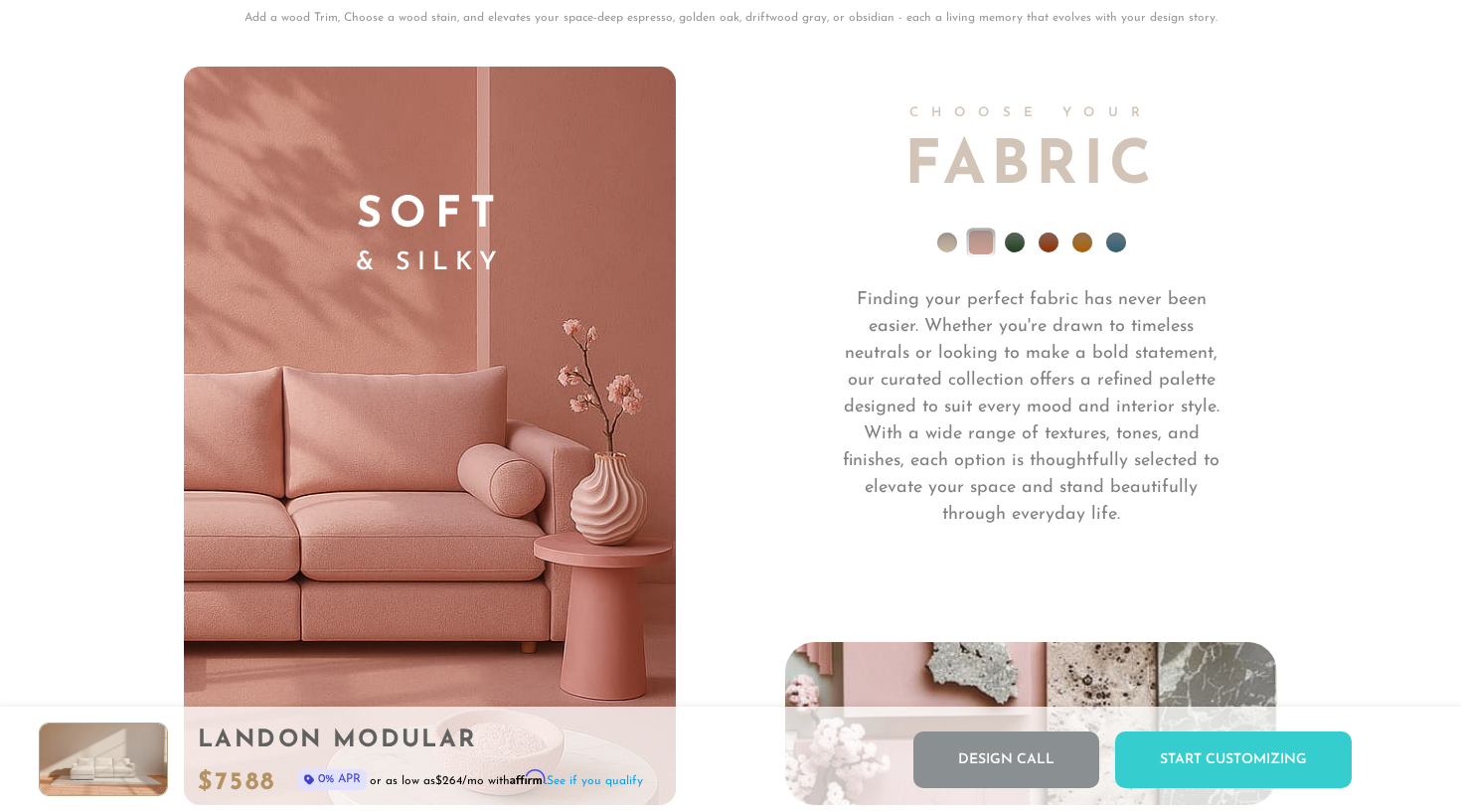 click at bounding box center [1031, 247] 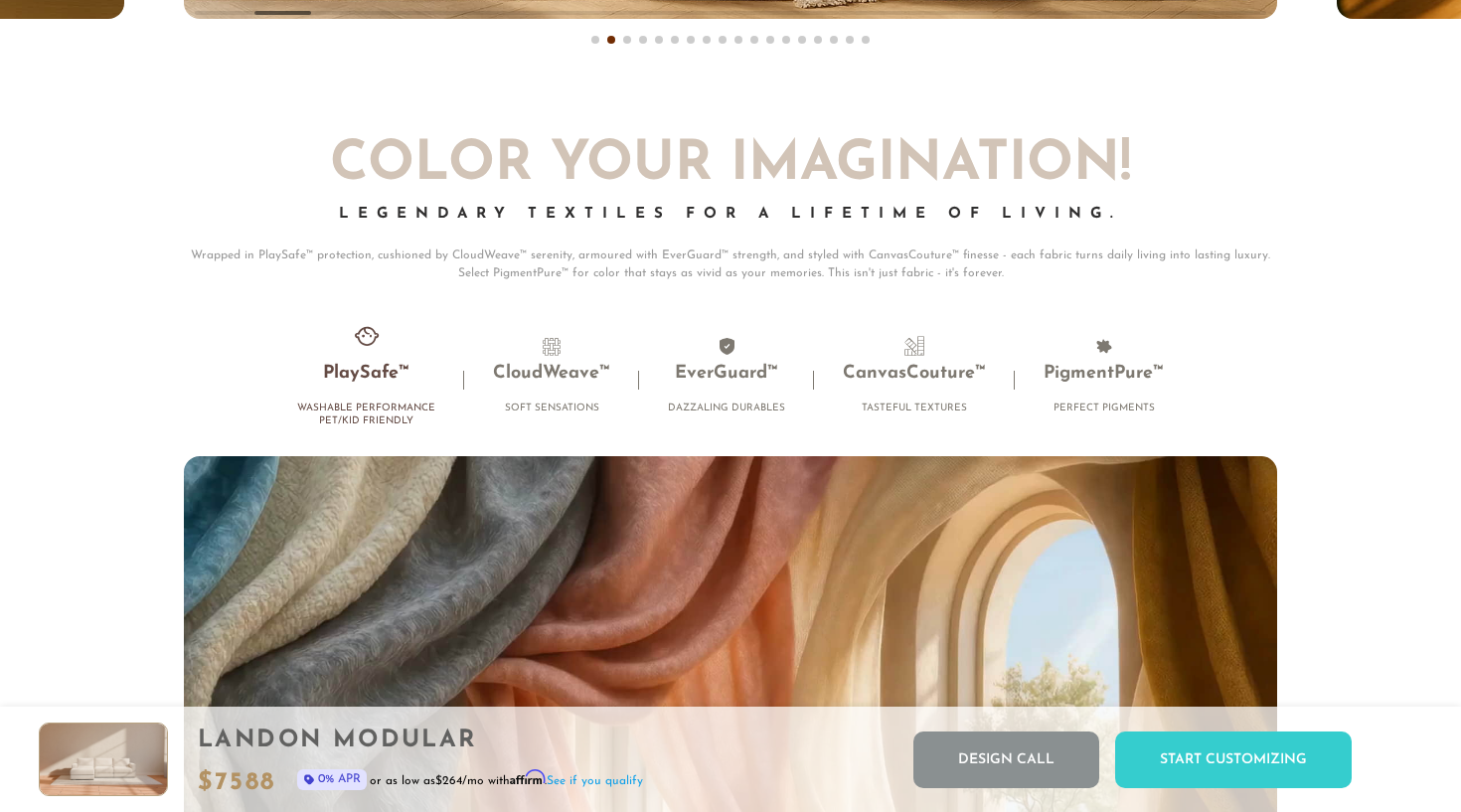 scroll, scrollTop: 12476, scrollLeft: 0, axis: vertical 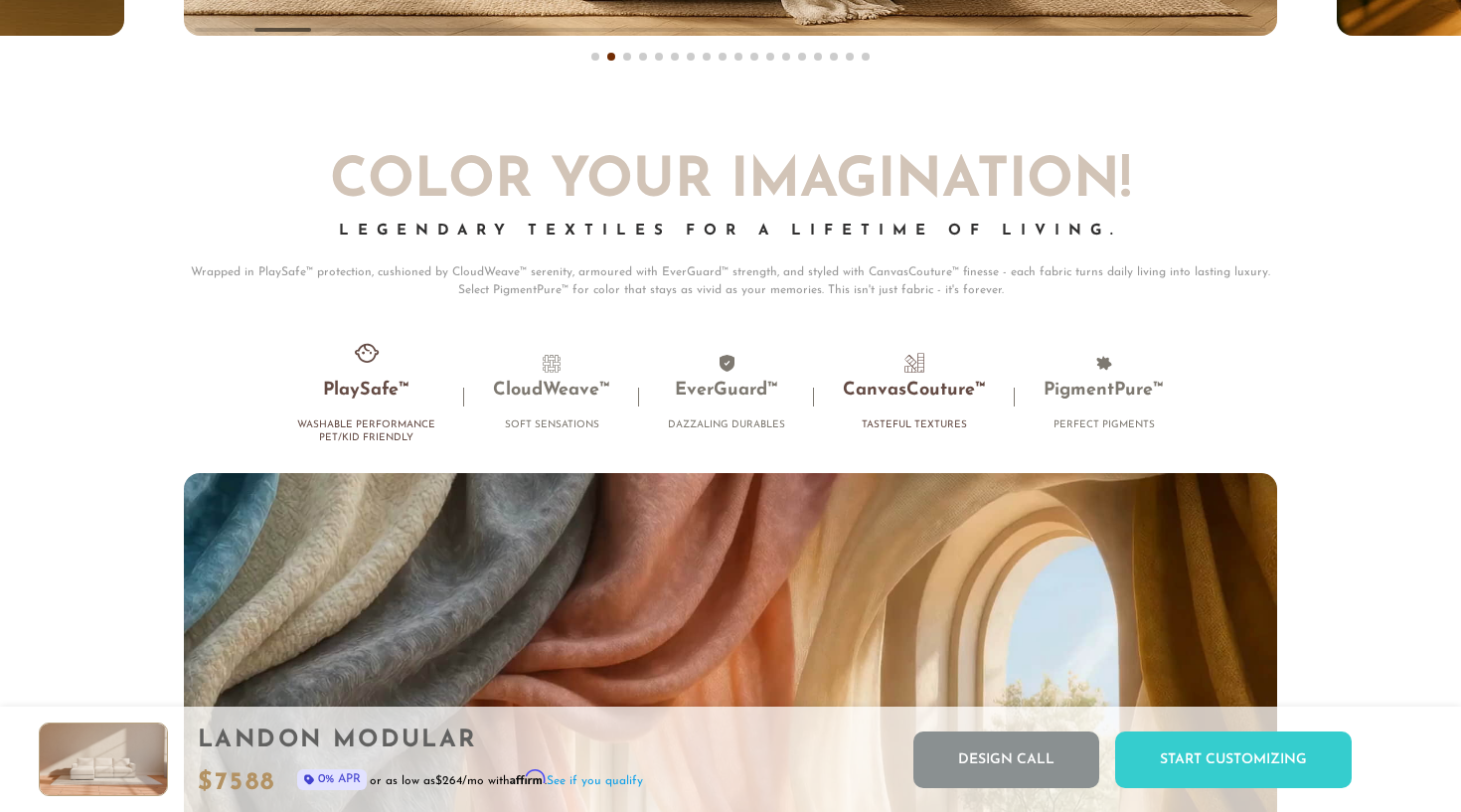 click on "CanvasCouture™" at bounding box center (914, 391) 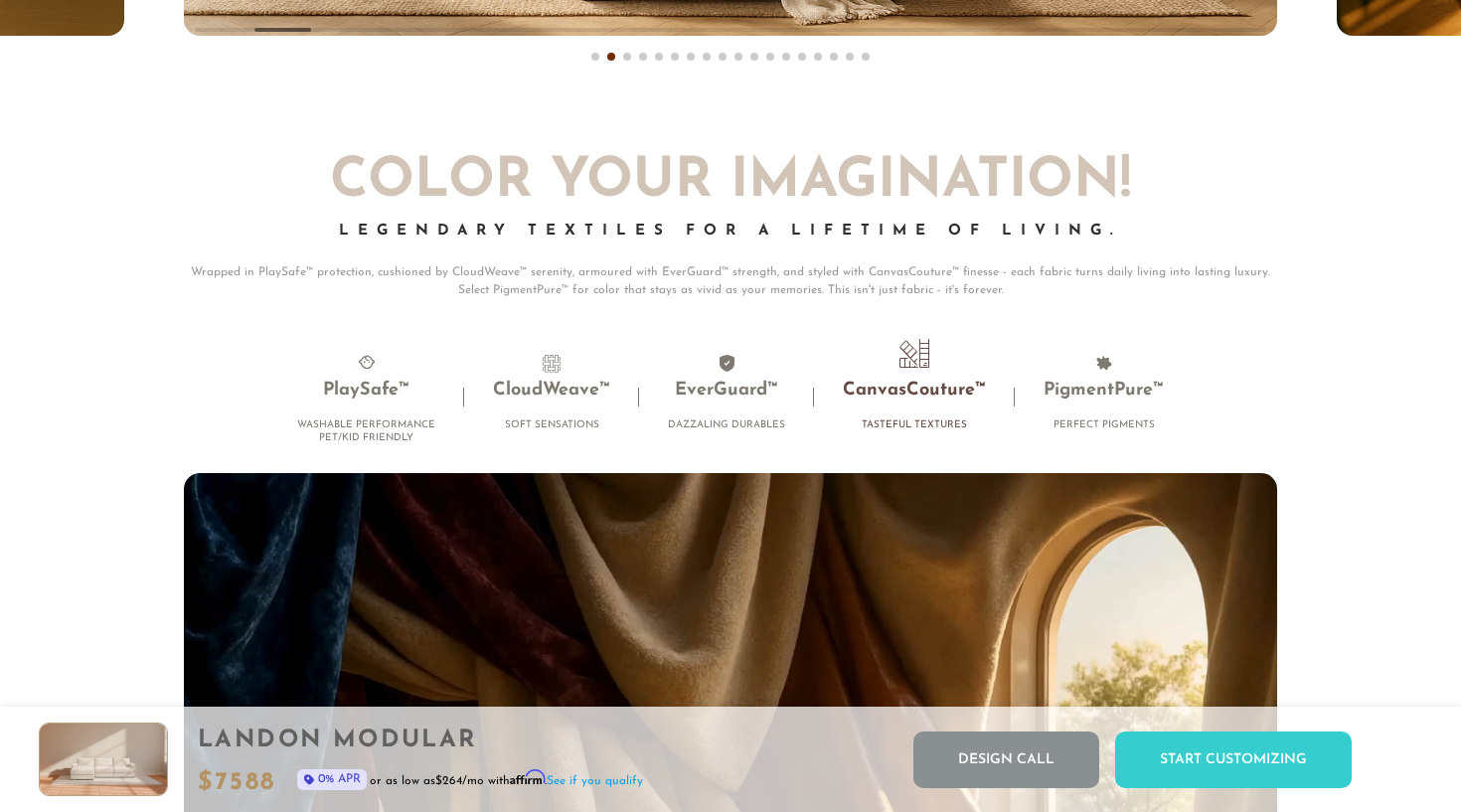 scroll, scrollTop: 22030, scrollLeft: 1461, axis: both 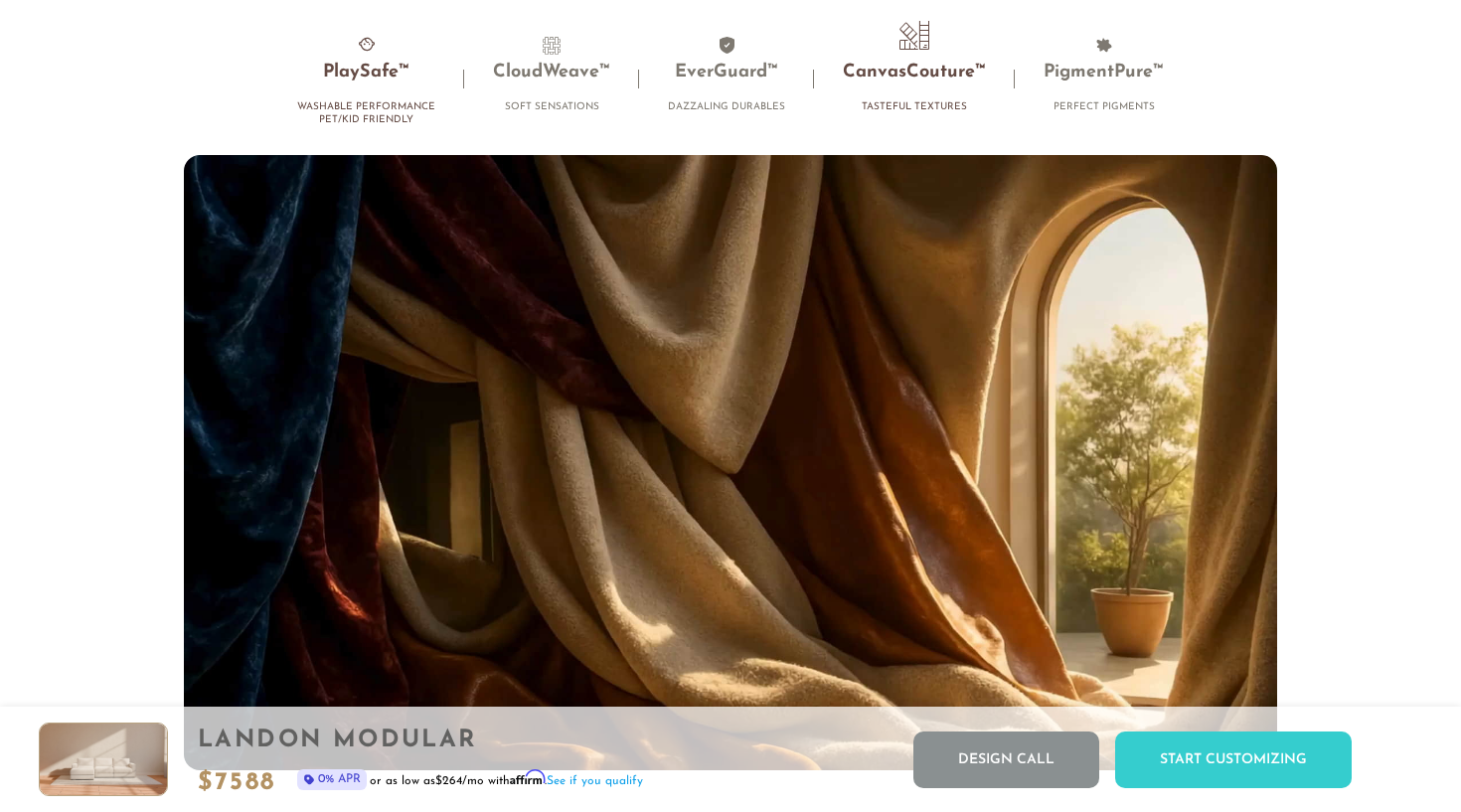 click on "PlaySafe™" at bounding box center (366, 73) 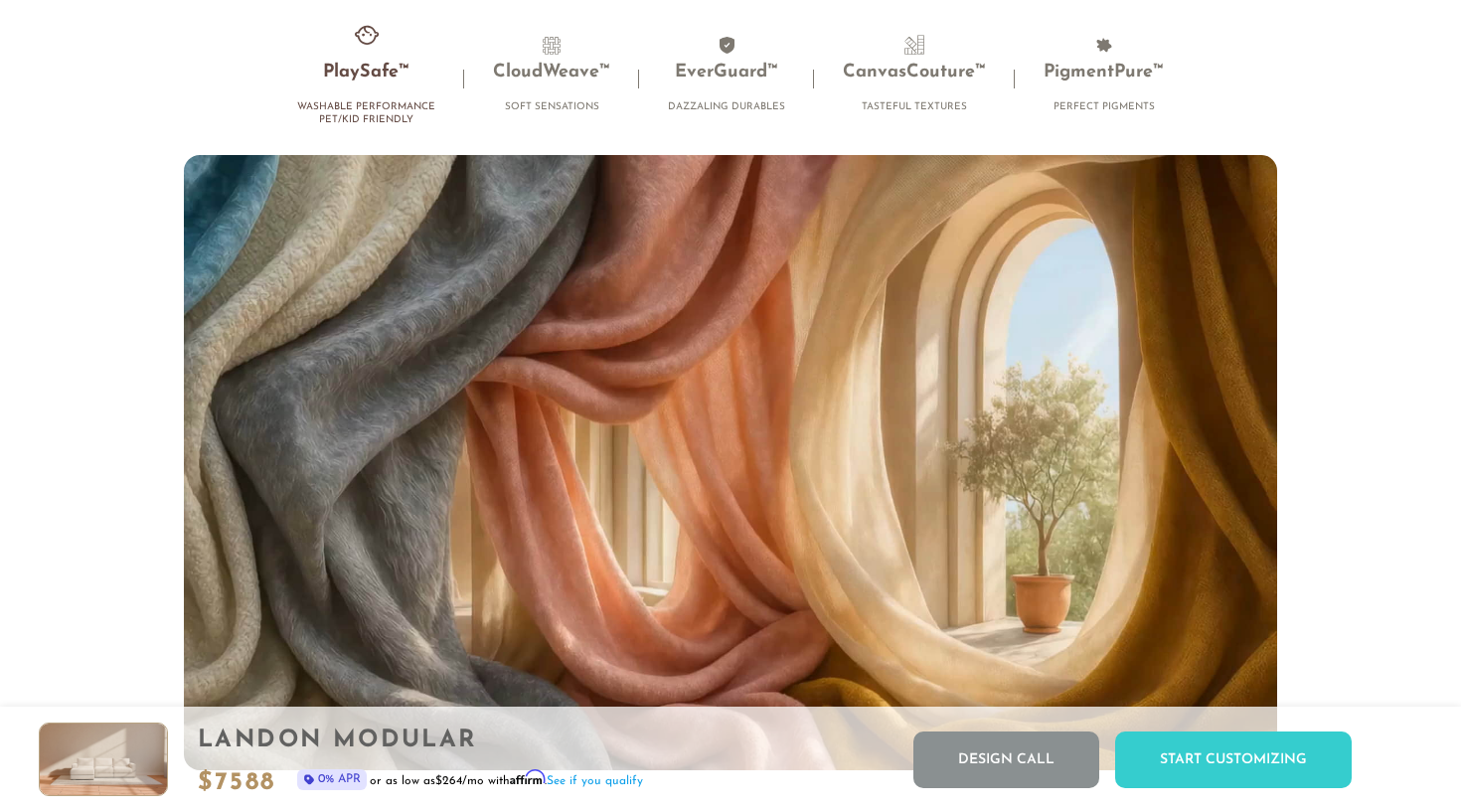 scroll, scrollTop: 1, scrollLeft: 1, axis: both 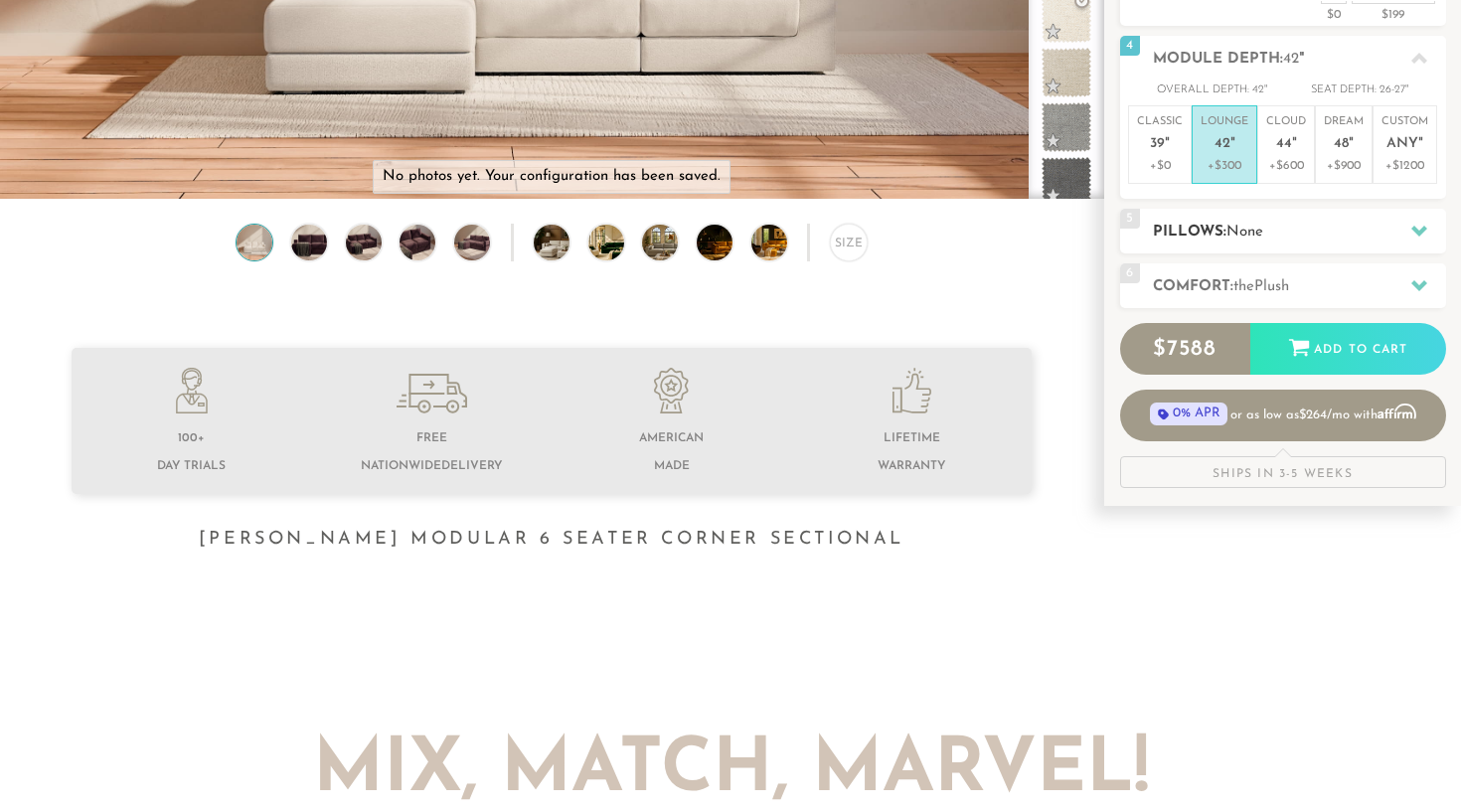 click on "5
Pillows:  None" at bounding box center [1283, 231] 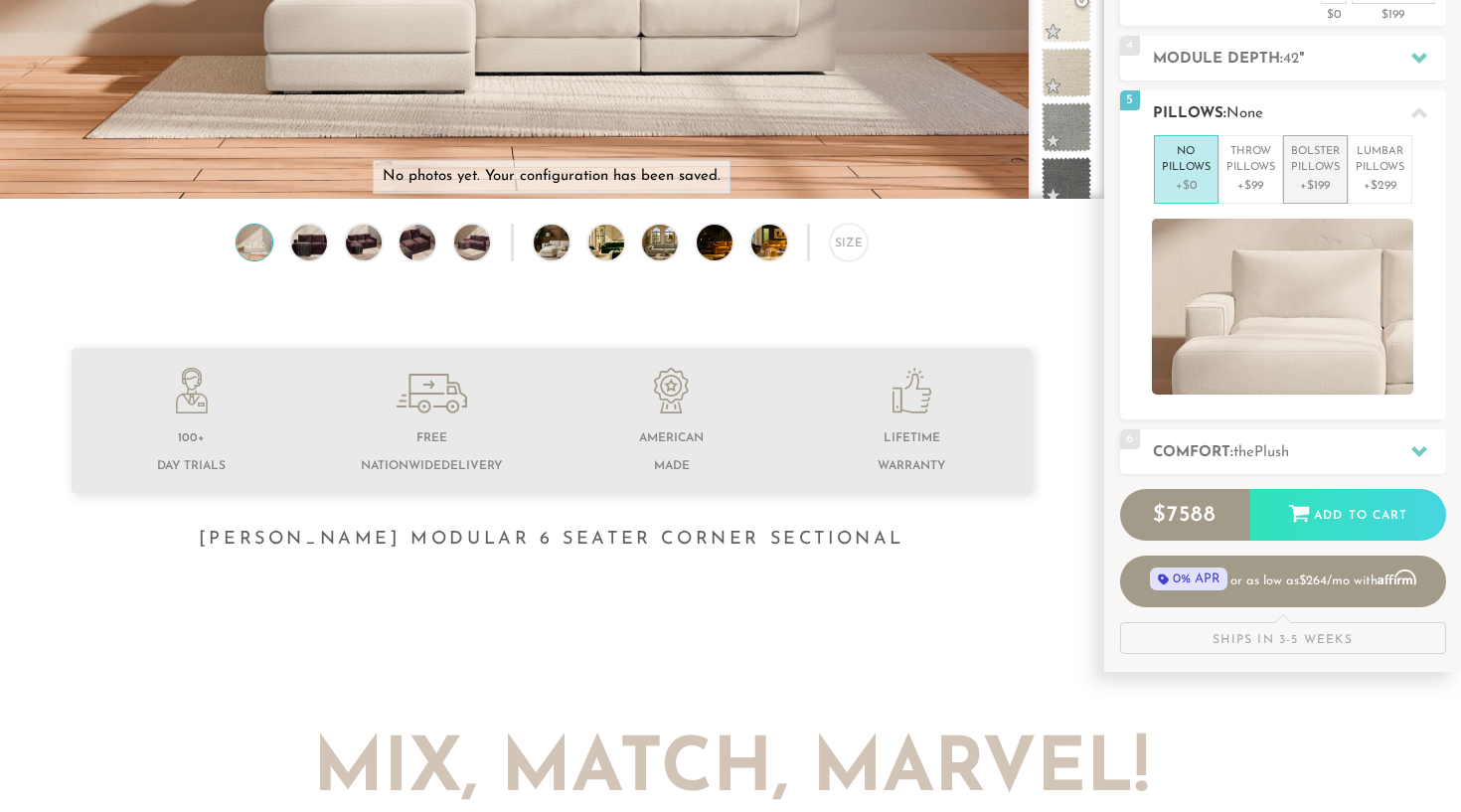 click on "Bolster Pillows" at bounding box center (1315, 160) 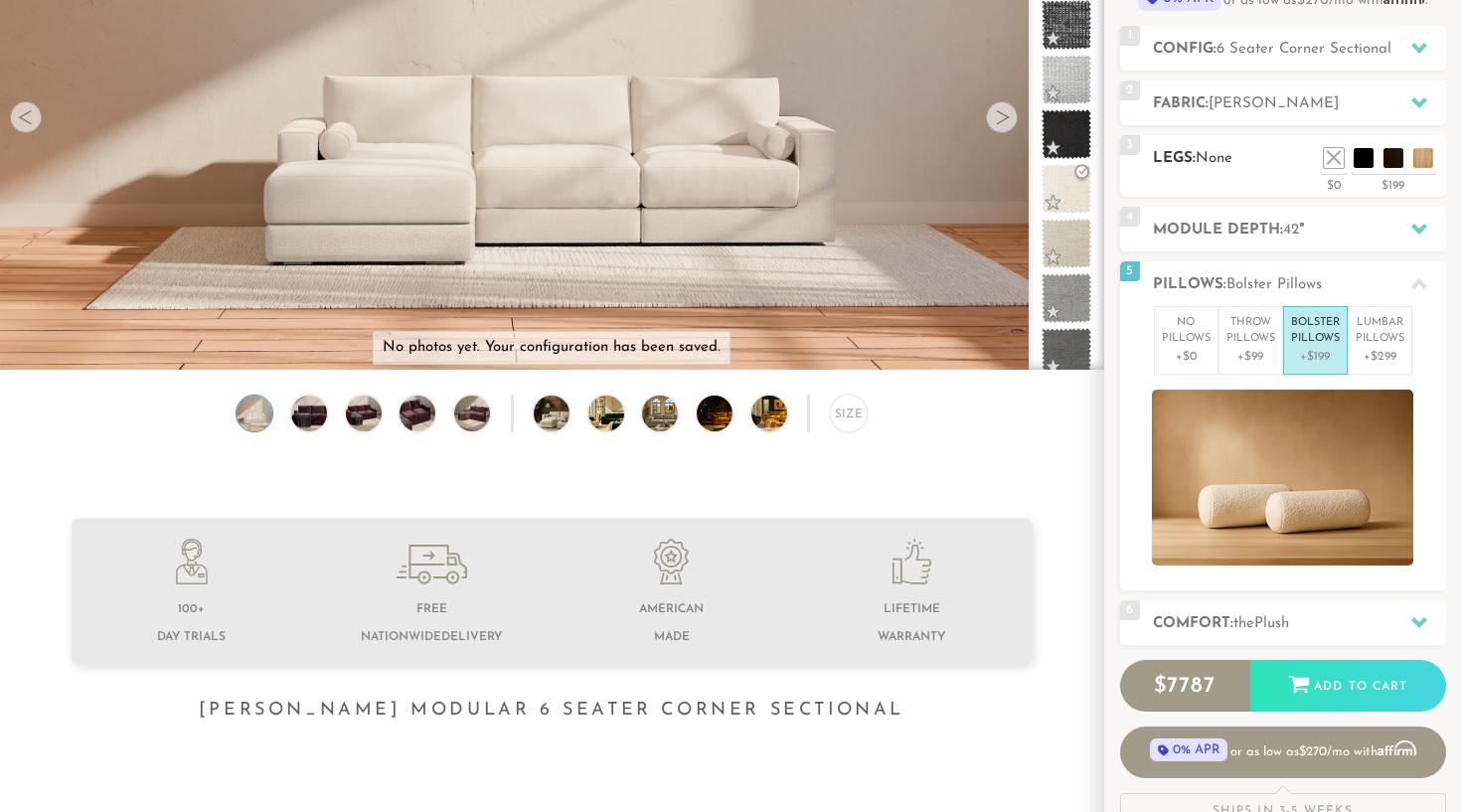 scroll, scrollTop: 257, scrollLeft: 0, axis: vertical 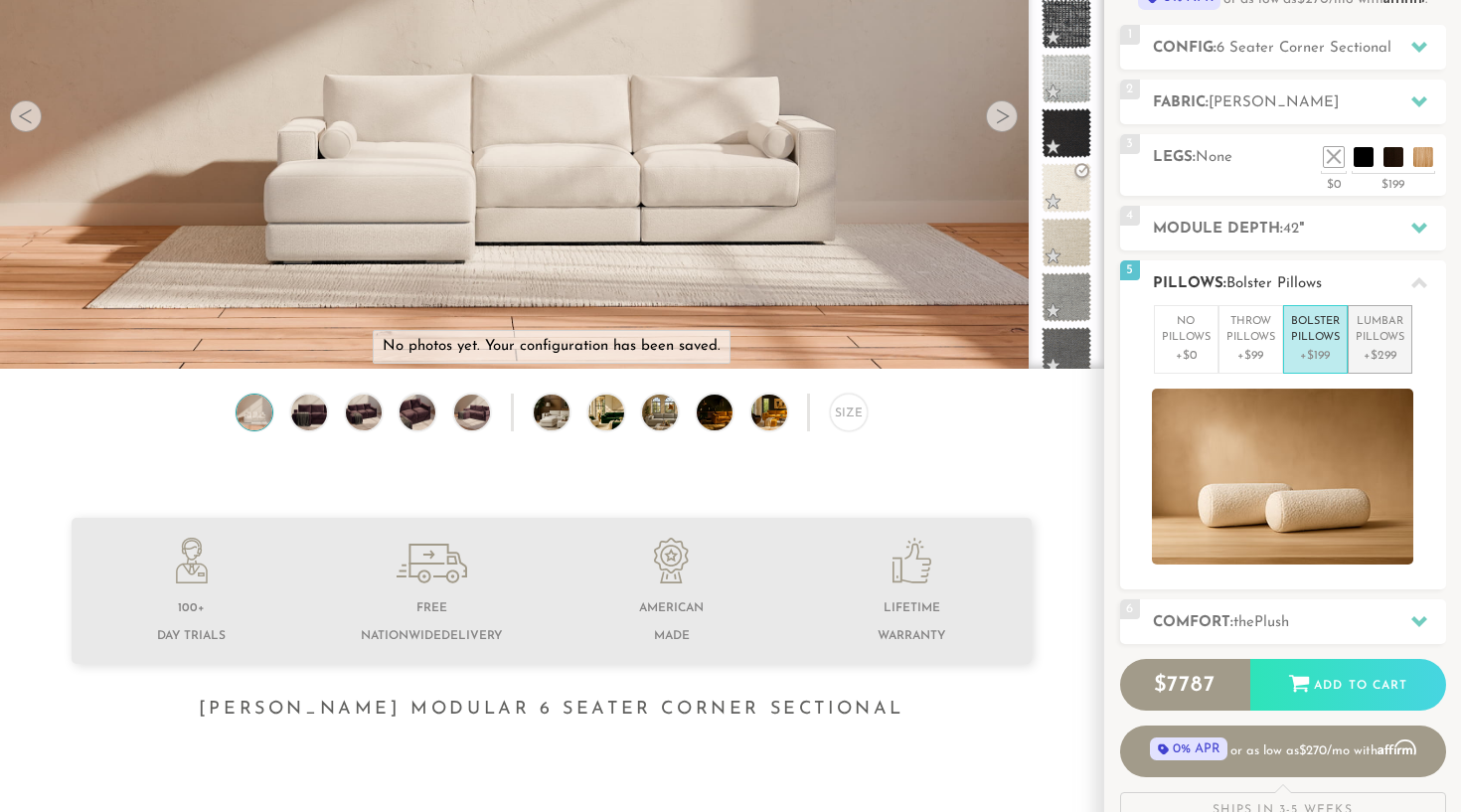 click on "Lumbar Pillows" at bounding box center [1380, 330] 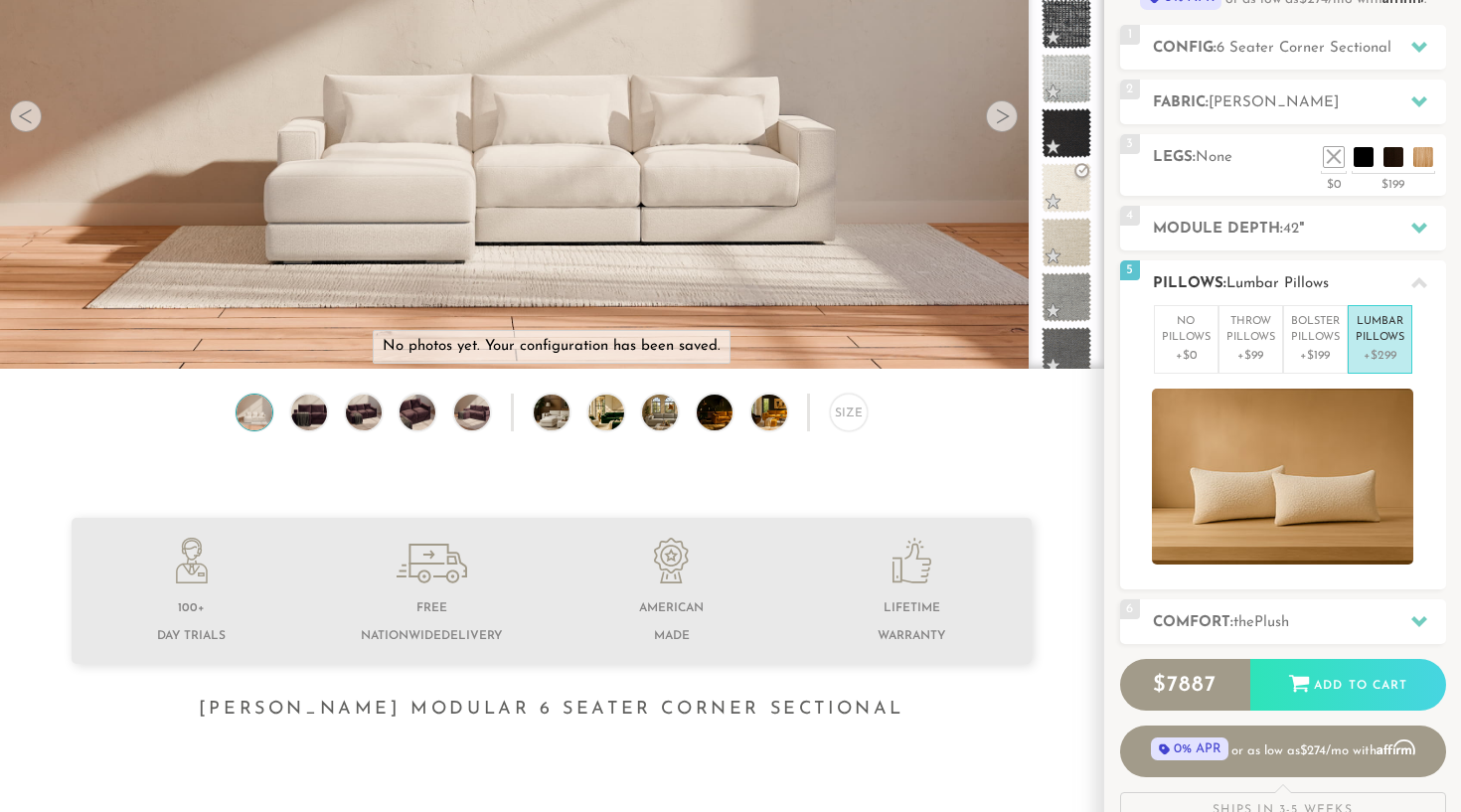 click on "Lumbar Pillows" at bounding box center [1380, 330] 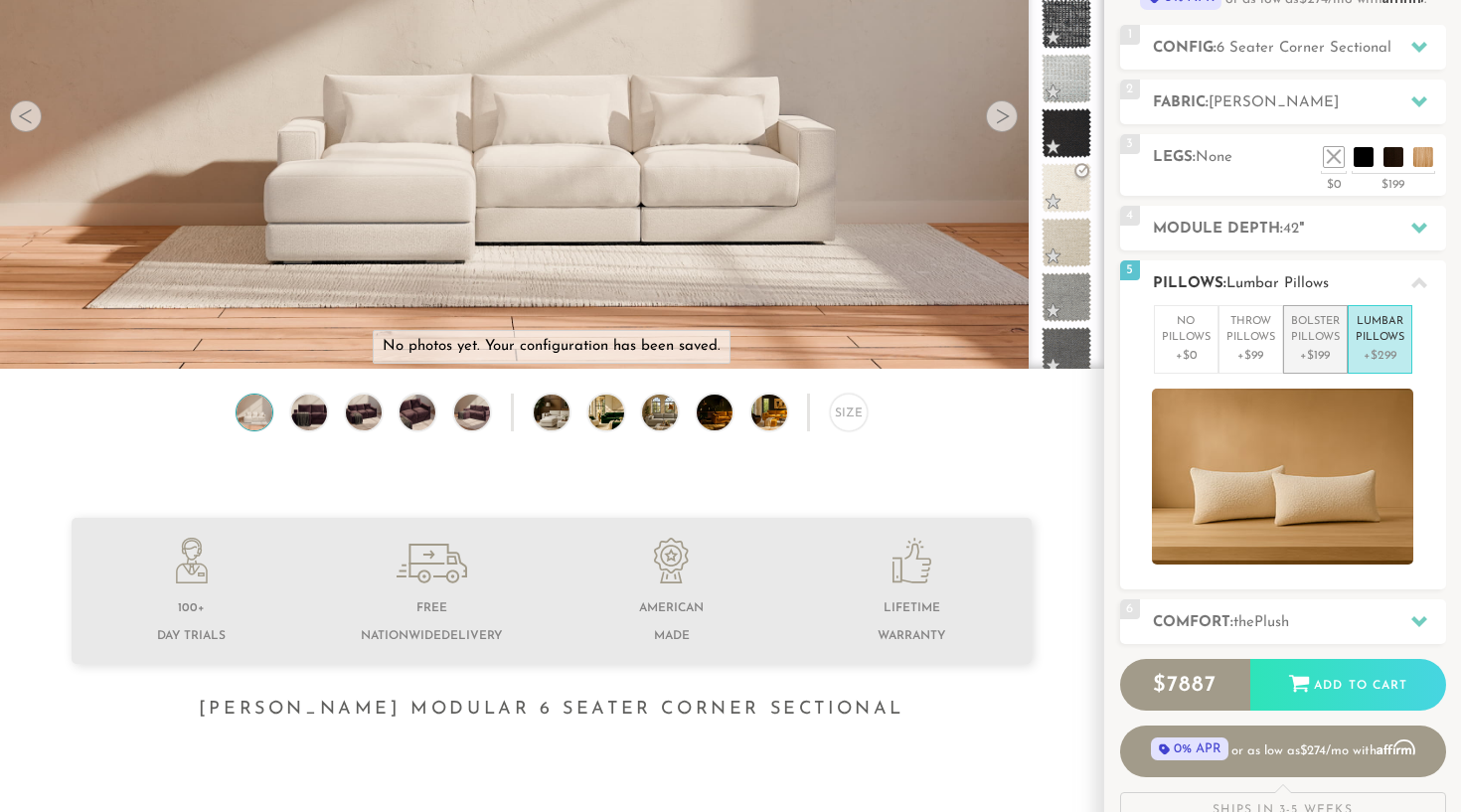 click on "Bolster Pillows" at bounding box center [1315, 330] 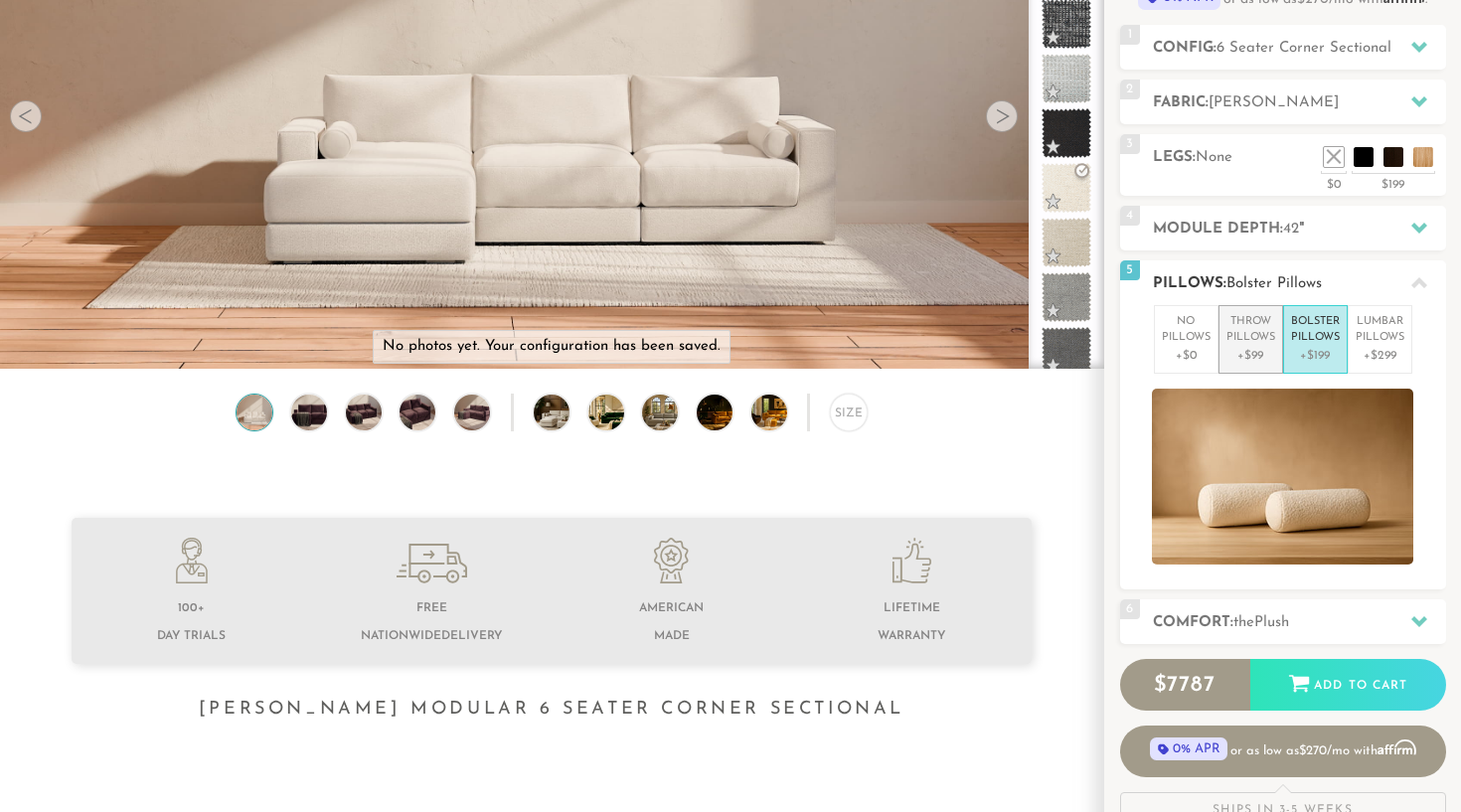 click on "Throw Pillows" at bounding box center (1250, 330) 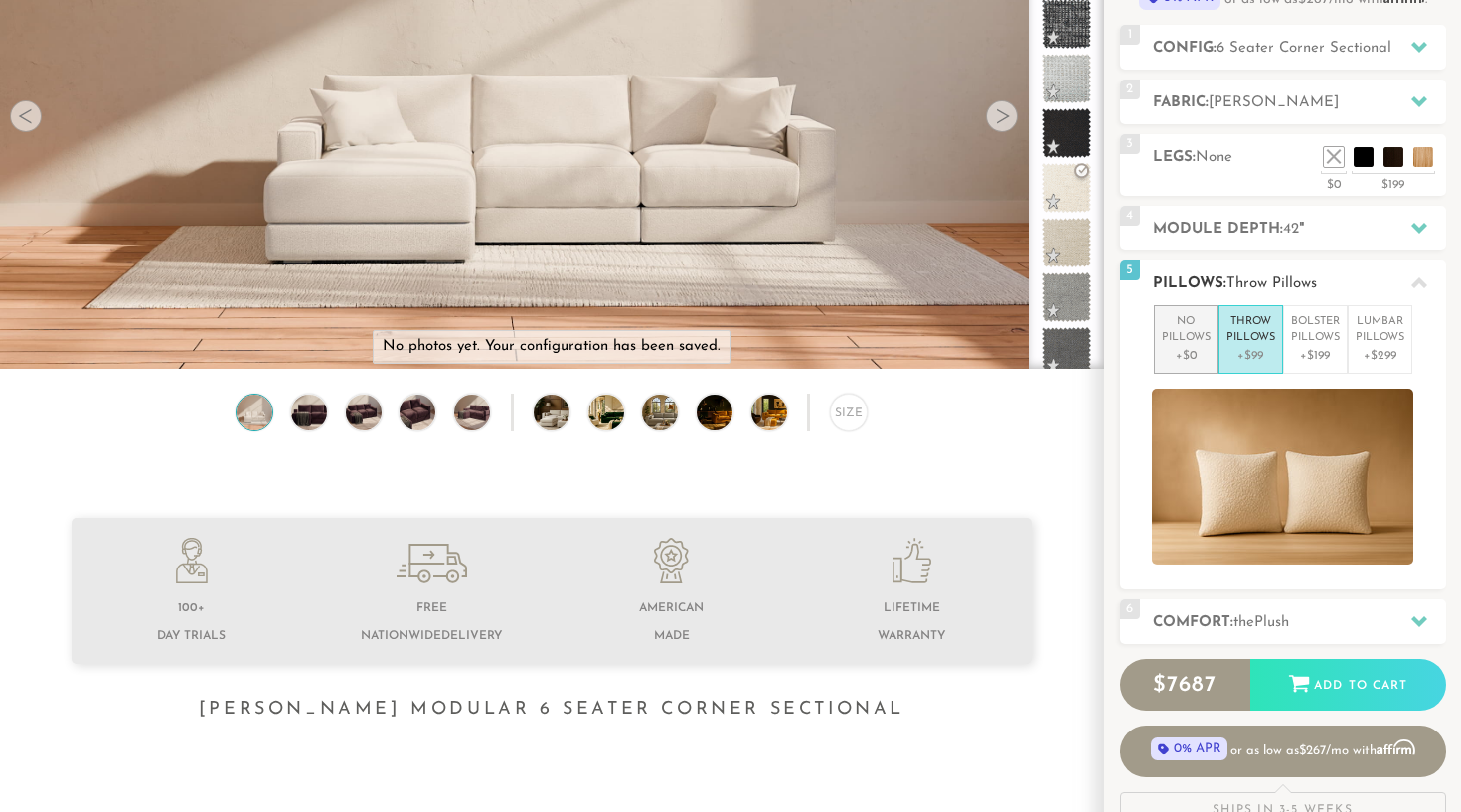 click on "No Pillows" at bounding box center [1186, 330] 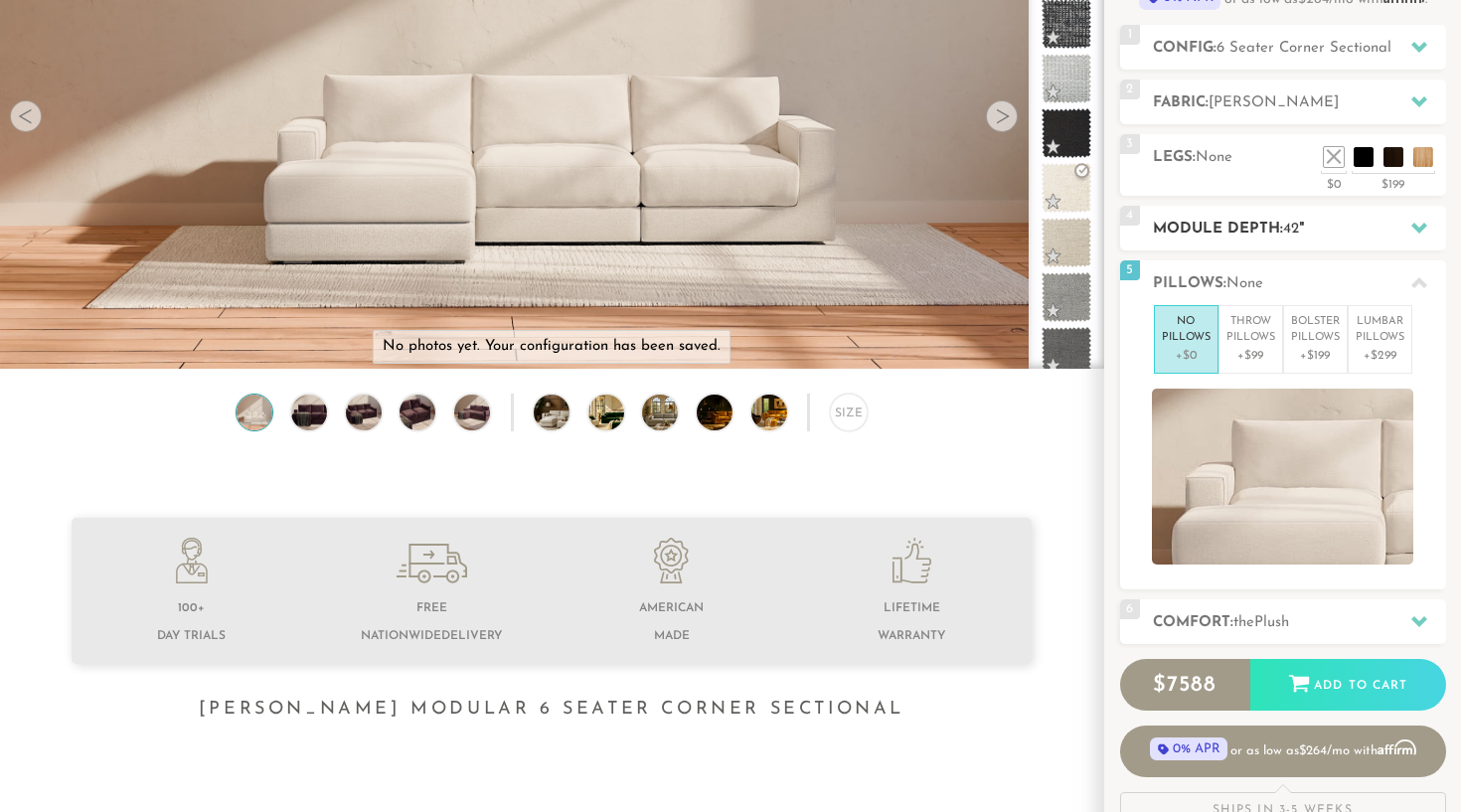 click on "Module Depth:  42 "" at bounding box center [1299, 229] 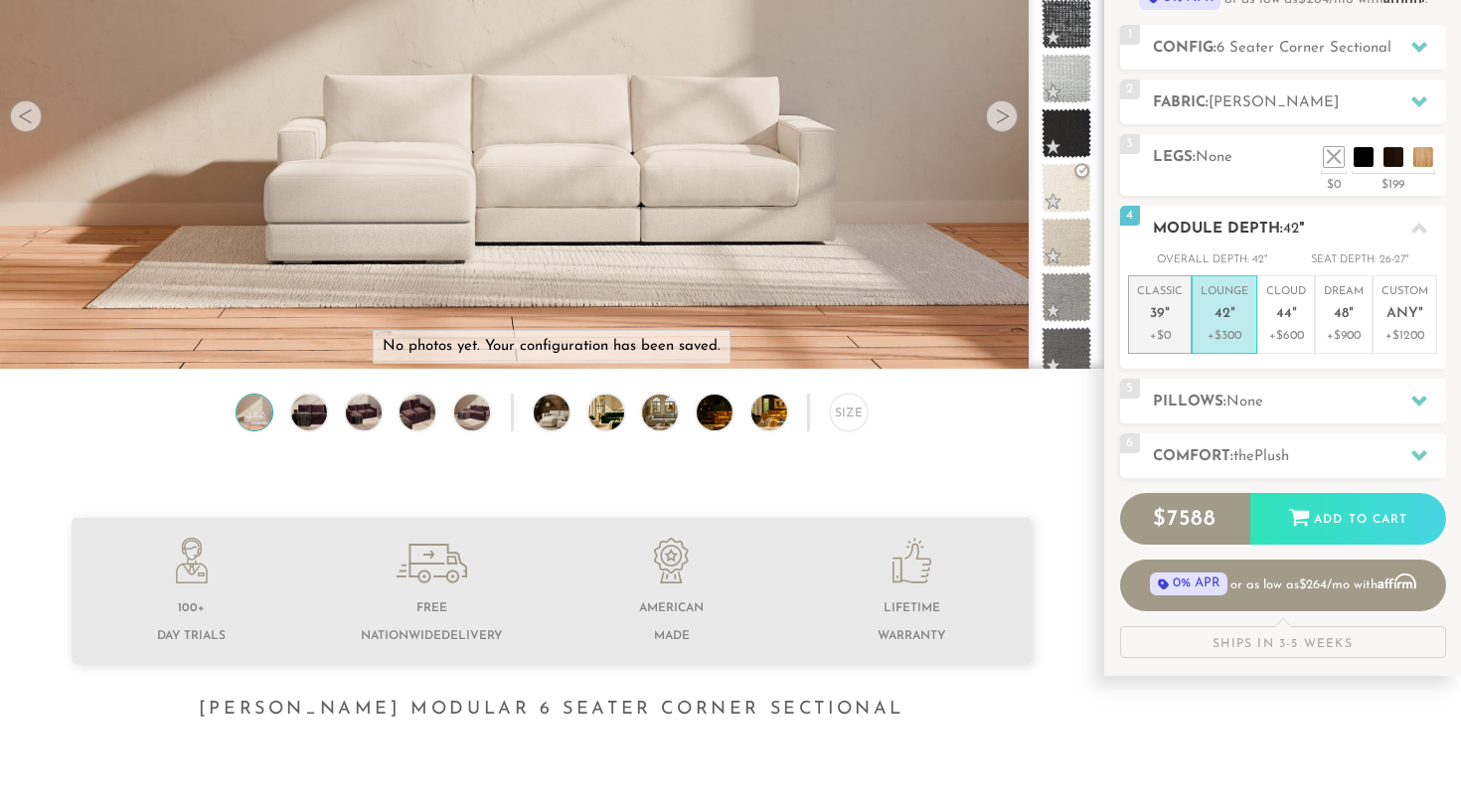 click on """ at bounding box center [1167, 314] 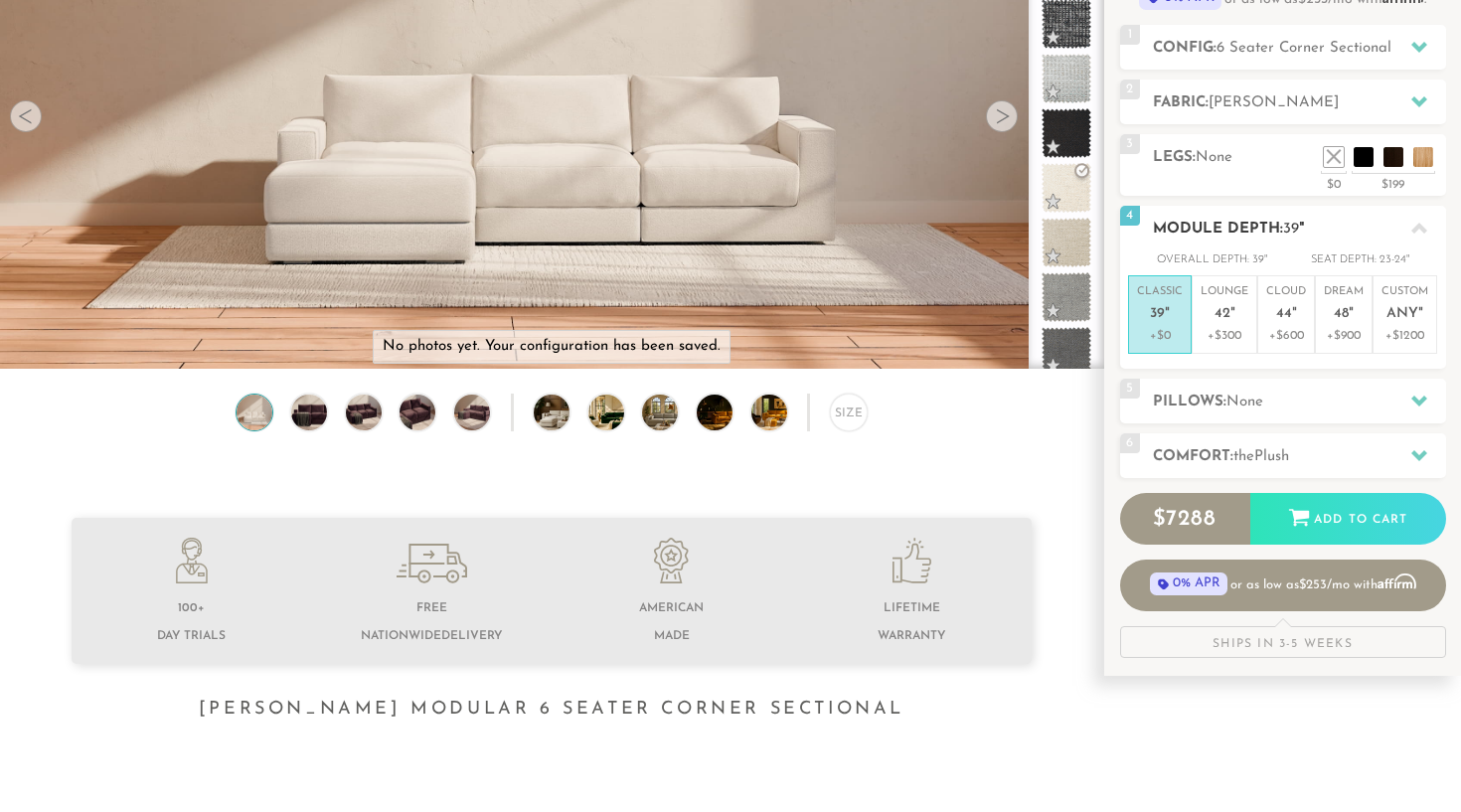 click on "39" at bounding box center [1291, 229] 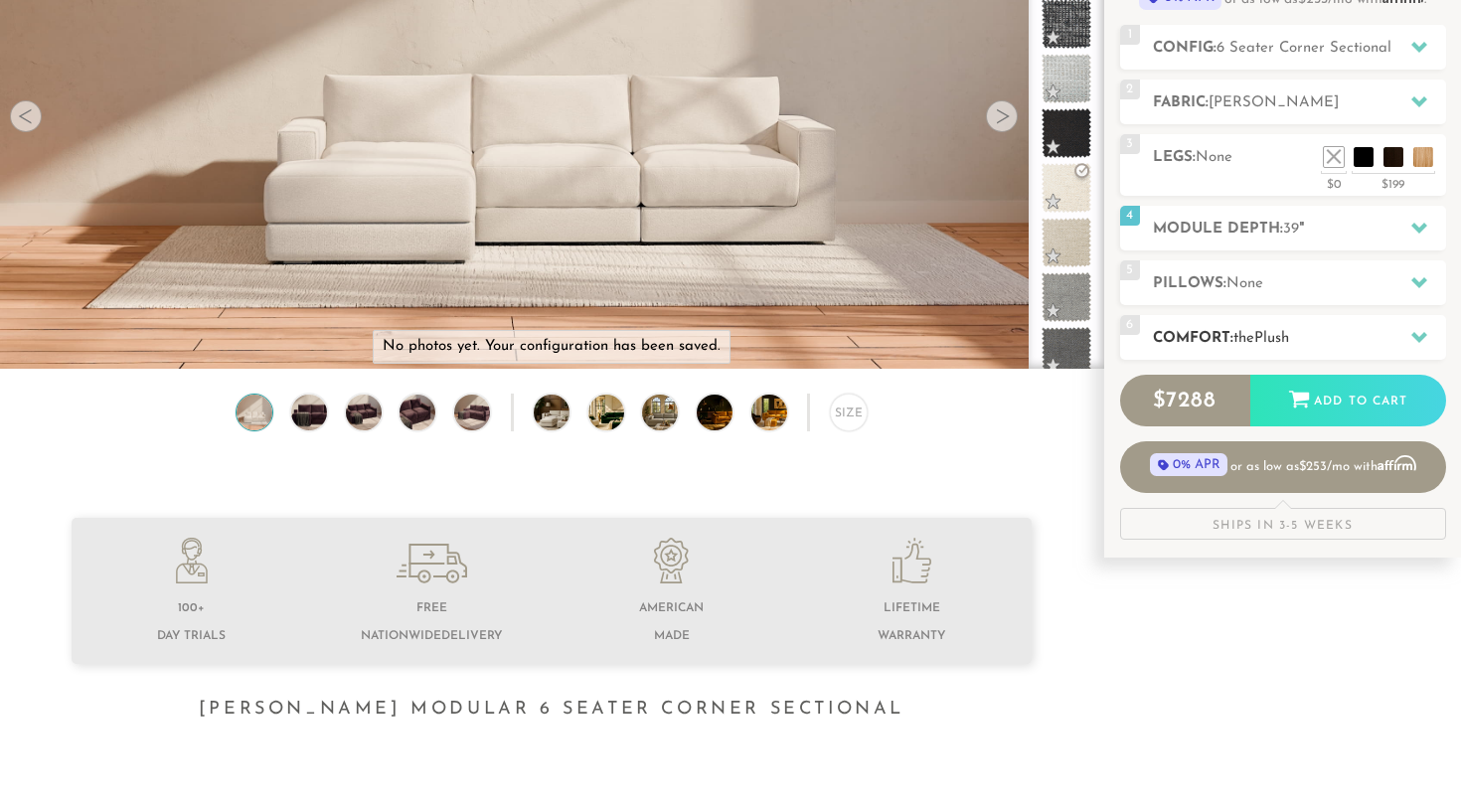 click on "6
Comfort:  the  Plush
medium firm" at bounding box center (1283, 337) 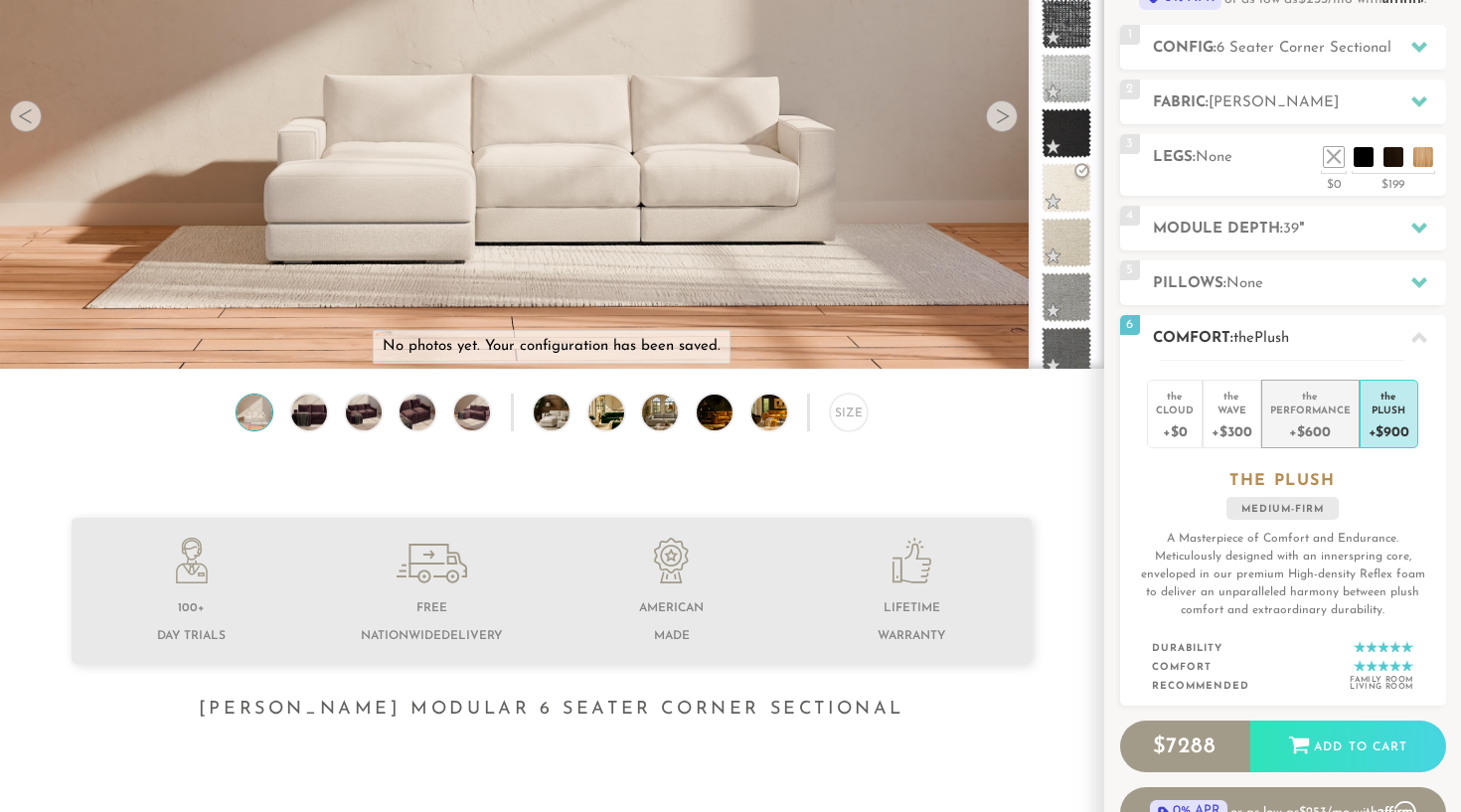 click on "Performance" at bounding box center [1310, 409] 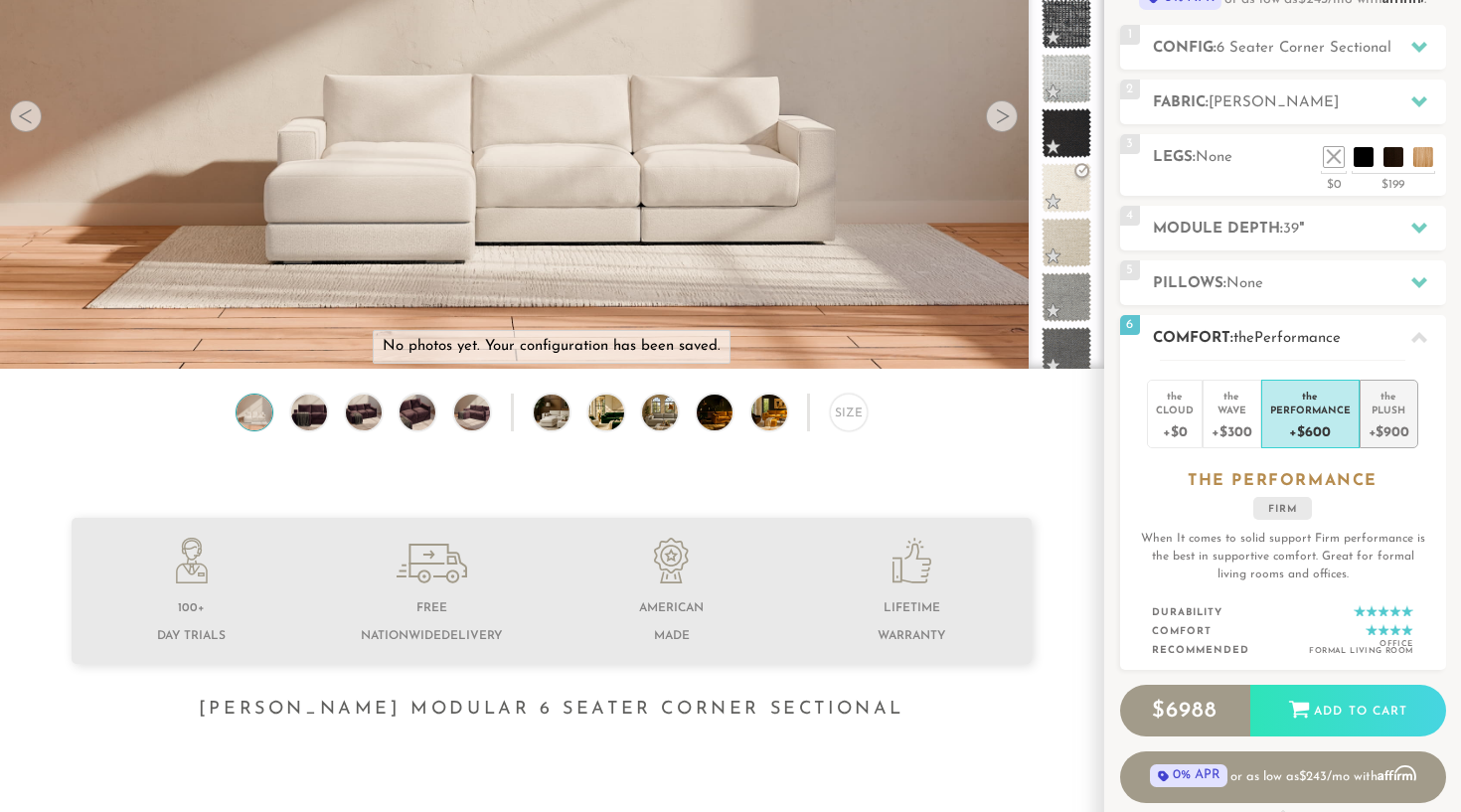 click on "Plush" at bounding box center (1388, 409) 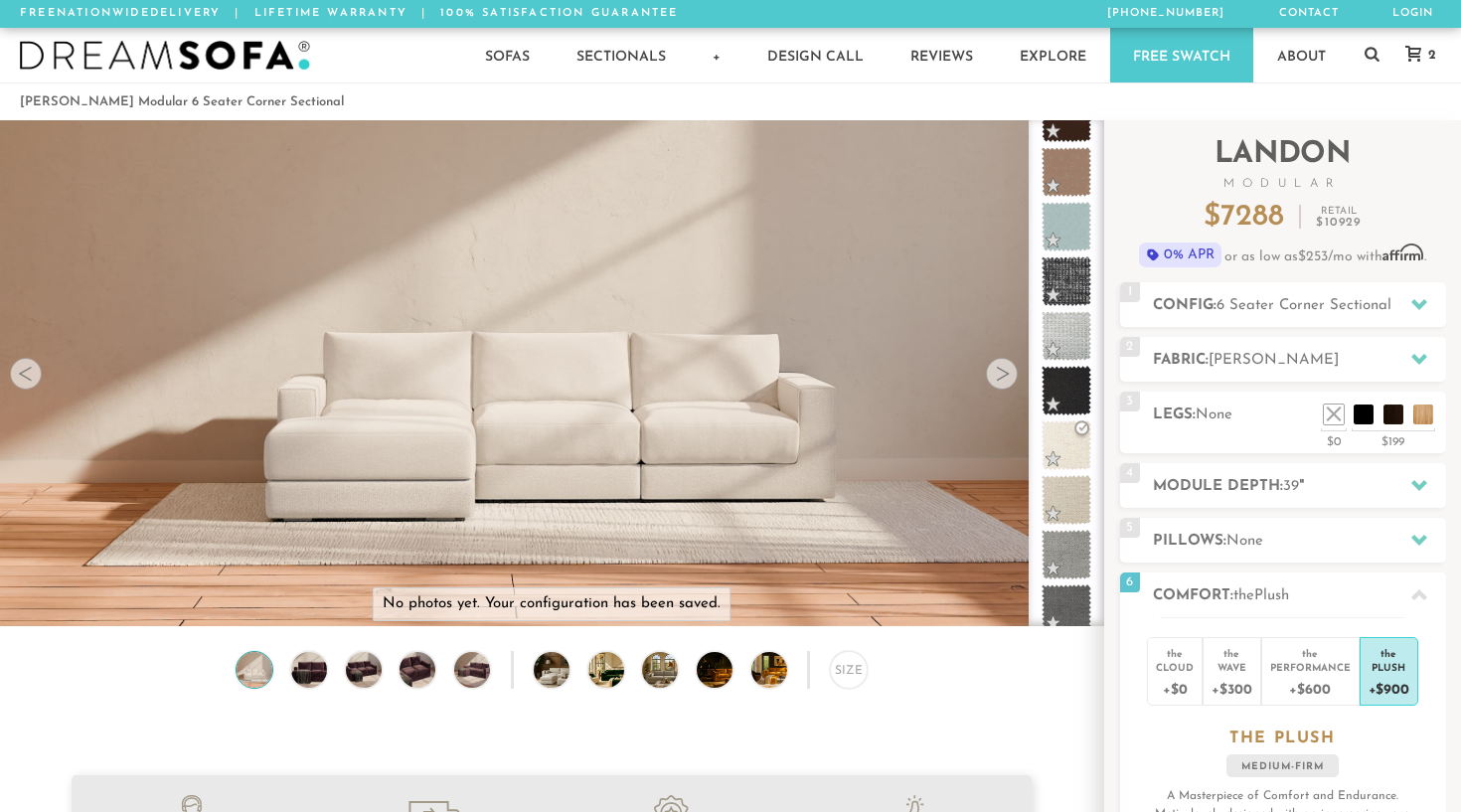 scroll, scrollTop: 0, scrollLeft: 0, axis: both 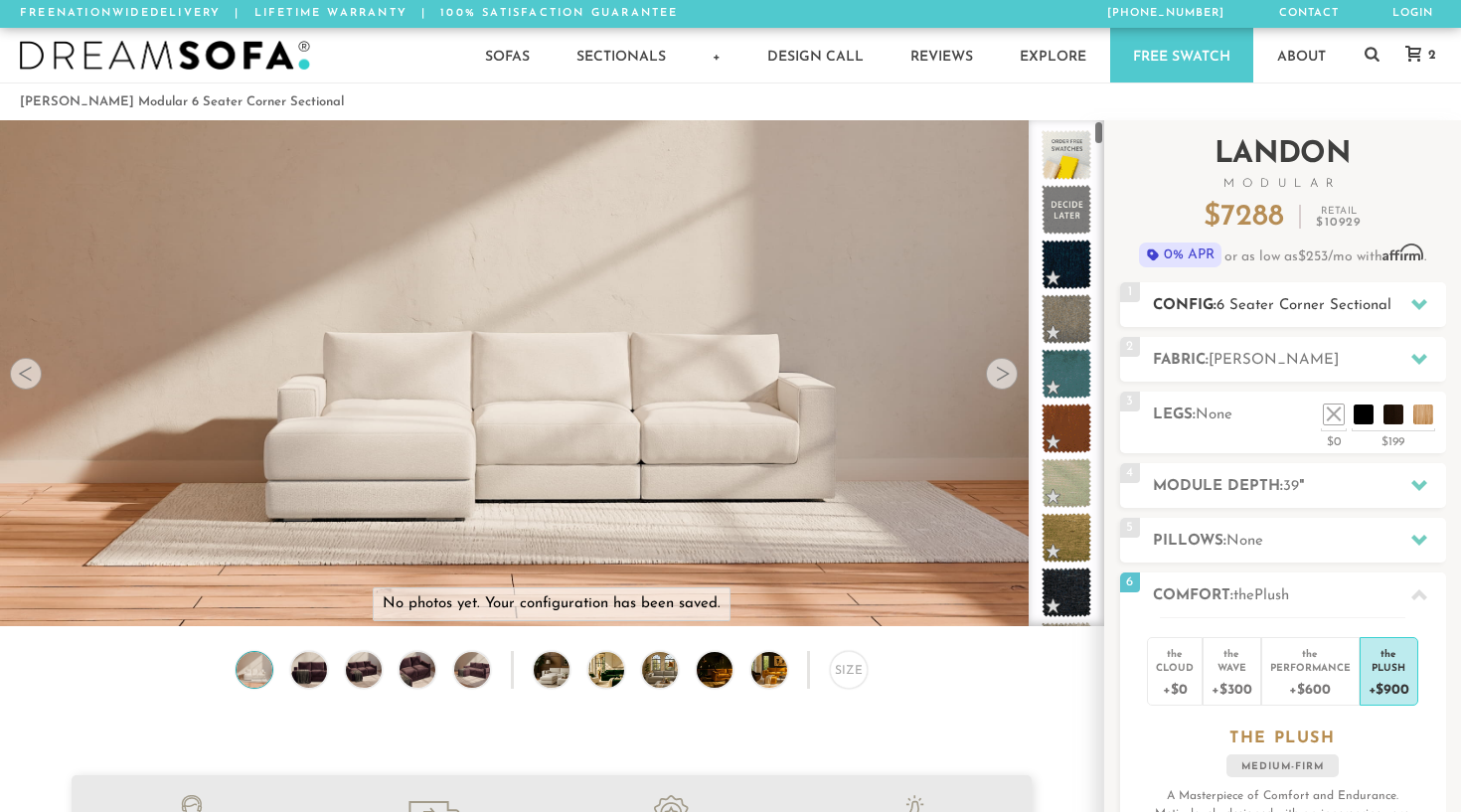 click on "1
Config:   6 Seater Corner Sectional
L" at bounding box center [1283, 304] 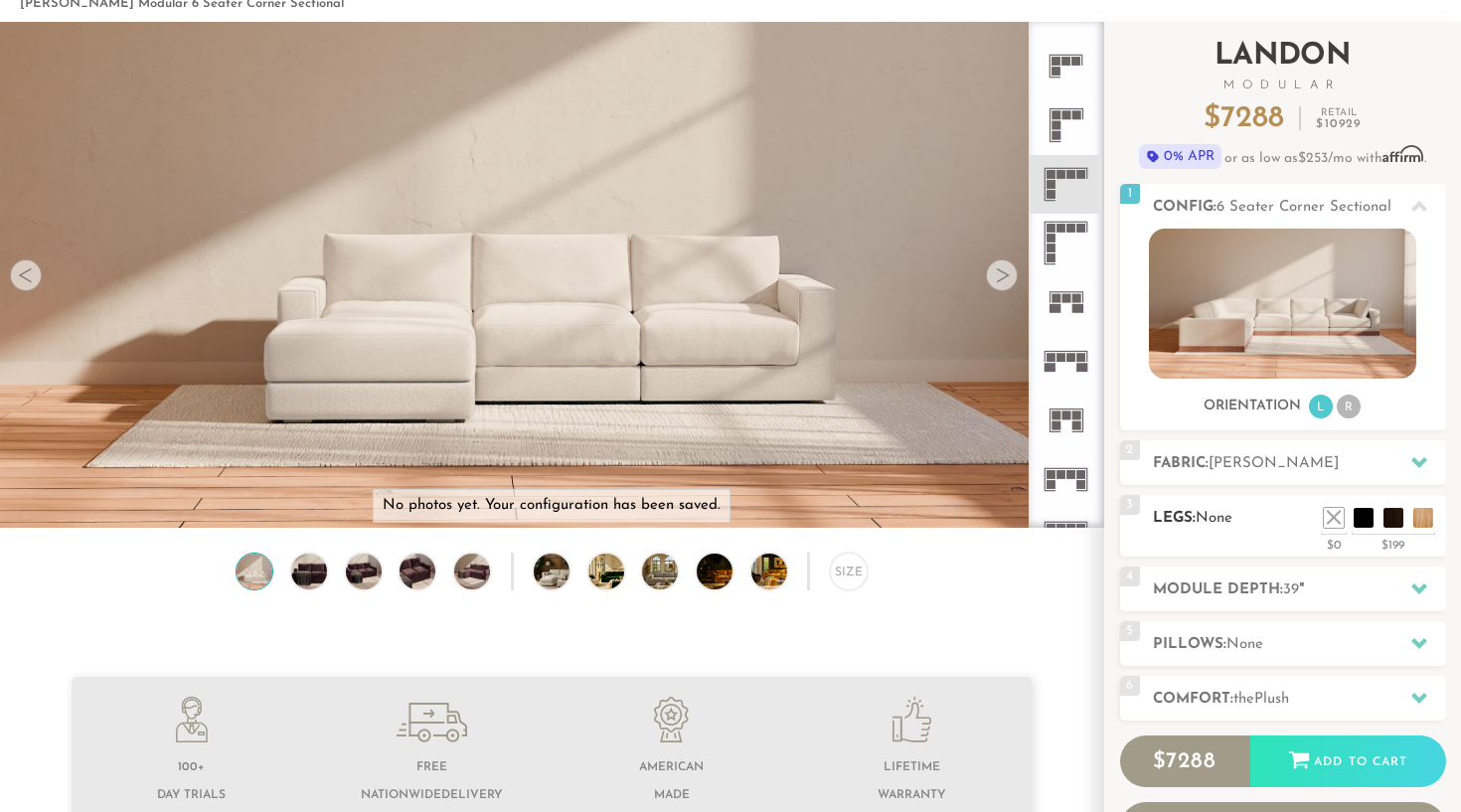 scroll, scrollTop: 110, scrollLeft: 0, axis: vertical 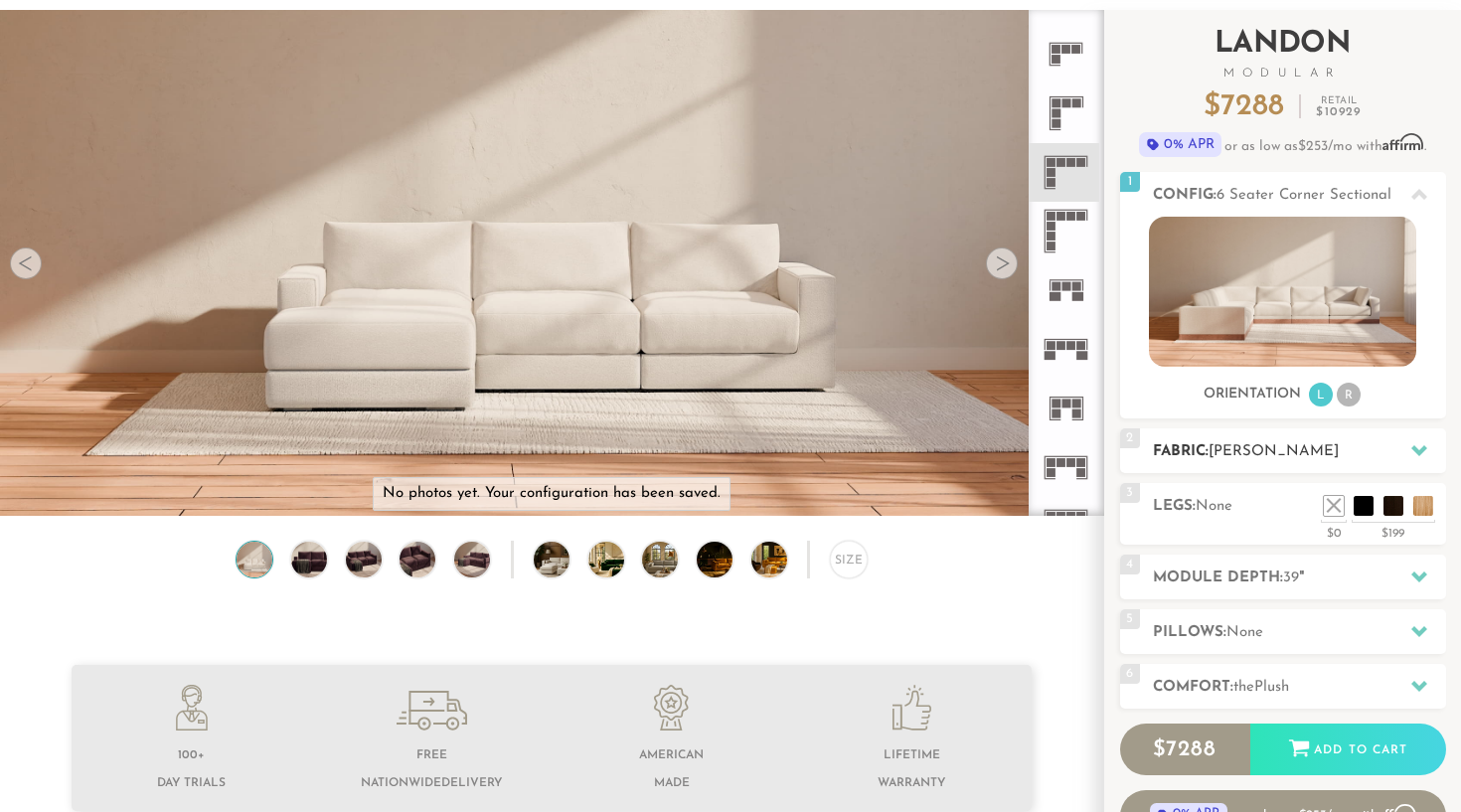 click on "Fabric:  Catalina Ivory" at bounding box center [1299, 451] 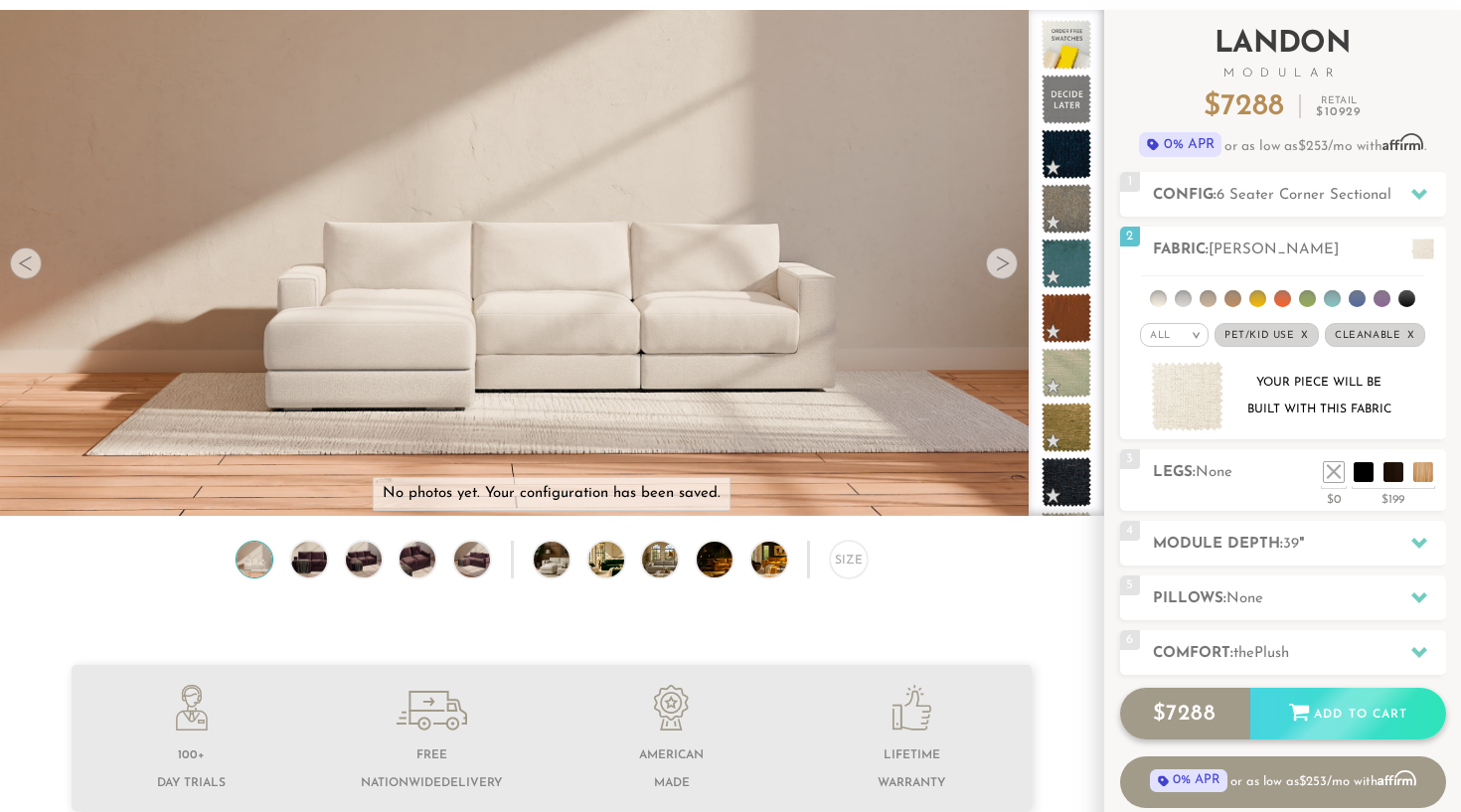 click 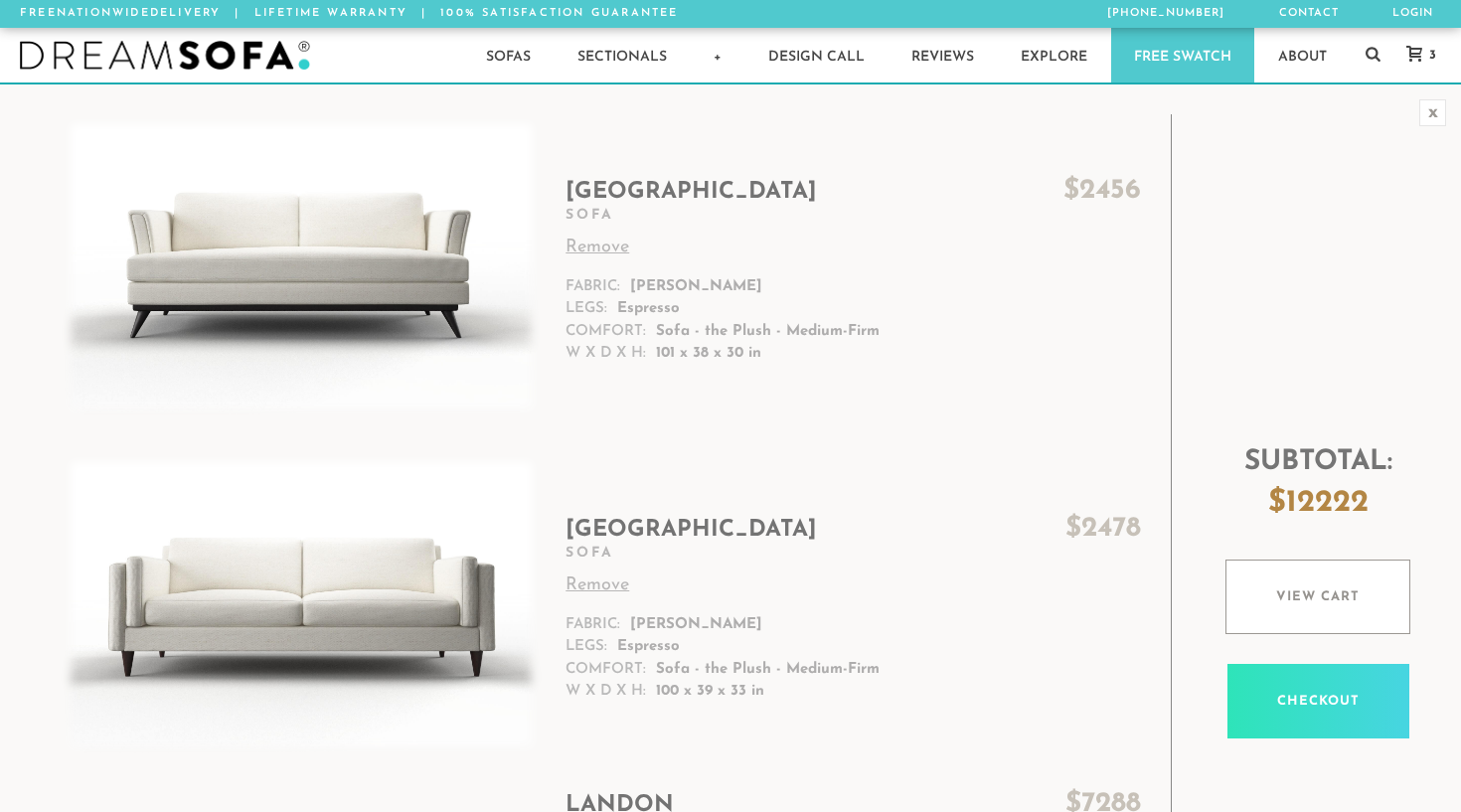 scroll, scrollTop: 0, scrollLeft: 0, axis: both 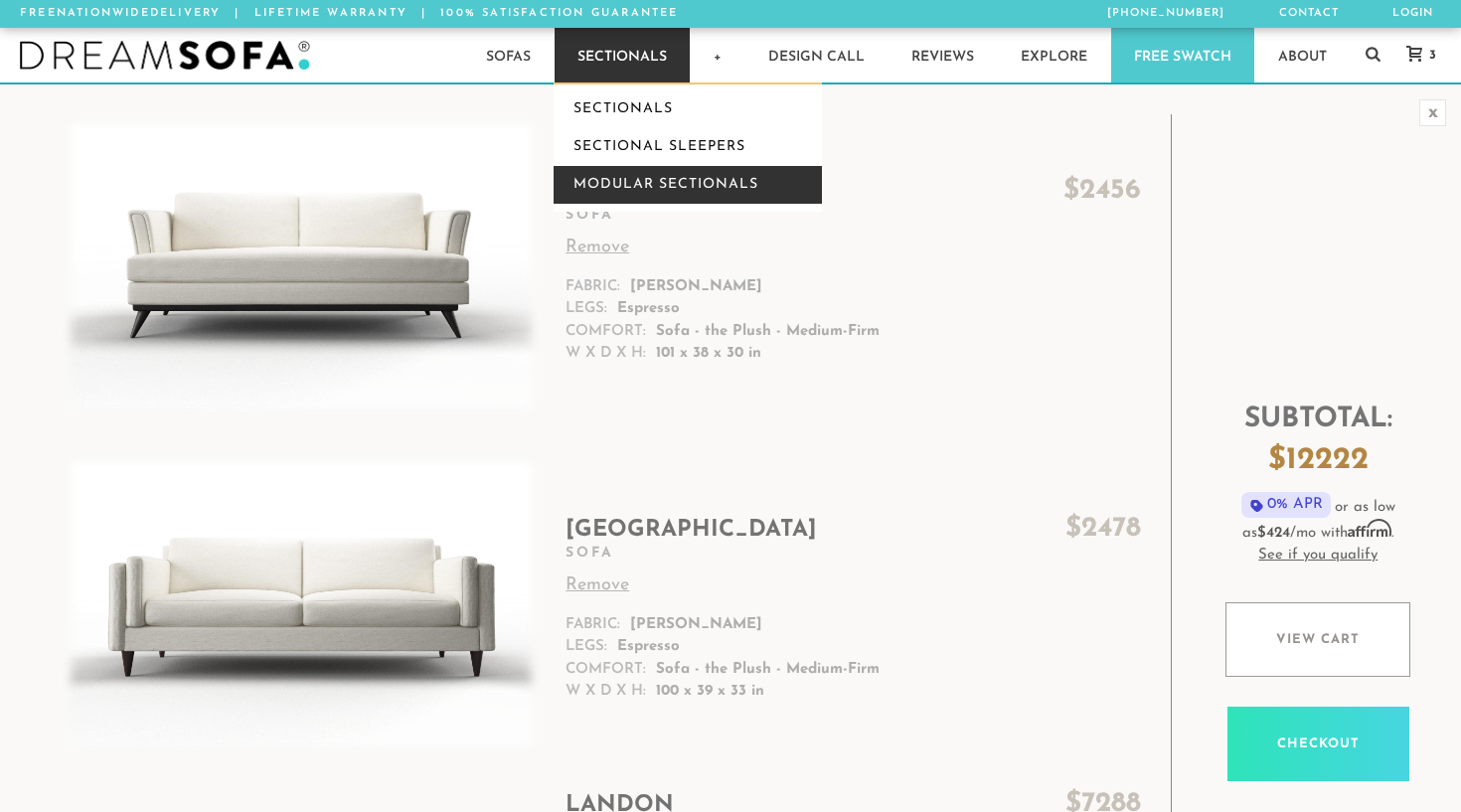 click on "Modular Sectionals" at bounding box center [688, 185] 